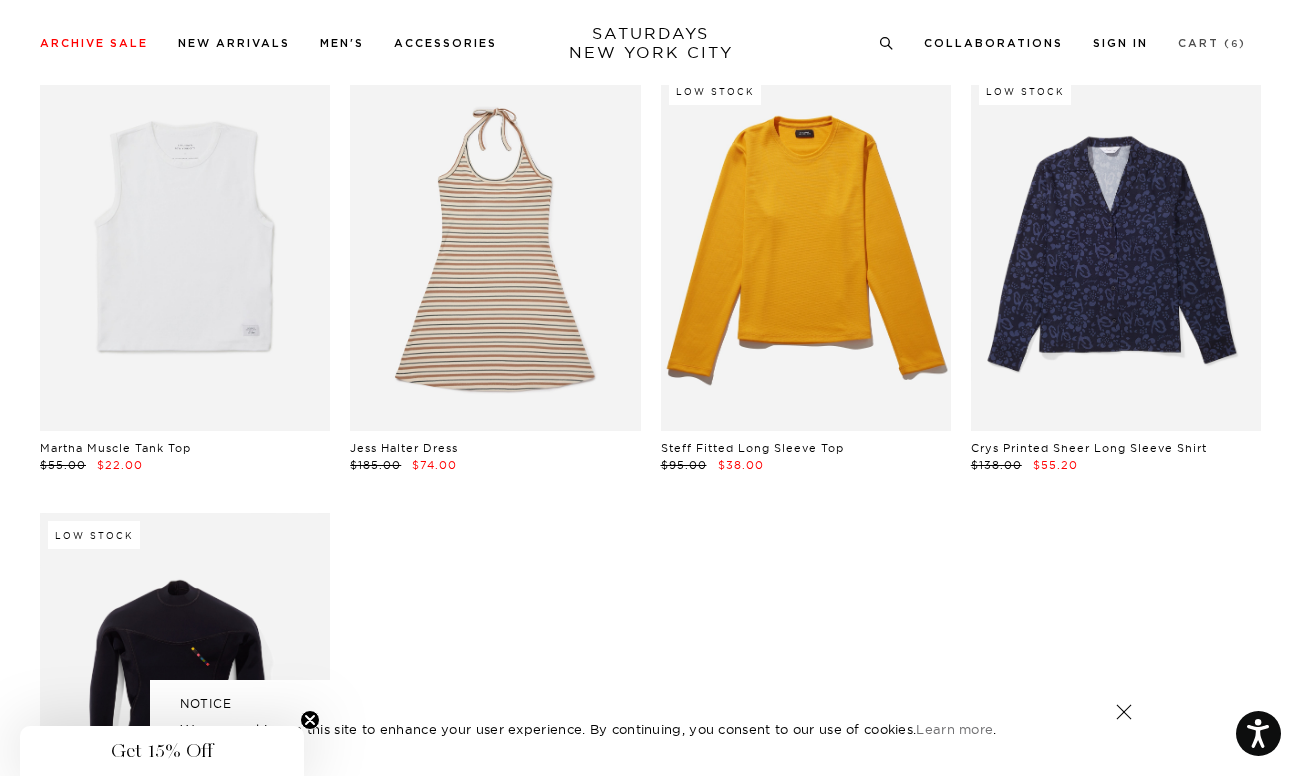 scroll, scrollTop: 43334, scrollLeft: 0, axis: vertical 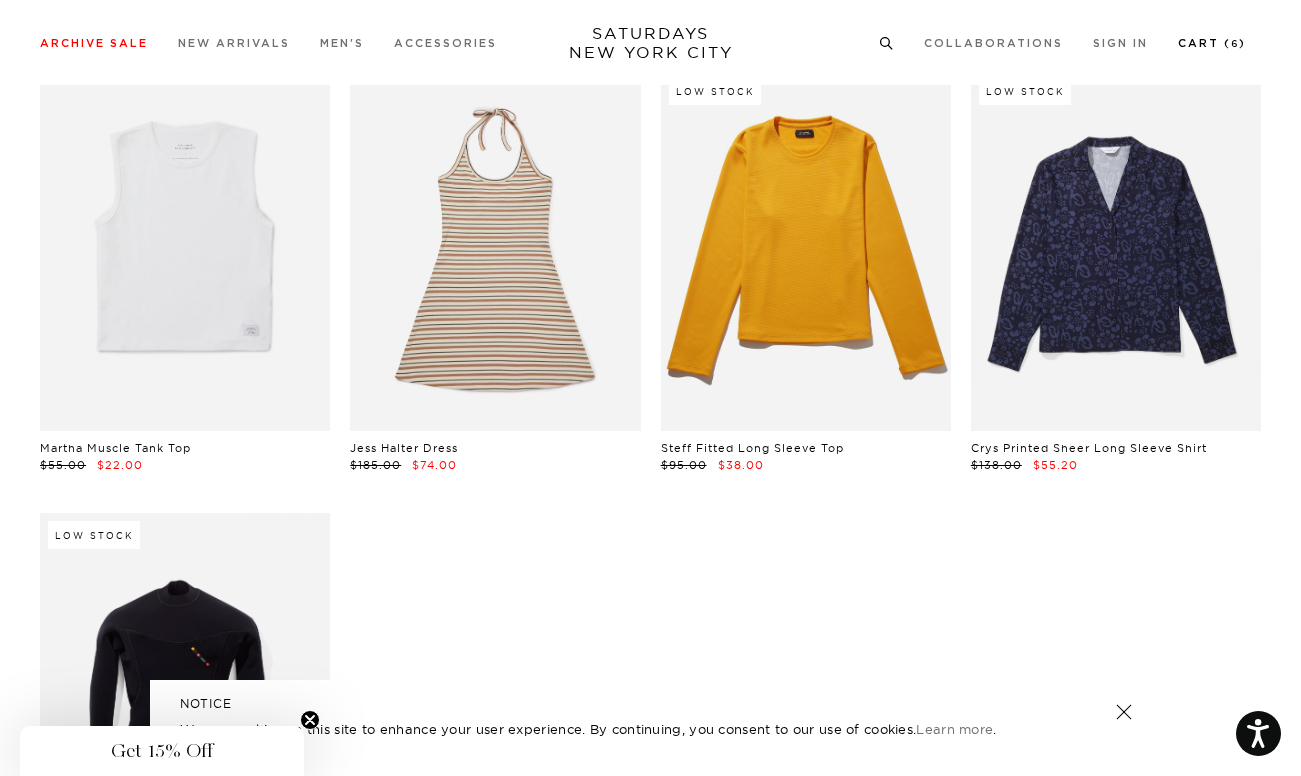 click on "Collaborations
Shop All
Dickies
POTR
Barbour
Brooks
Cameron Studio
retaW
6" at bounding box center (1062, 42) 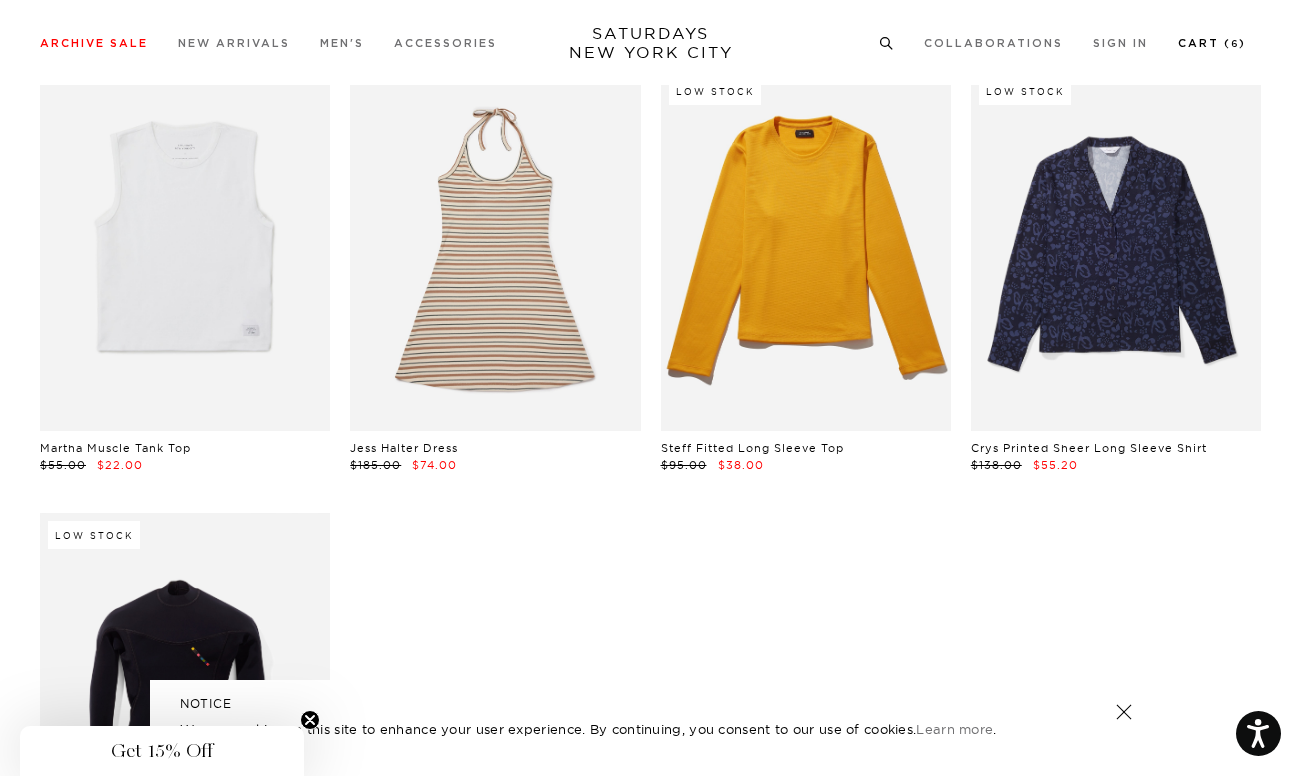 click on "Cart ( 6 )" at bounding box center [1212, 43] 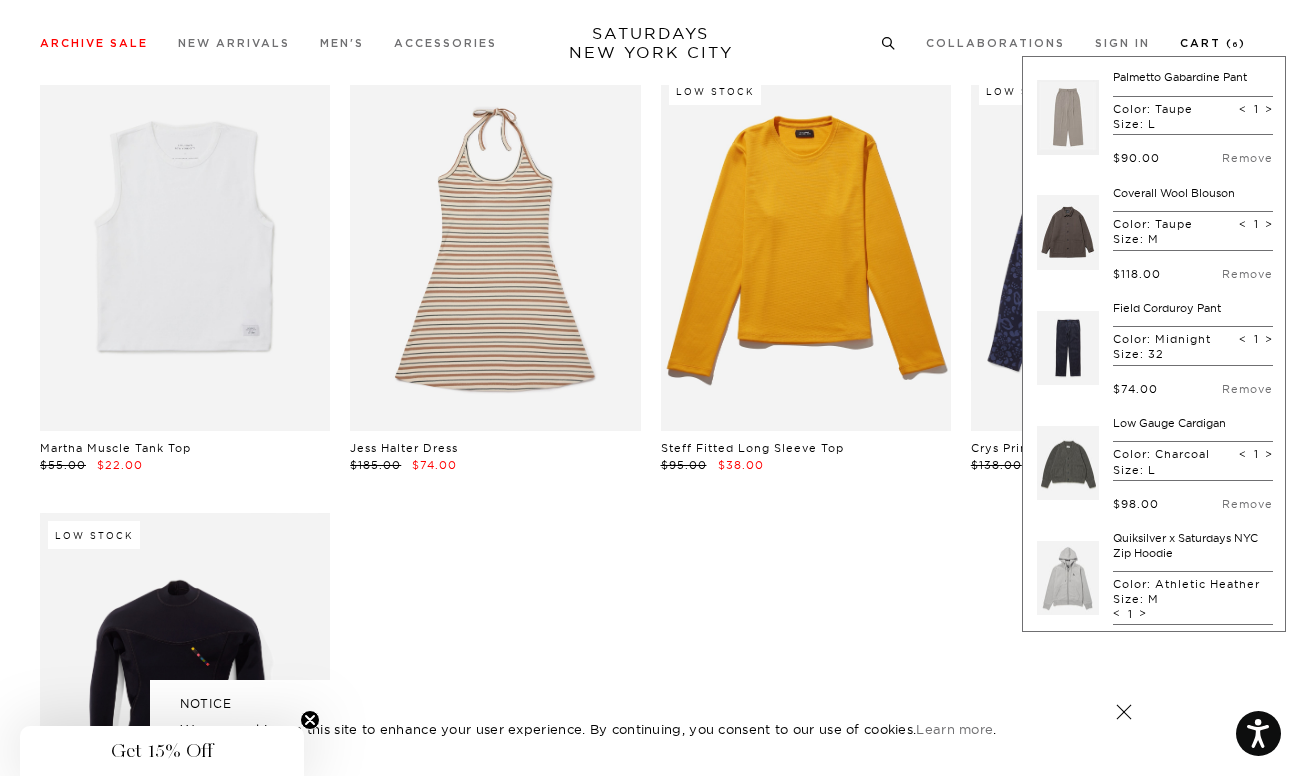 click at bounding box center (1068, 117) 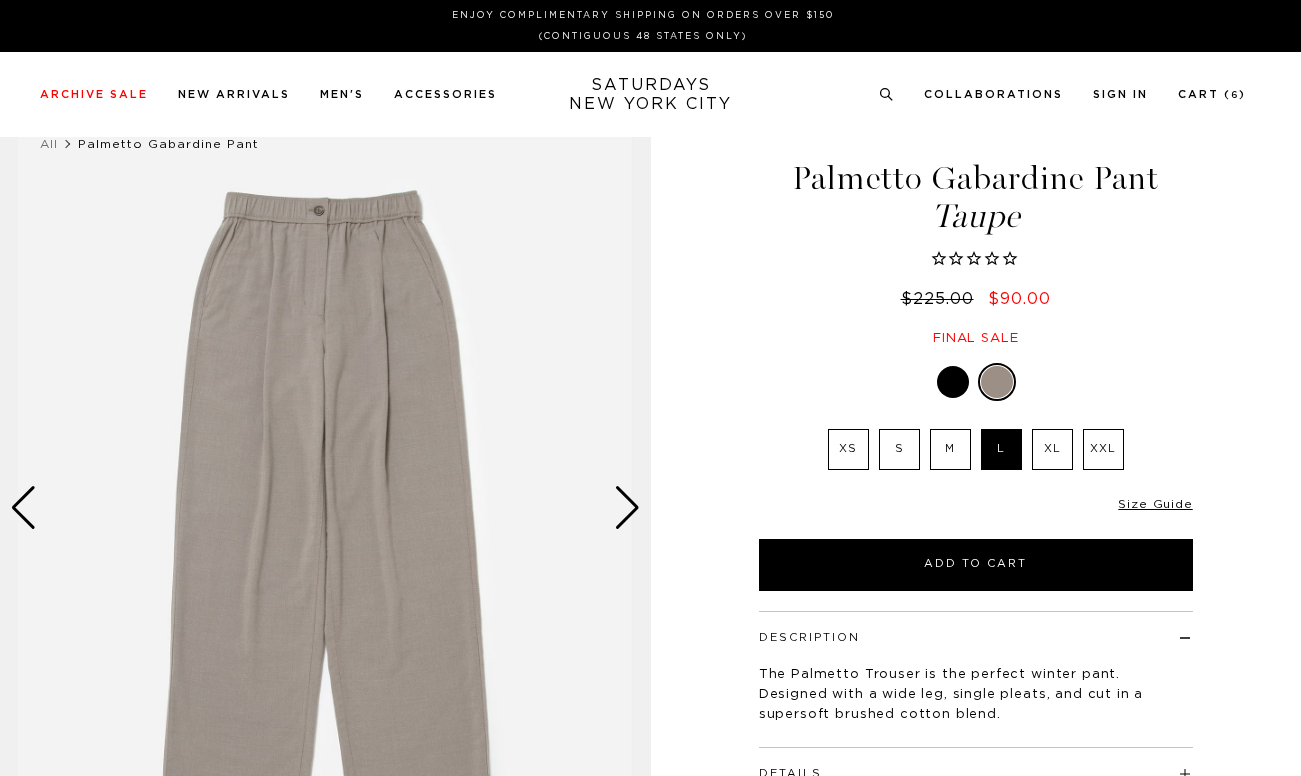 scroll, scrollTop: 0, scrollLeft: 0, axis: both 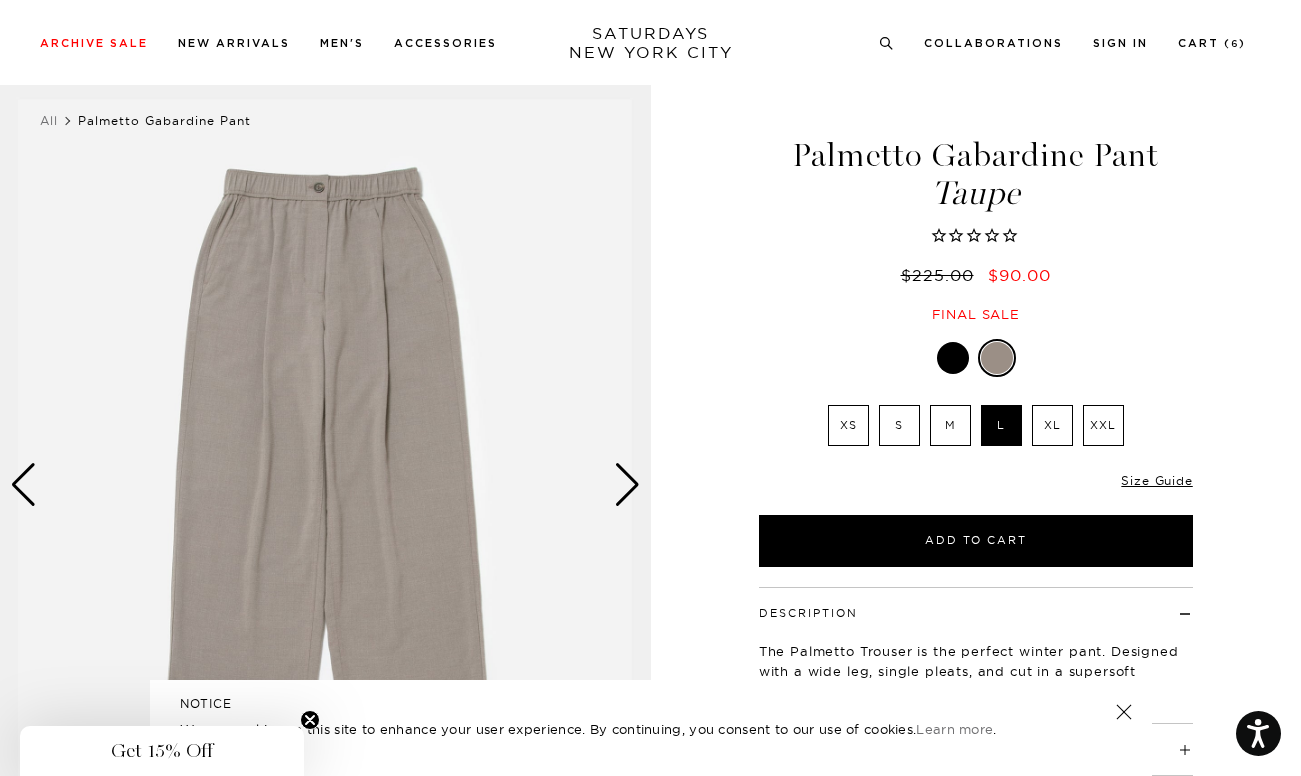 click at bounding box center (627, 485) 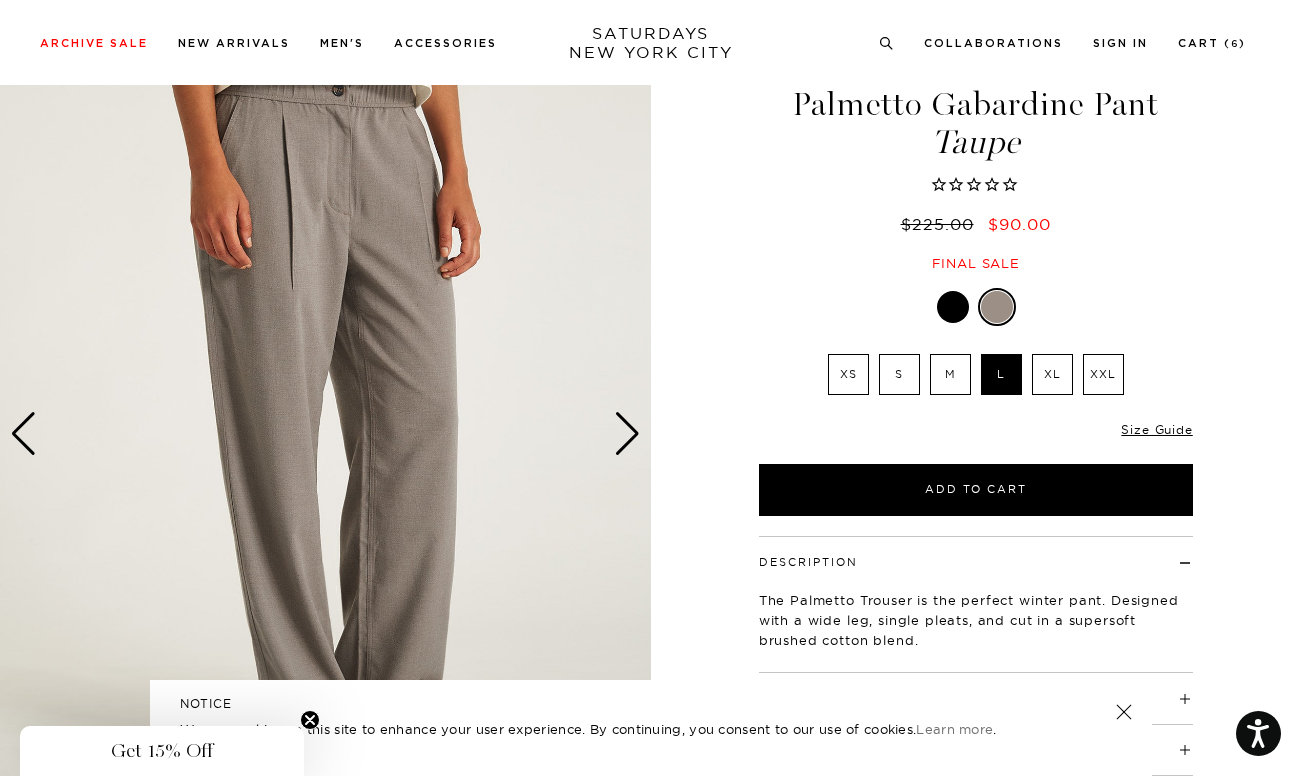 scroll, scrollTop: 75, scrollLeft: 0, axis: vertical 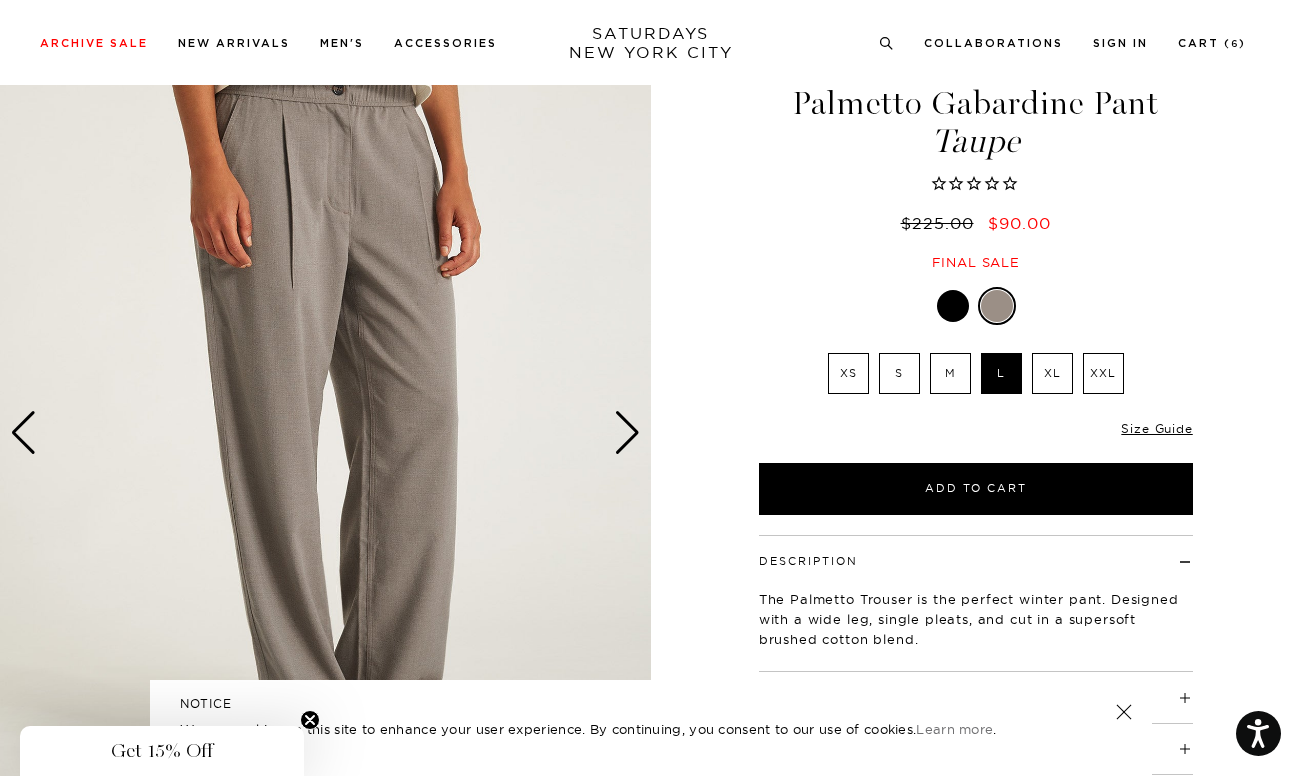 click at bounding box center (627, 433) 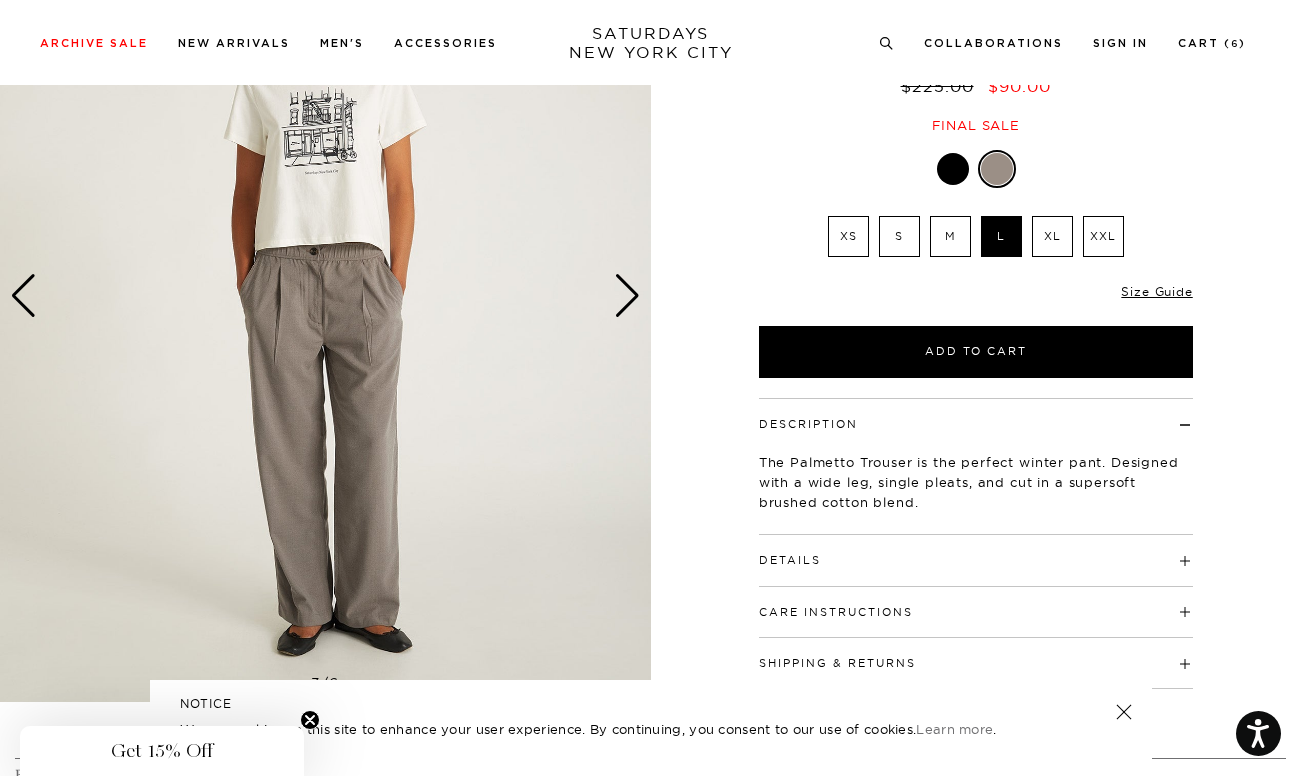 scroll, scrollTop: 231, scrollLeft: 0, axis: vertical 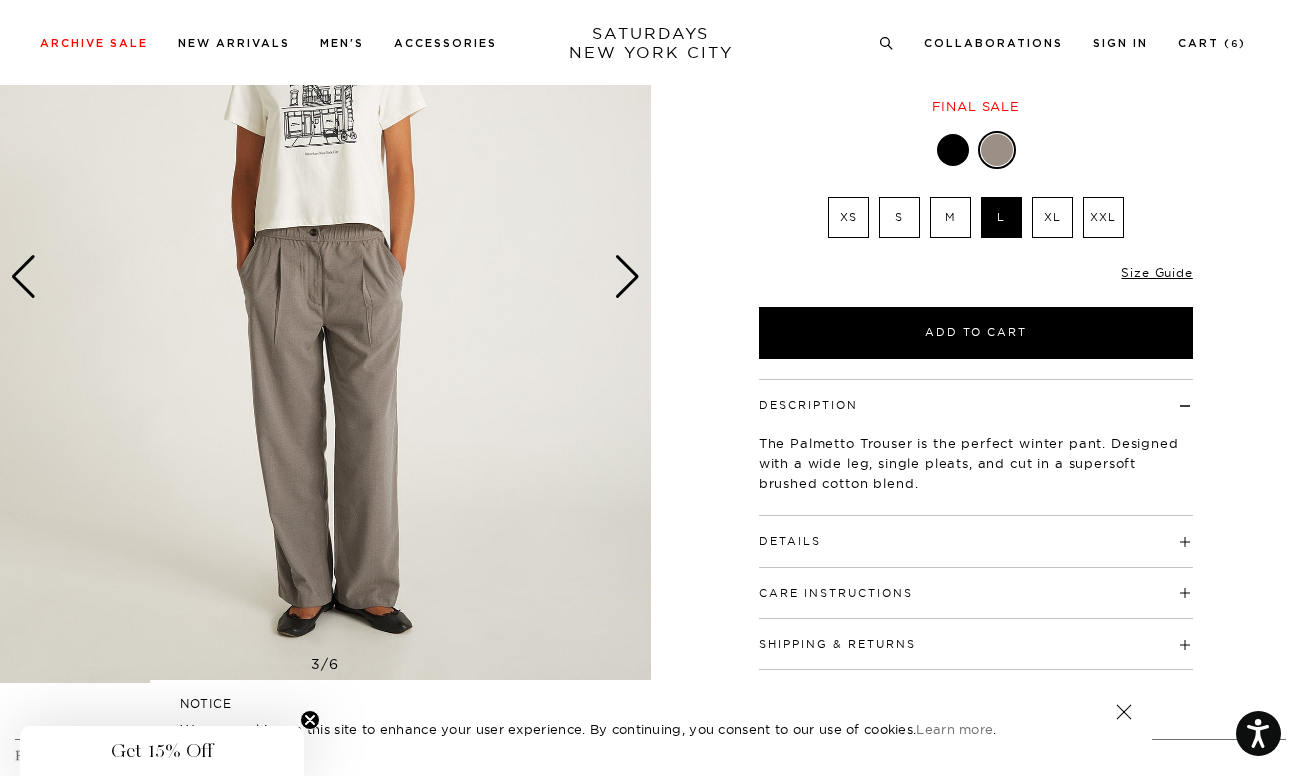 drag, startPoint x: 996, startPoint y: 541, endPoint x: 1018, endPoint y: 523, distance: 28.42534 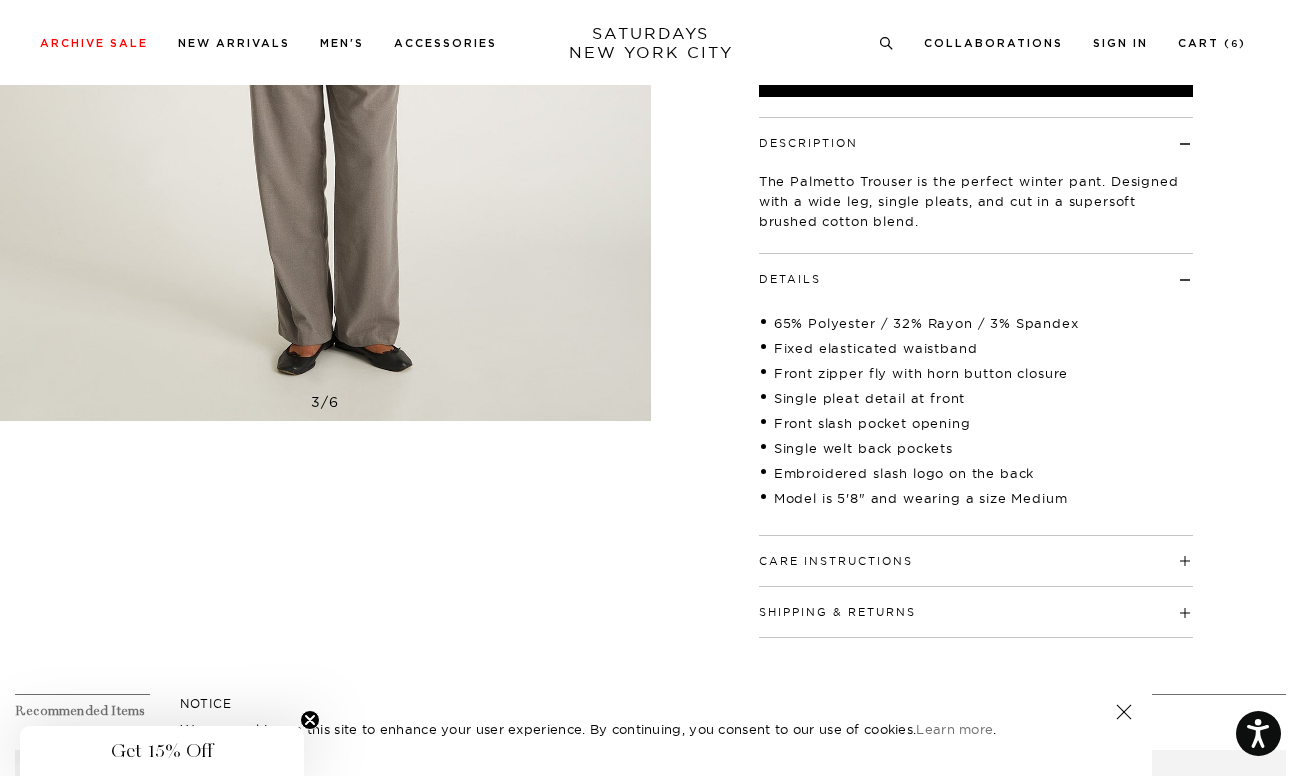 scroll, scrollTop: 528, scrollLeft: 12, axis: both 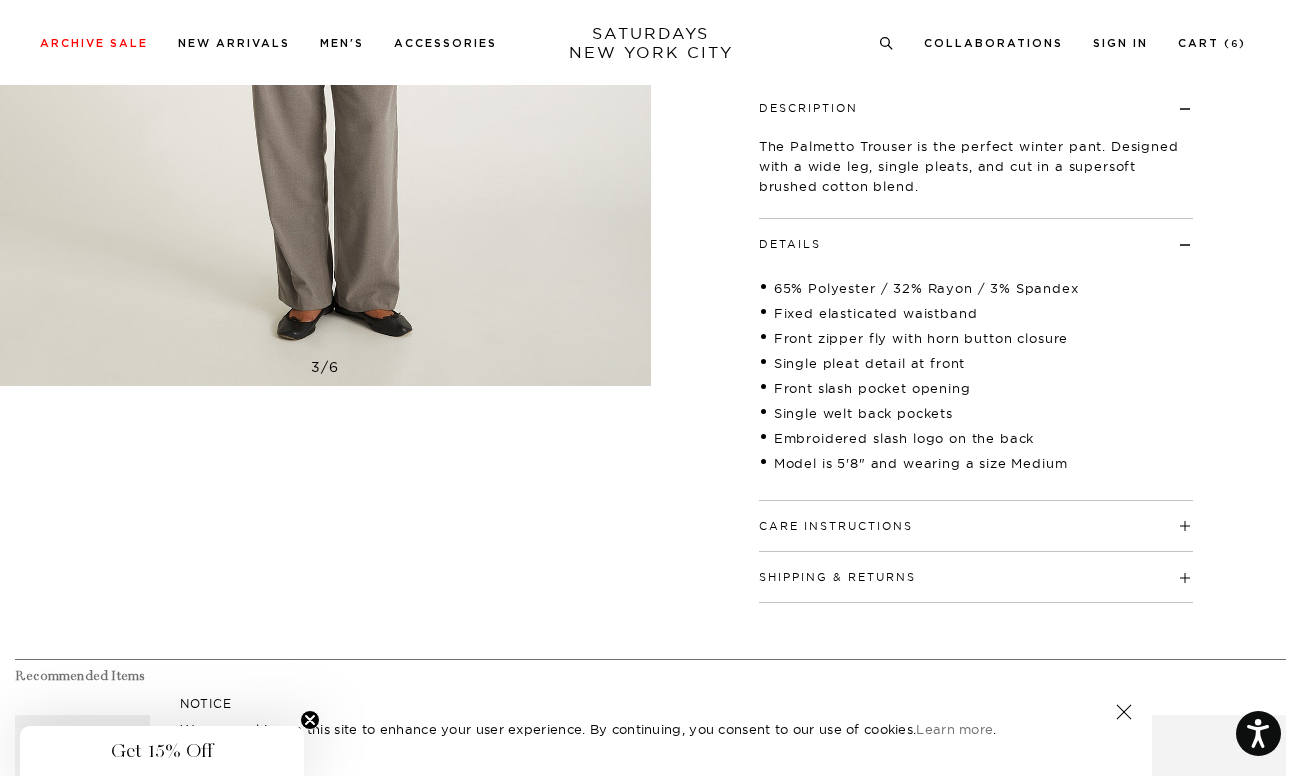 click on "Care Instructions" at bounding box center [976, 517] 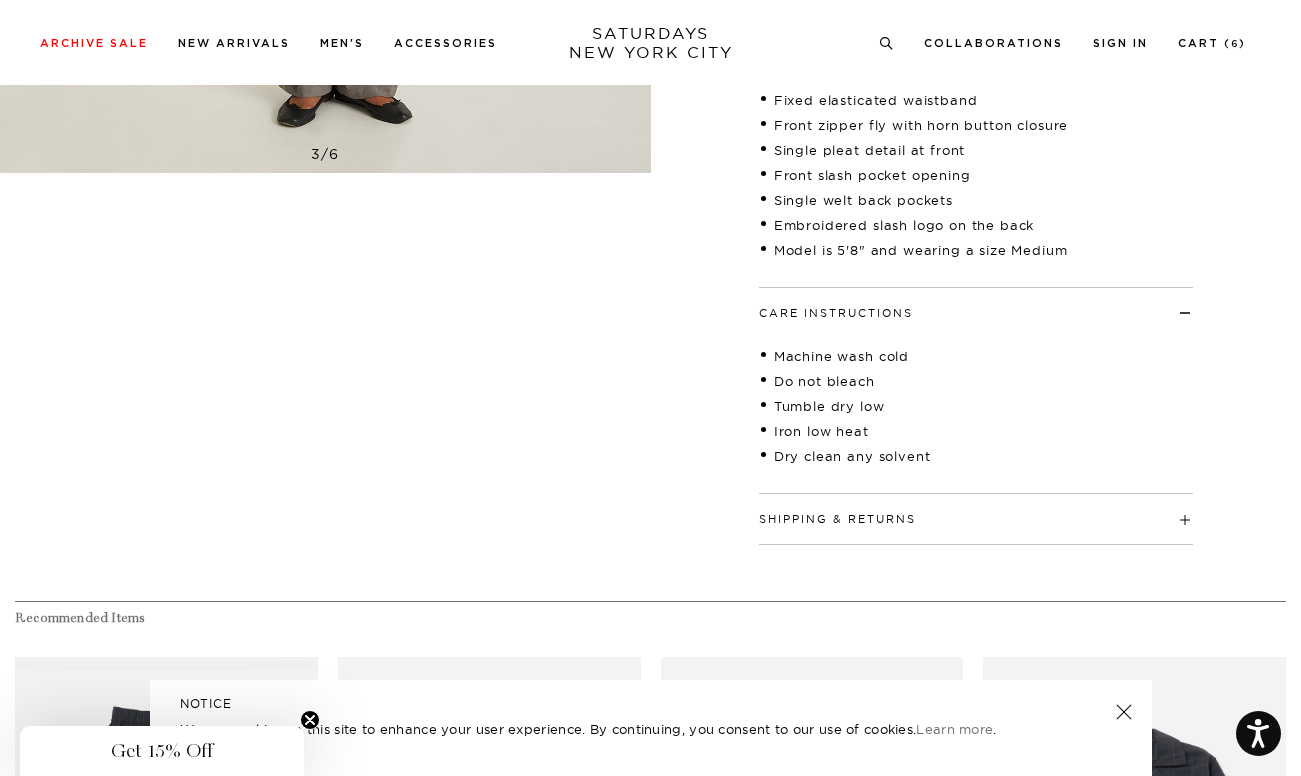 scroll, scrollTop: 742, scrollLeft: 12, axis: both 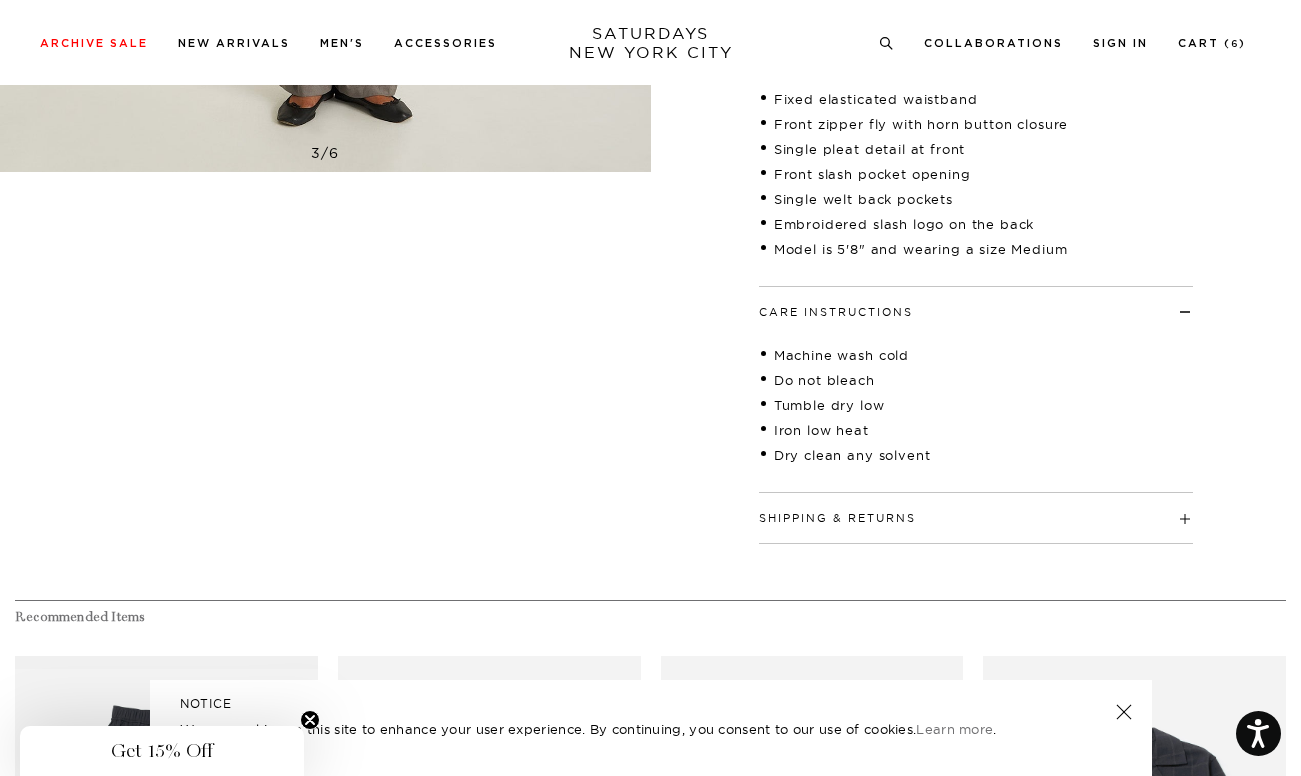 click on "Shipping & Returns" at bounding box center (837, 518) 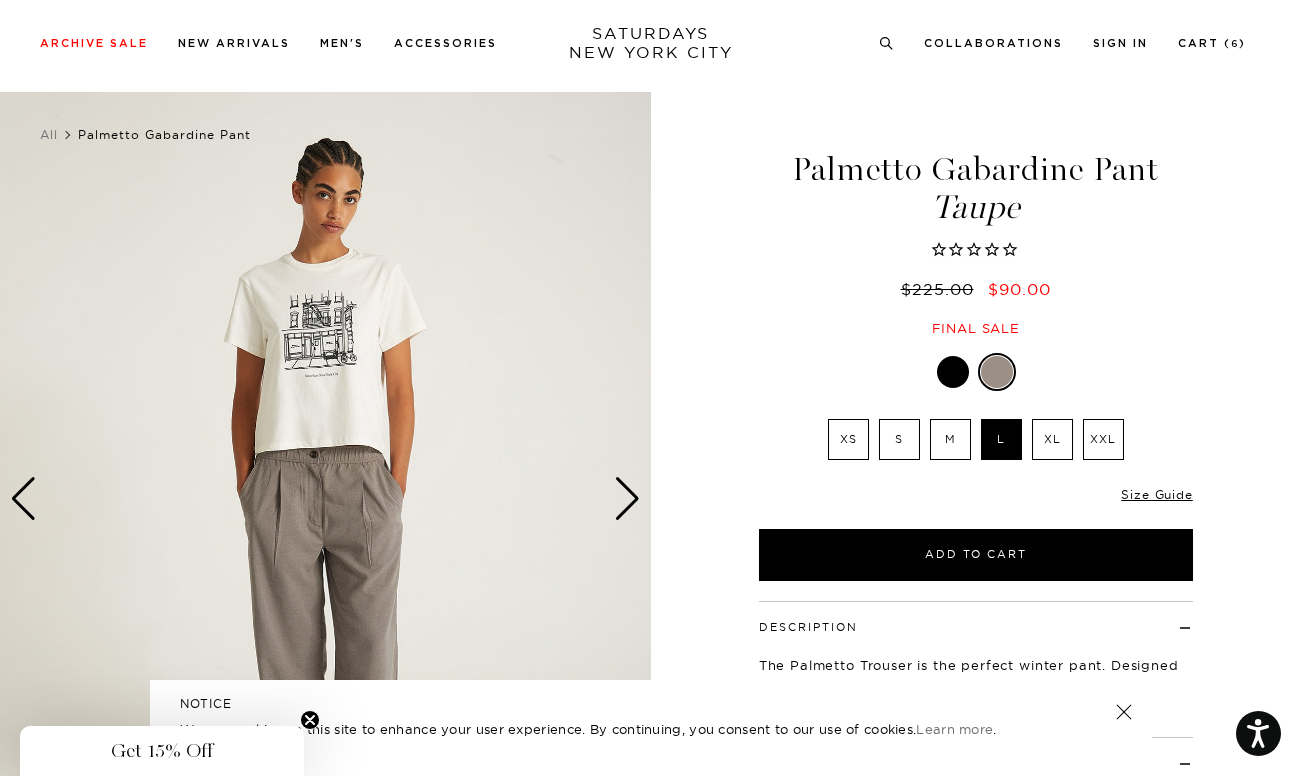 scroll, scrollTop: 0, scrollLeft: 12, axis: horizontal 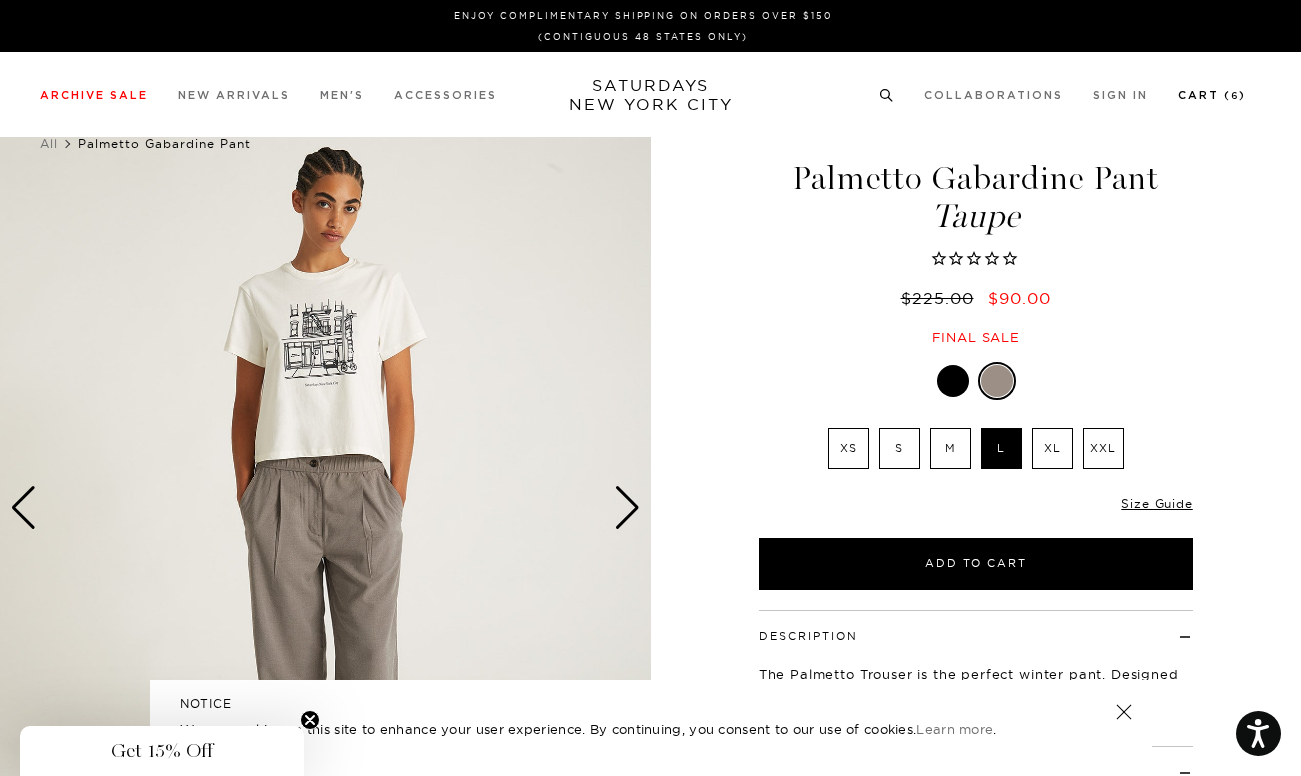 click on "Cart ( 6 )" at bounding box center (1212, 95) 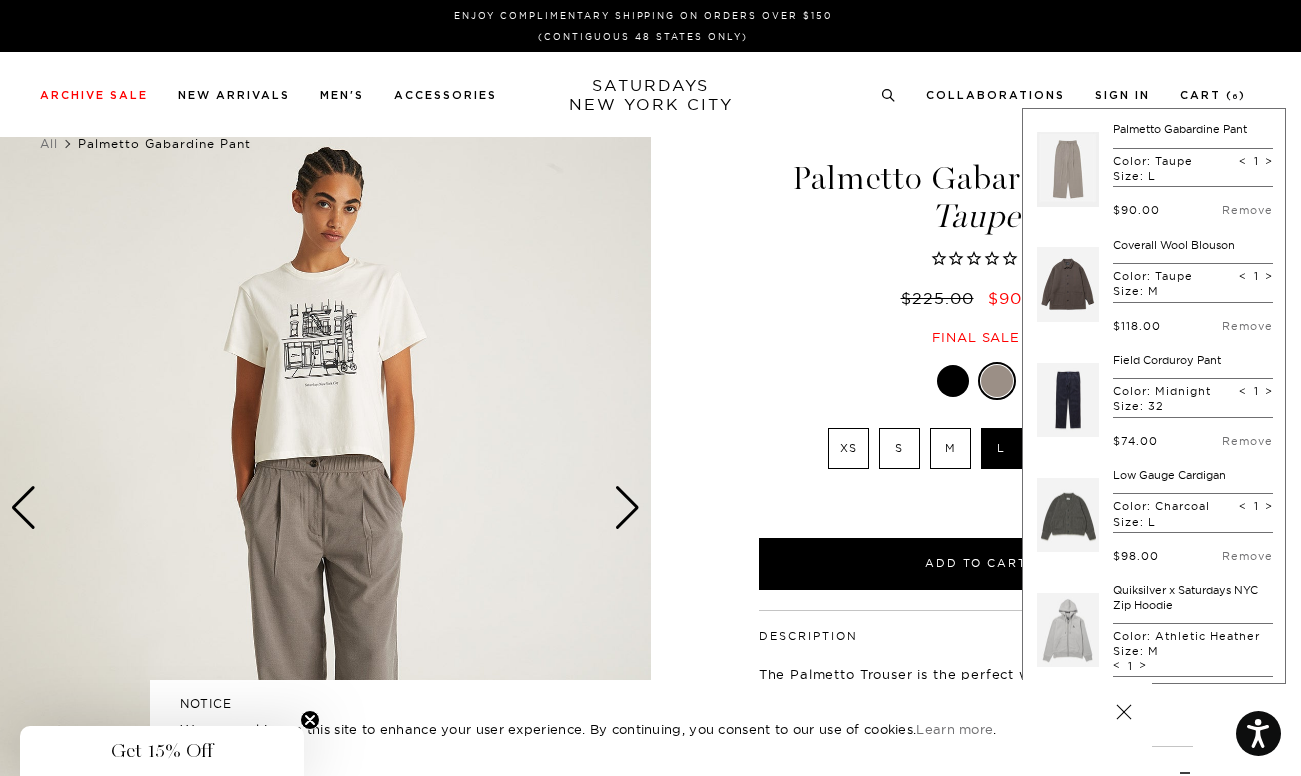 click on "Palmetto Gabardine Pant  Taupe
$225.00
$90.00
Final sale" at bounding box center [976, 233] 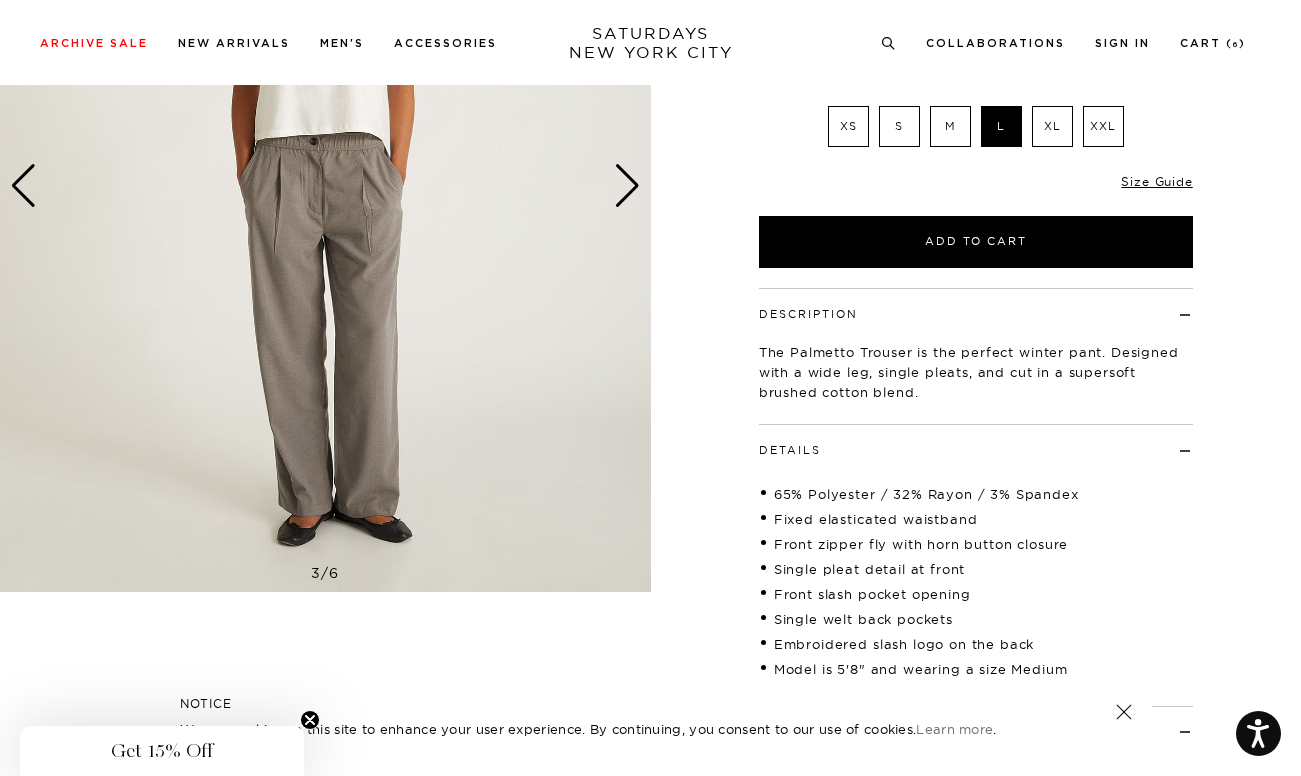scroll, scrollTop: 329, scrollLeft: 3, axis: both 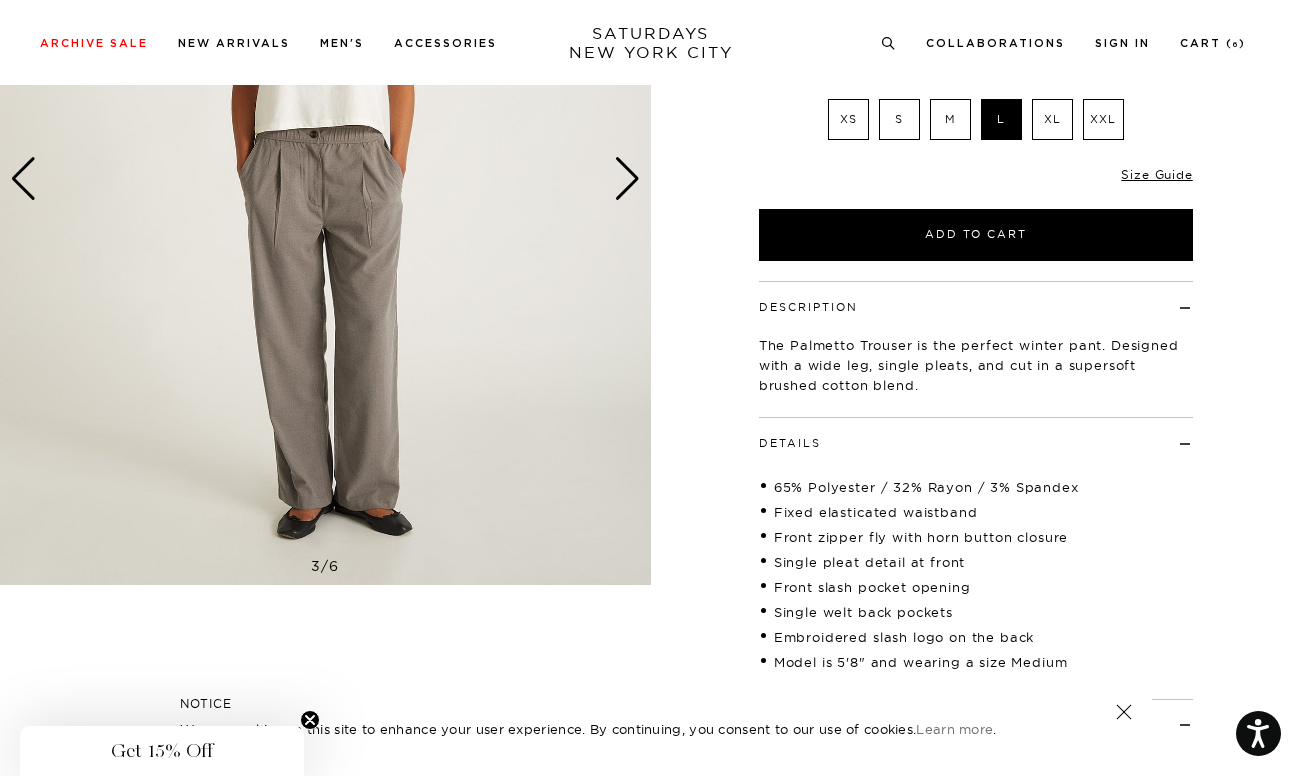 click at bounding box center (627, 179) 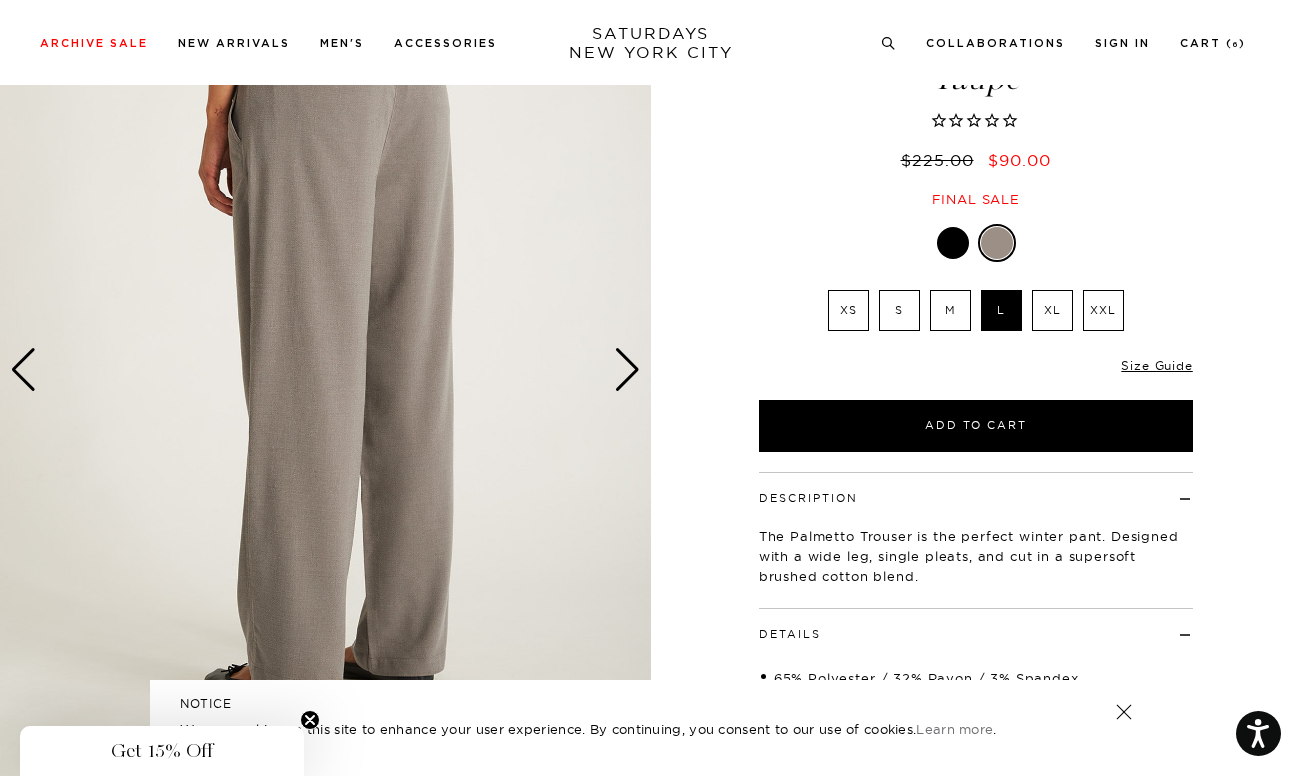 scroll, scrollTop: 147, scrollLeft: 12, axis: both 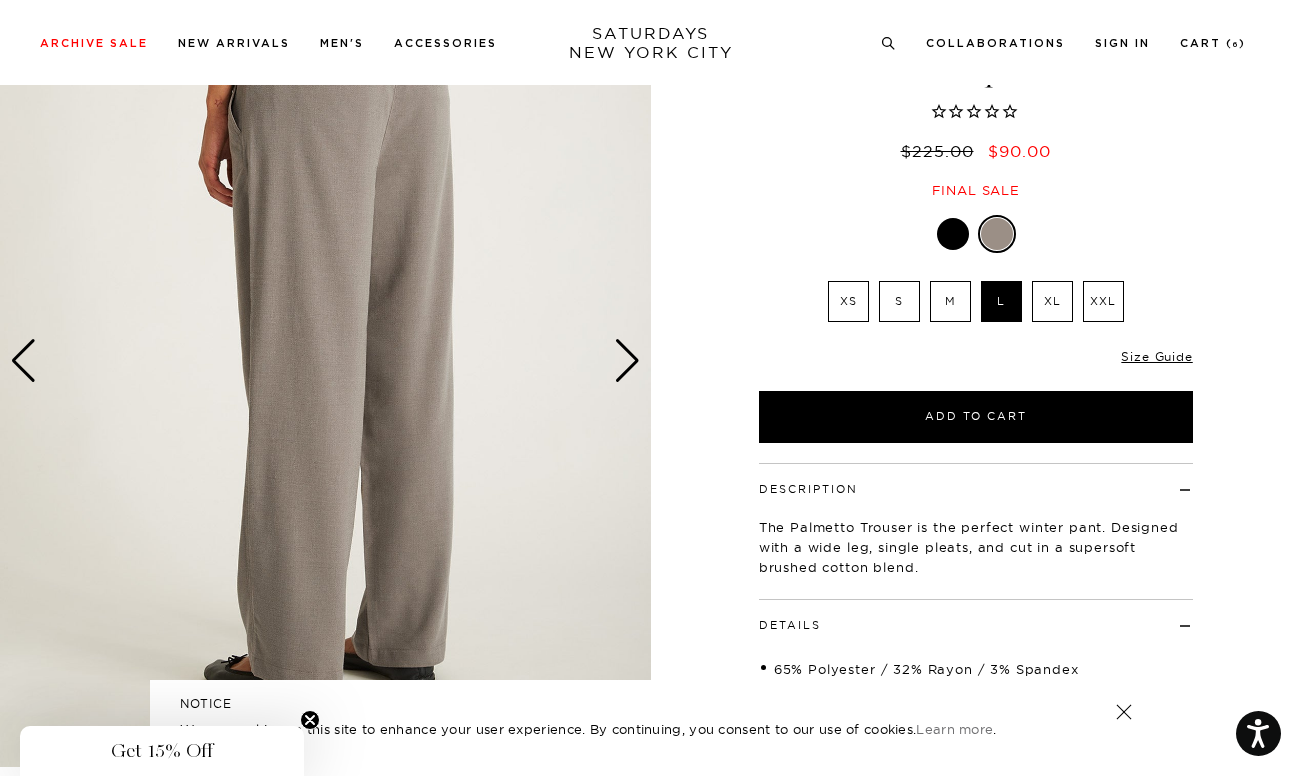 click at bounding box center [627, 361] 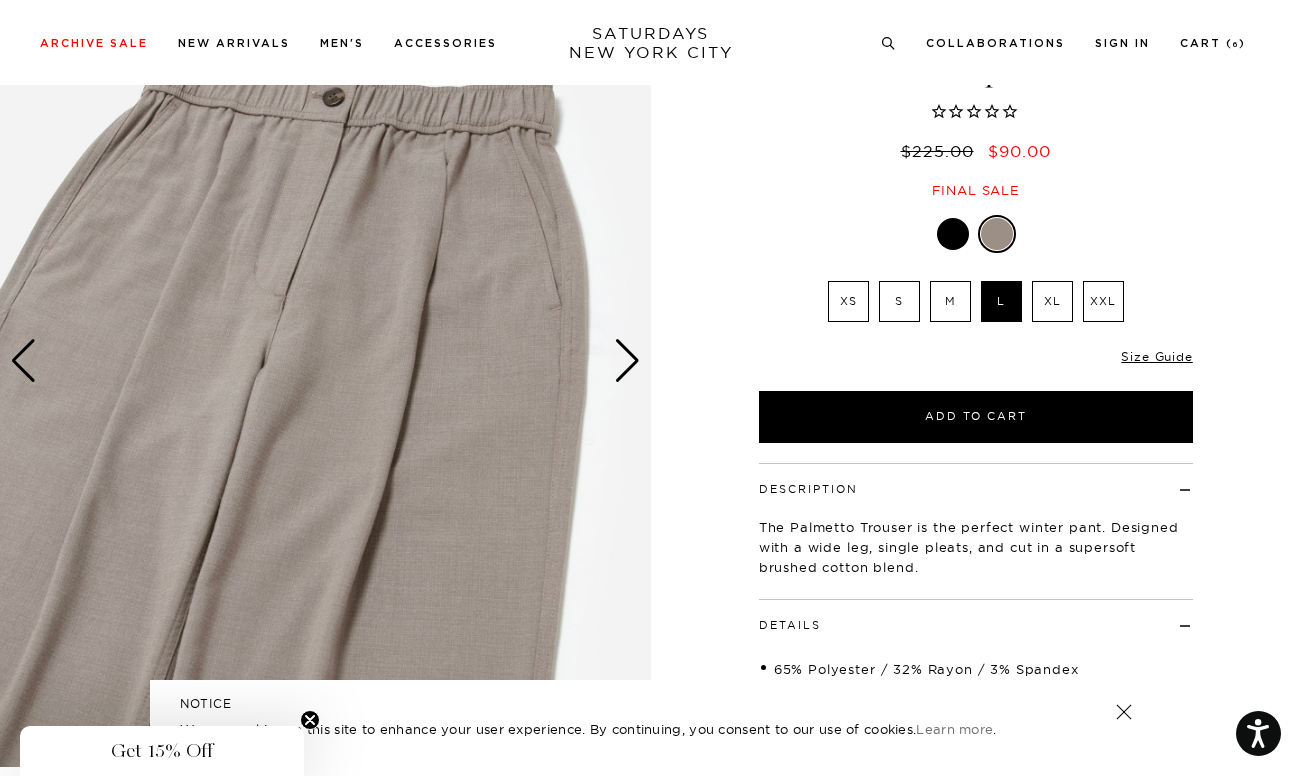 click at bounding box center (627, 361) 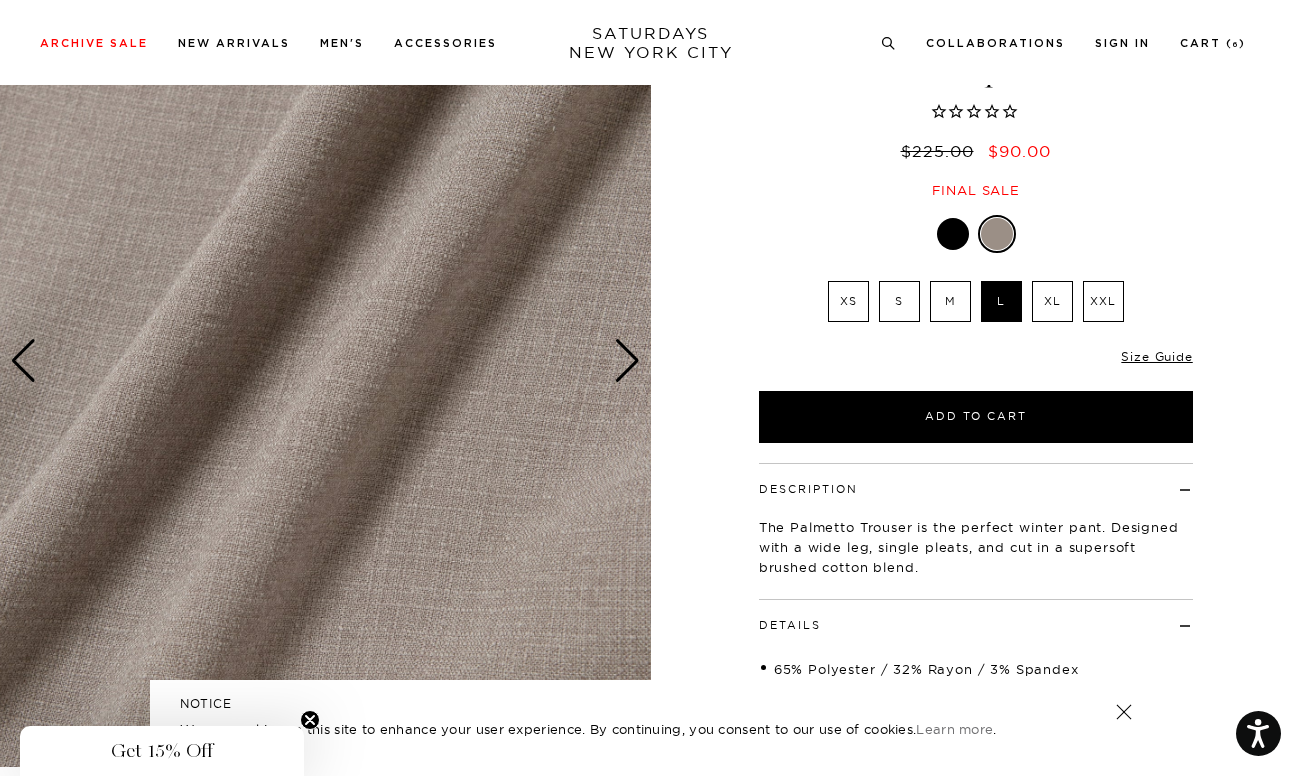click at bounding box center [627, 361] 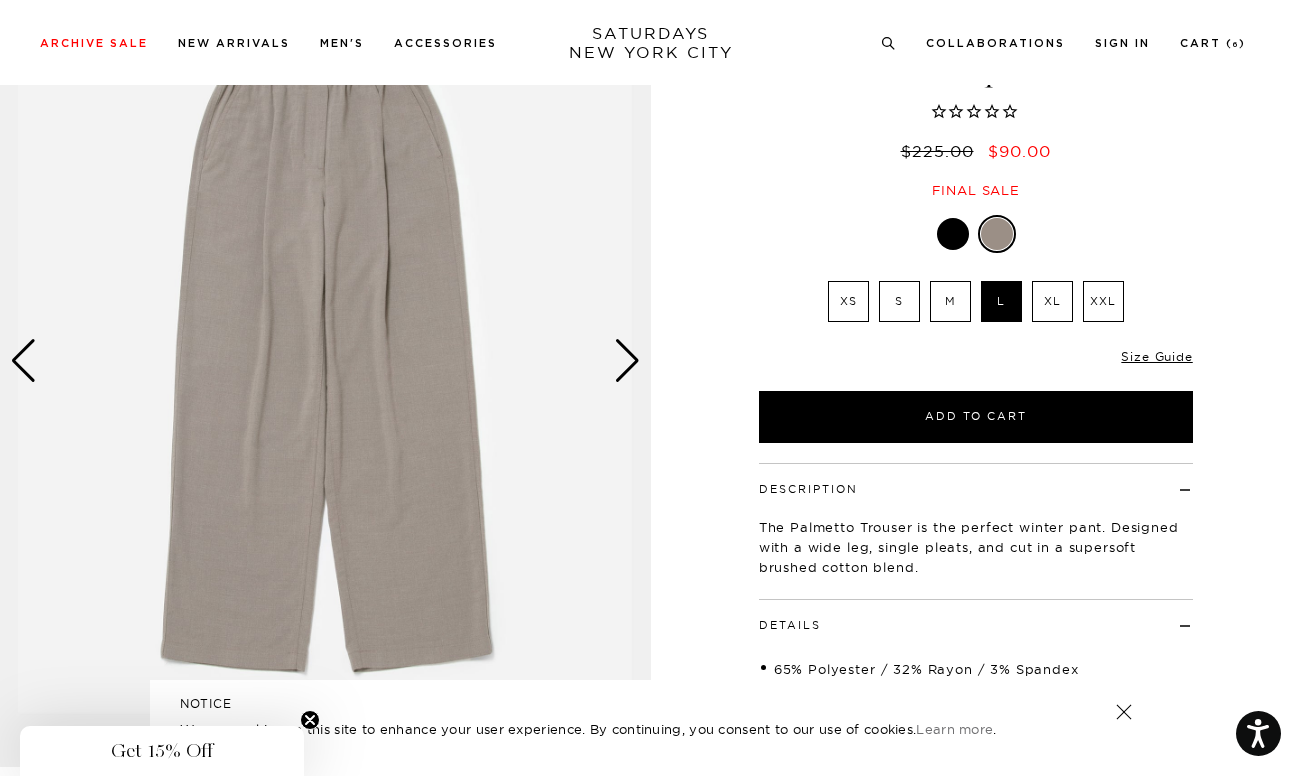 click at bounding box center (23, 361) 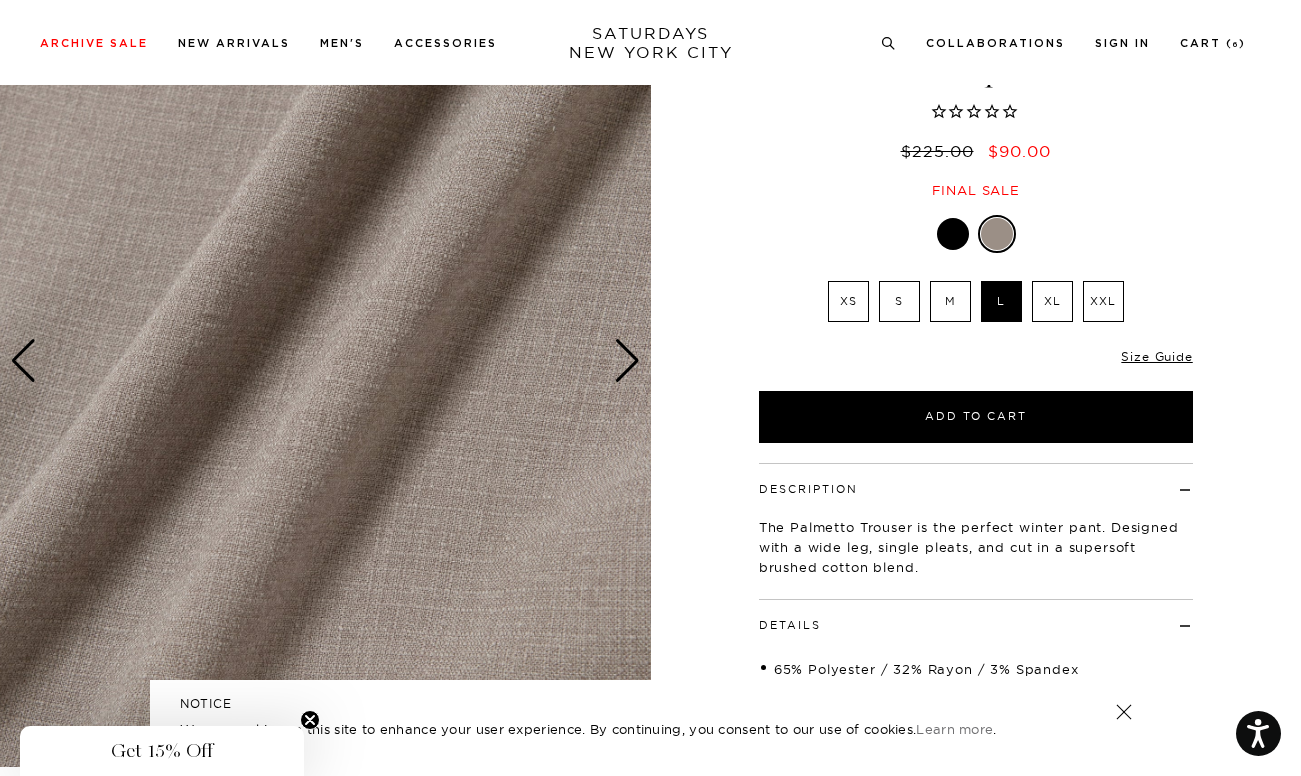 click at bounding box center (627, 361) 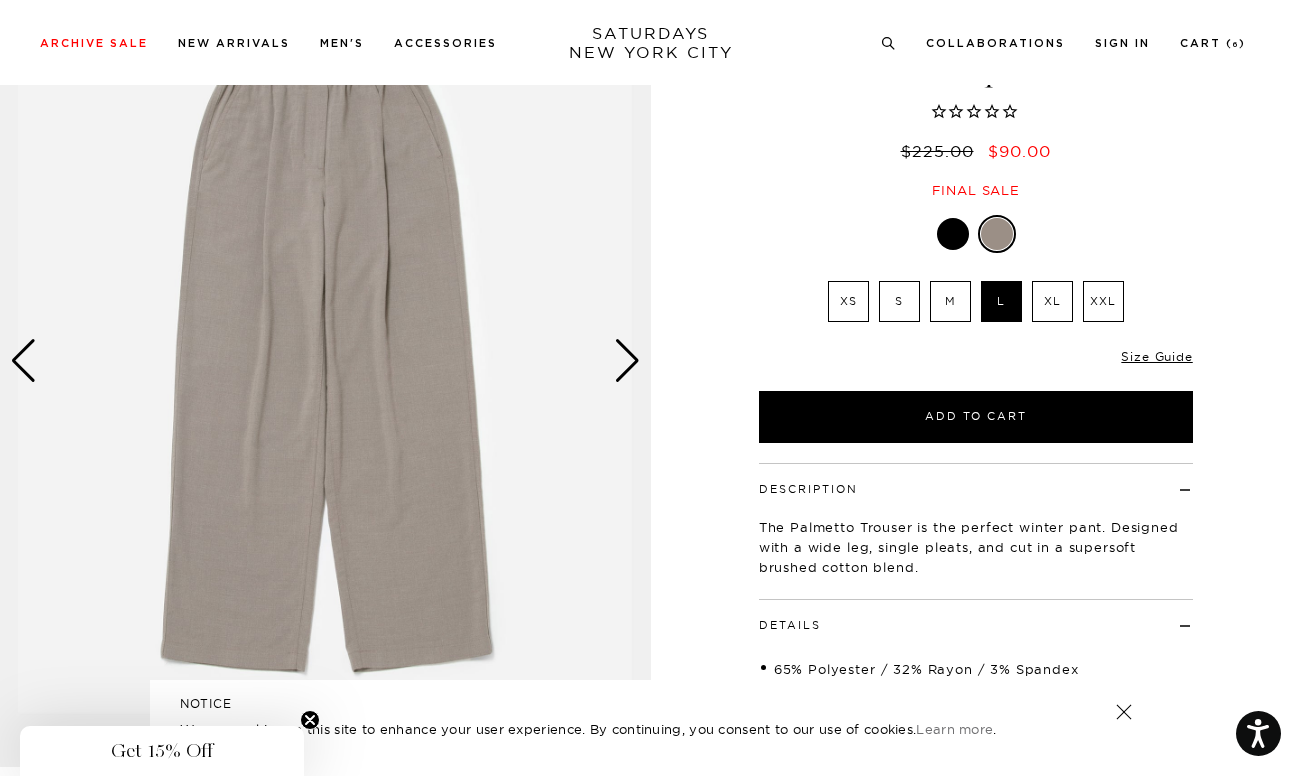 click at bounding box center (627, 361) 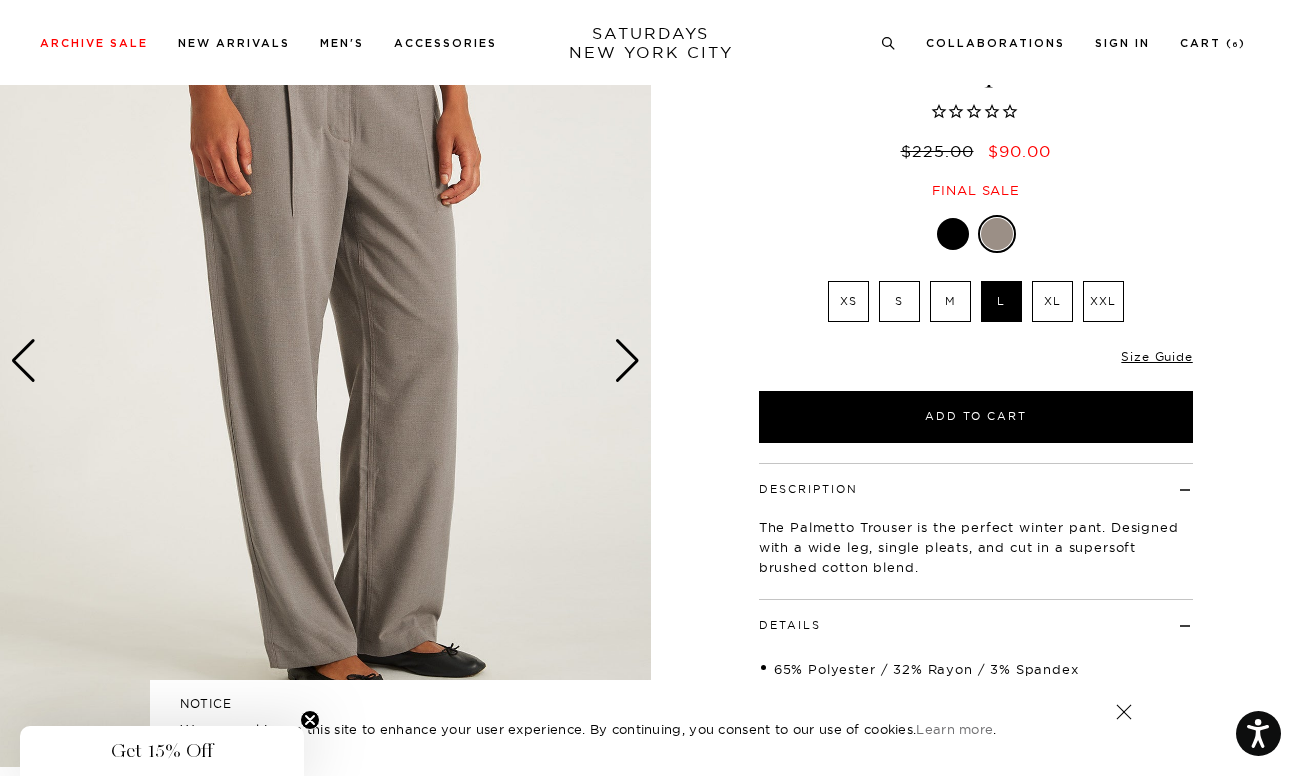 click at bounding box center (627, 361) 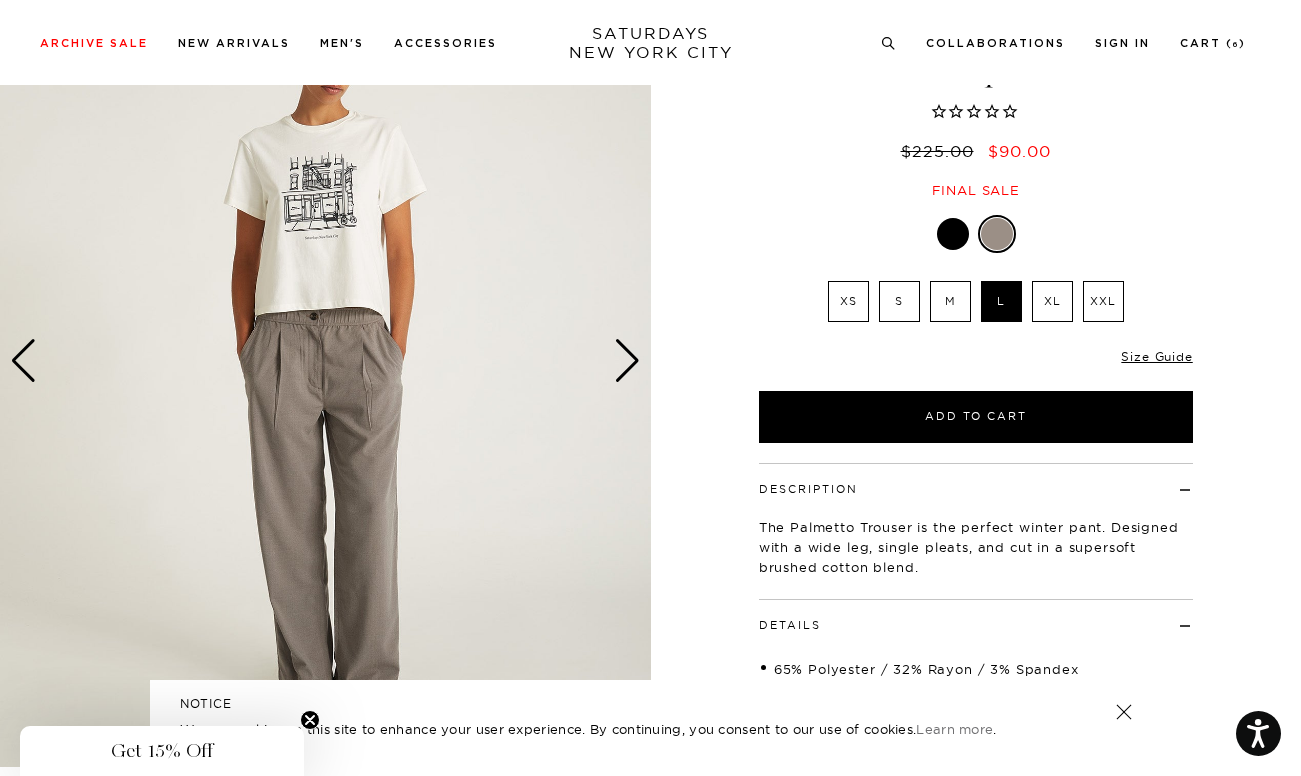 click at bounding box center (627, 361) 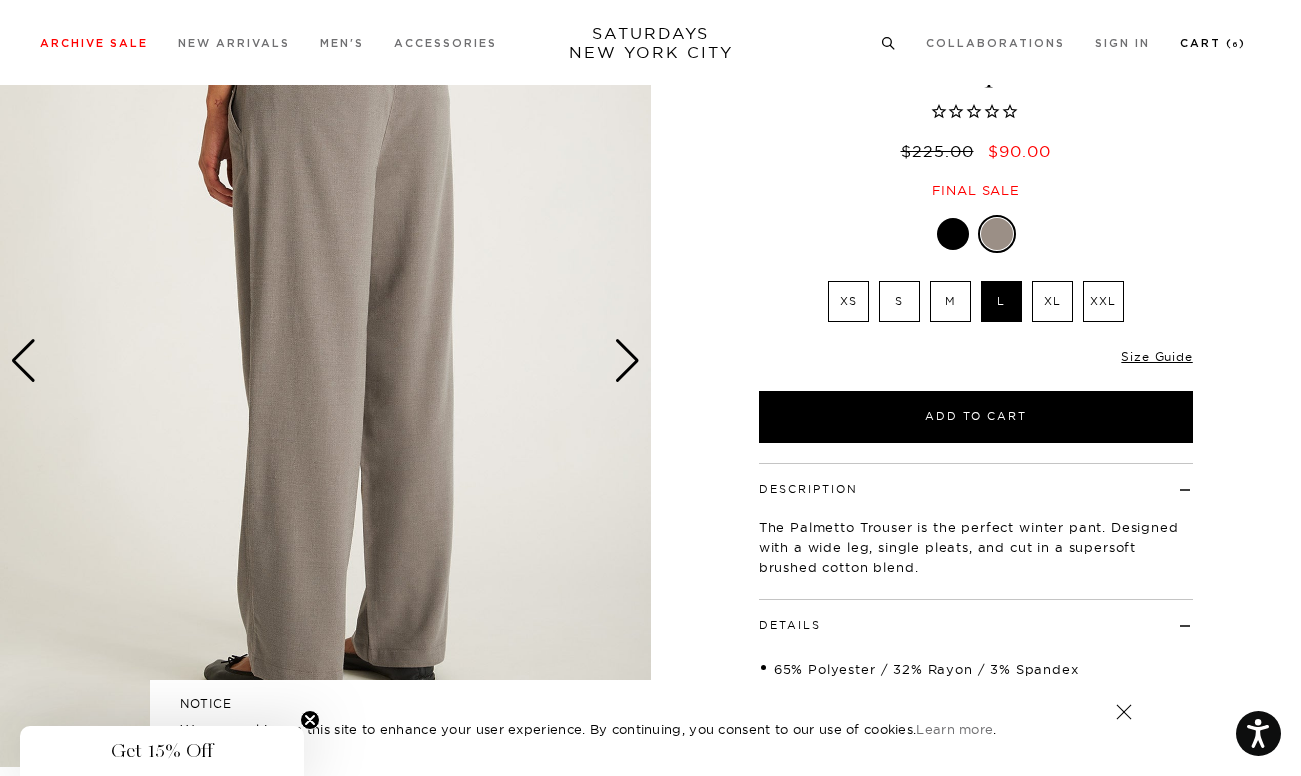 click on "Cart ( 6 )" at bounding box center (1213, 43) 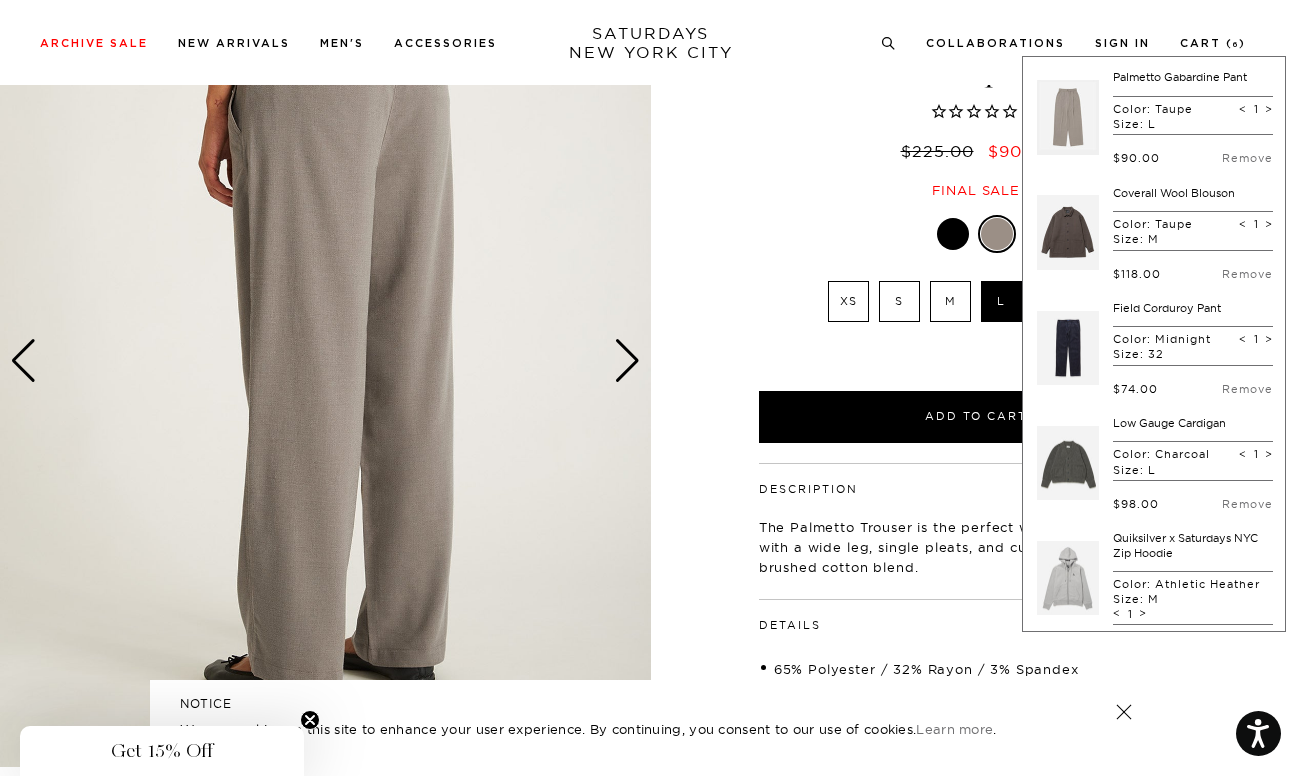 click on "Coverall Wool Blouson" at bounding box center (1174, 193) 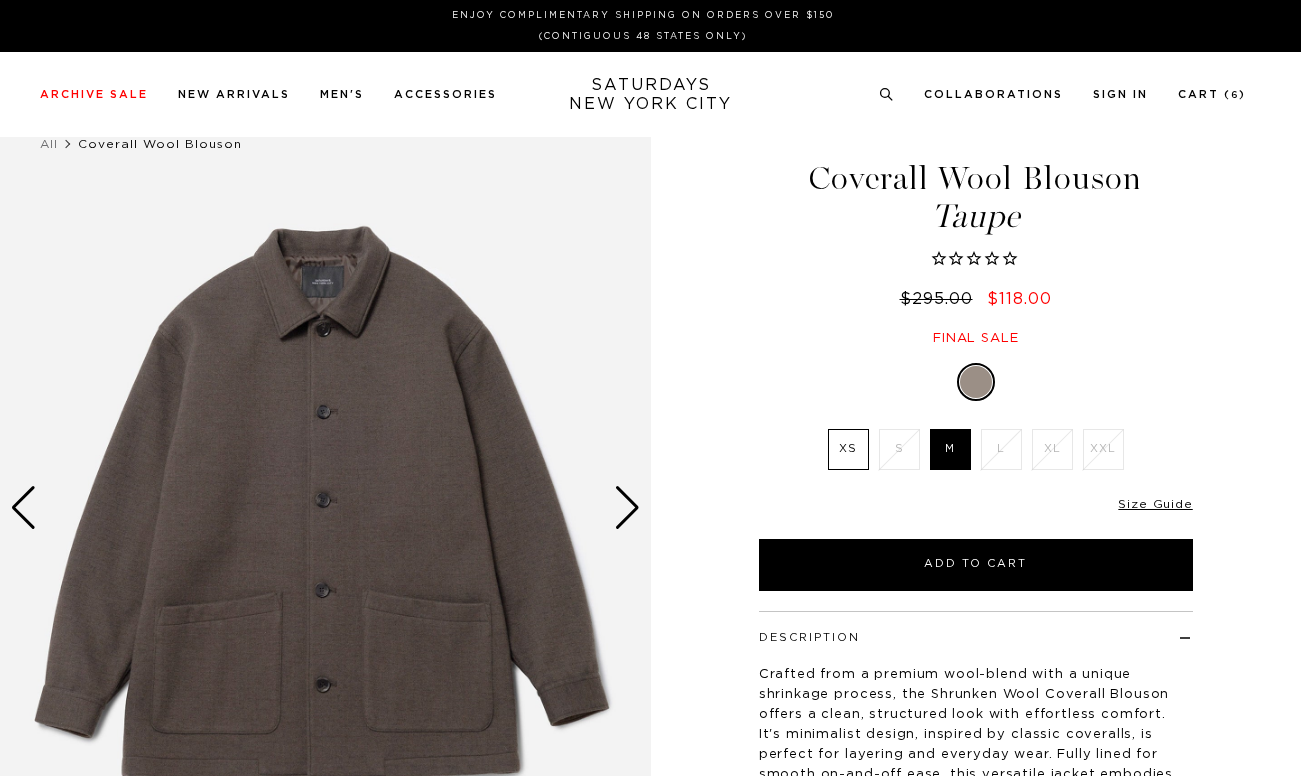 scroll, scrollTop: 0, scrollLeft: 0, axis: both 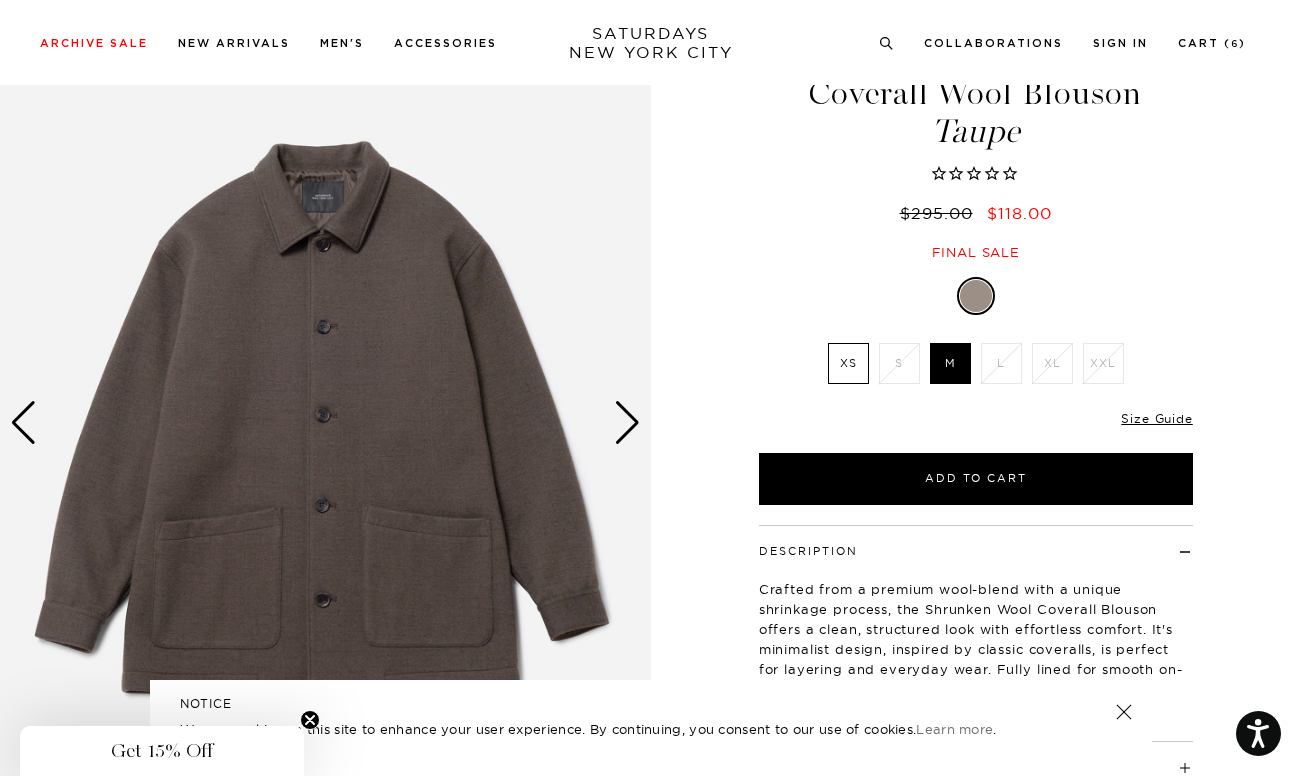click at bounding box center [325, 422] 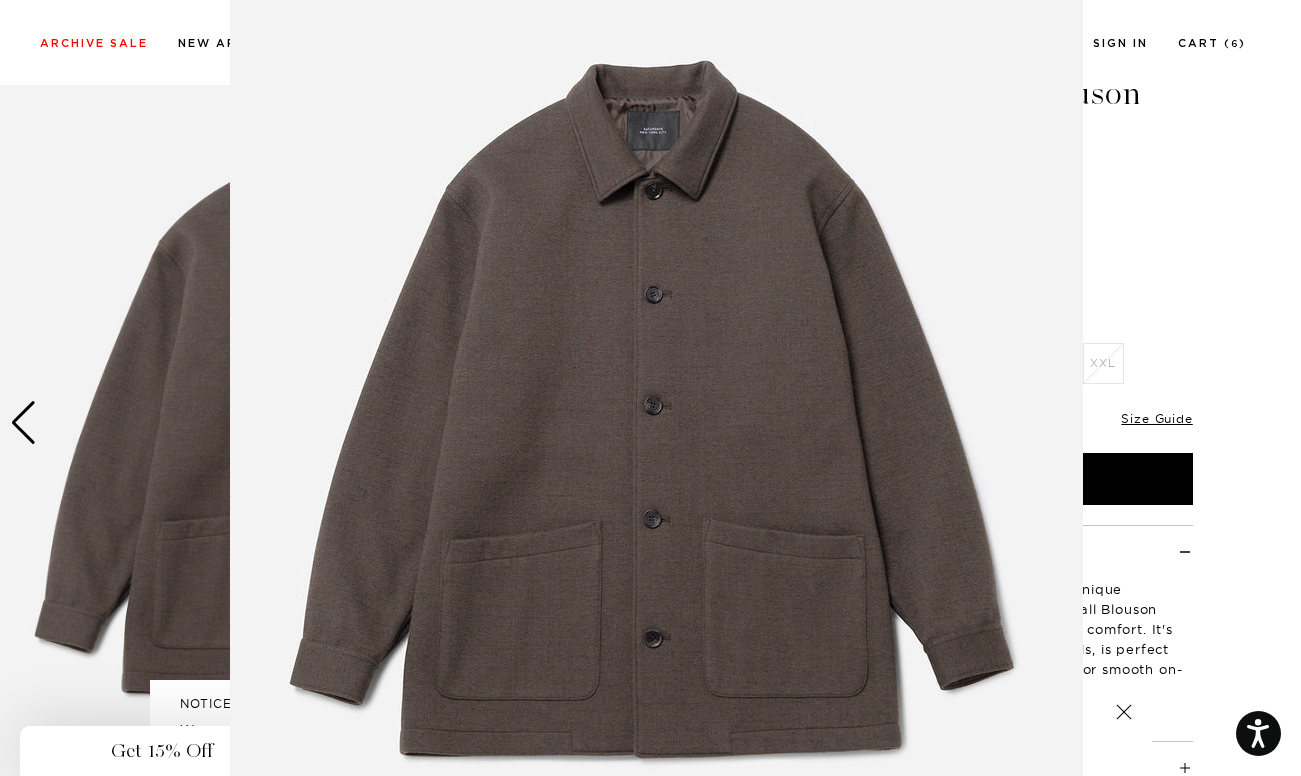 scroll, scrollTop: 94, scrollLeft: 0, axis: vertical 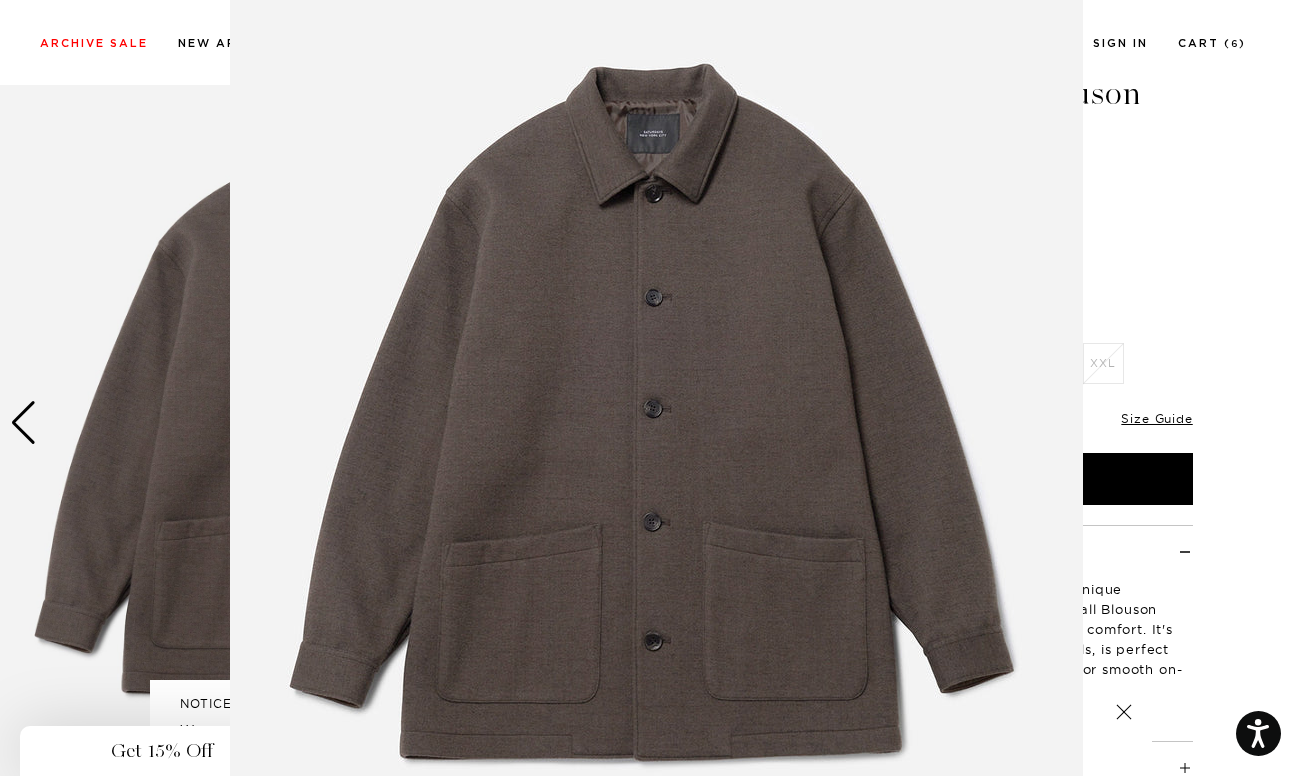 click at bounding box center [650, 388] 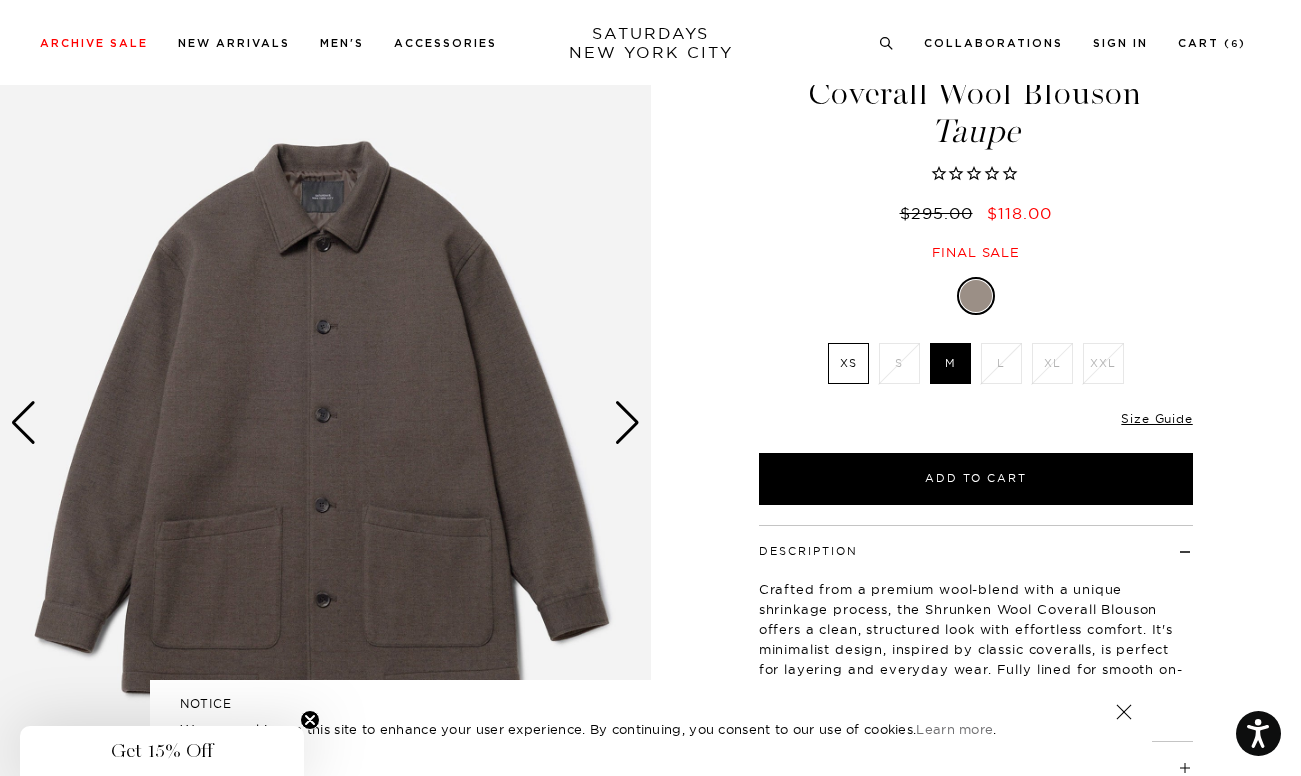 click at bounding box center (627, 423) 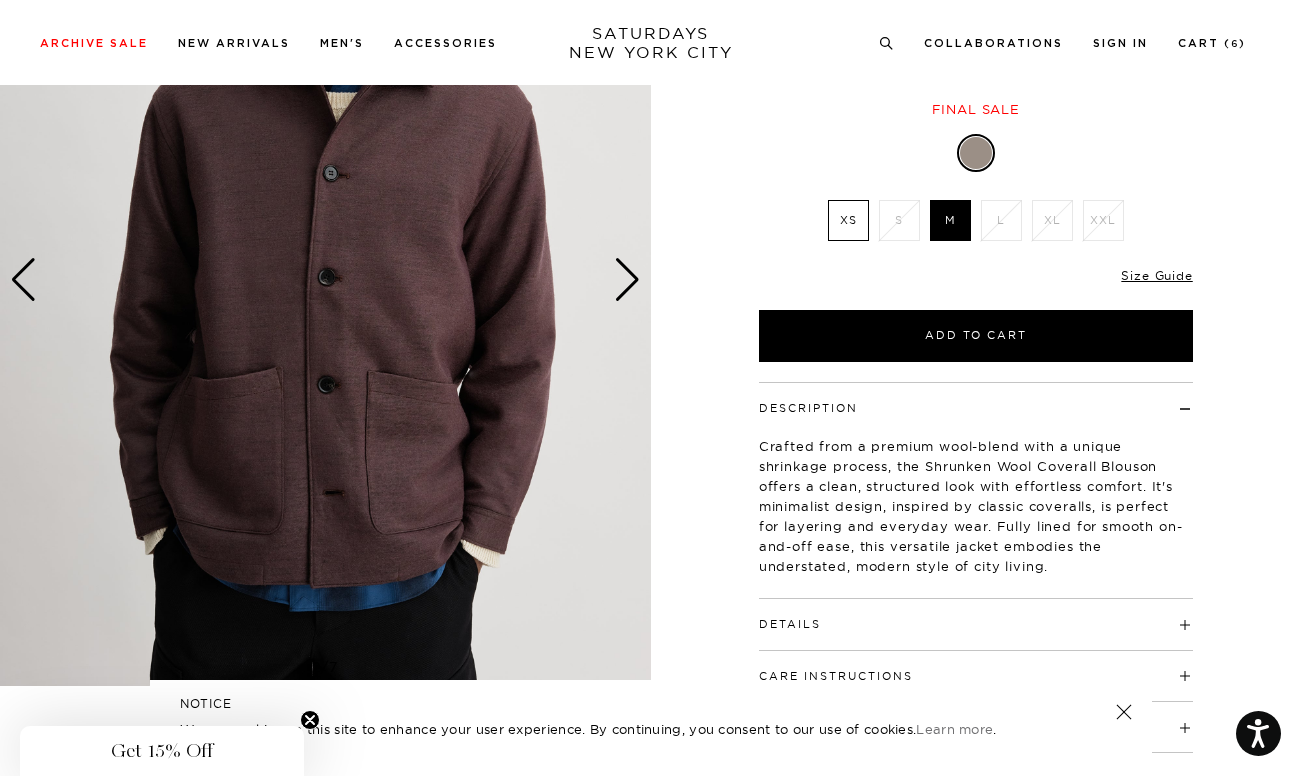 scroll, scrollTop: 229, scrollLeft: 0, axis: vertical 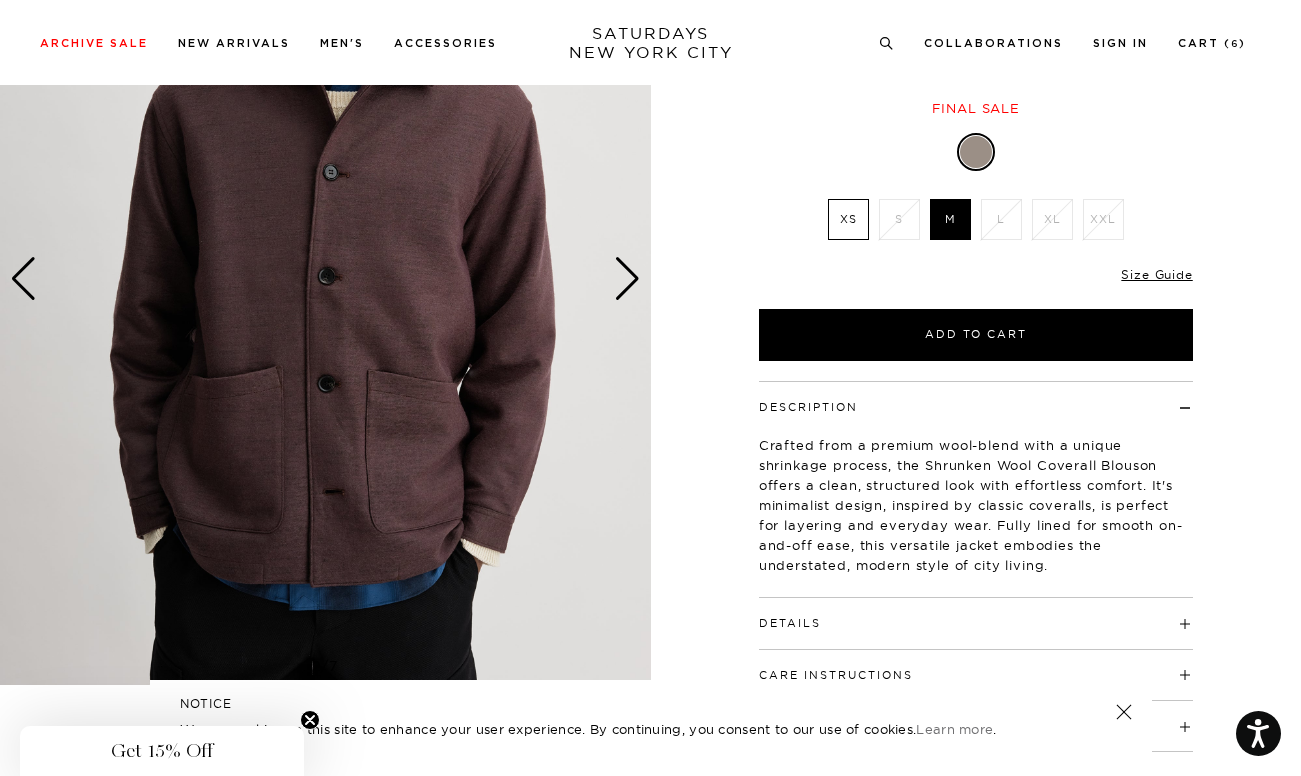 click at bounding box center [627, 279] 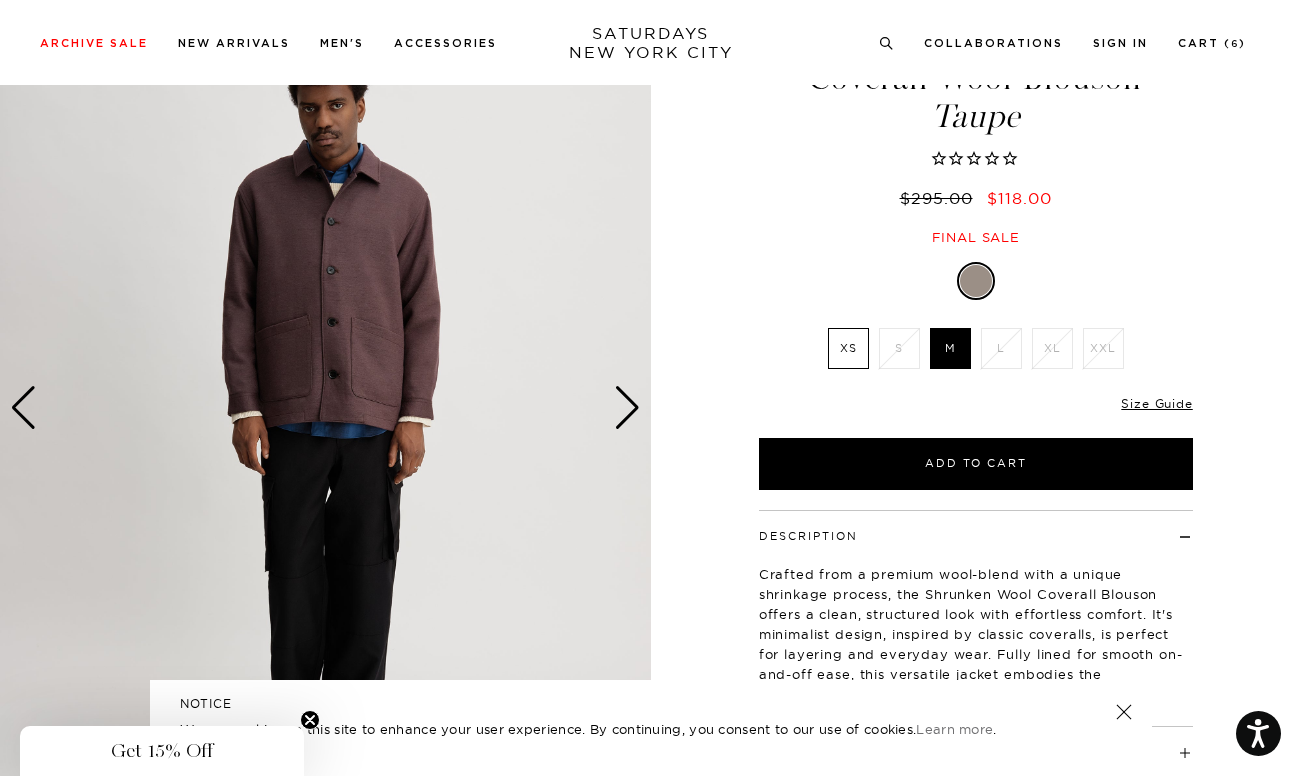 scroll, scrollTop: 101, scrollLeft: 0, axis: vertical 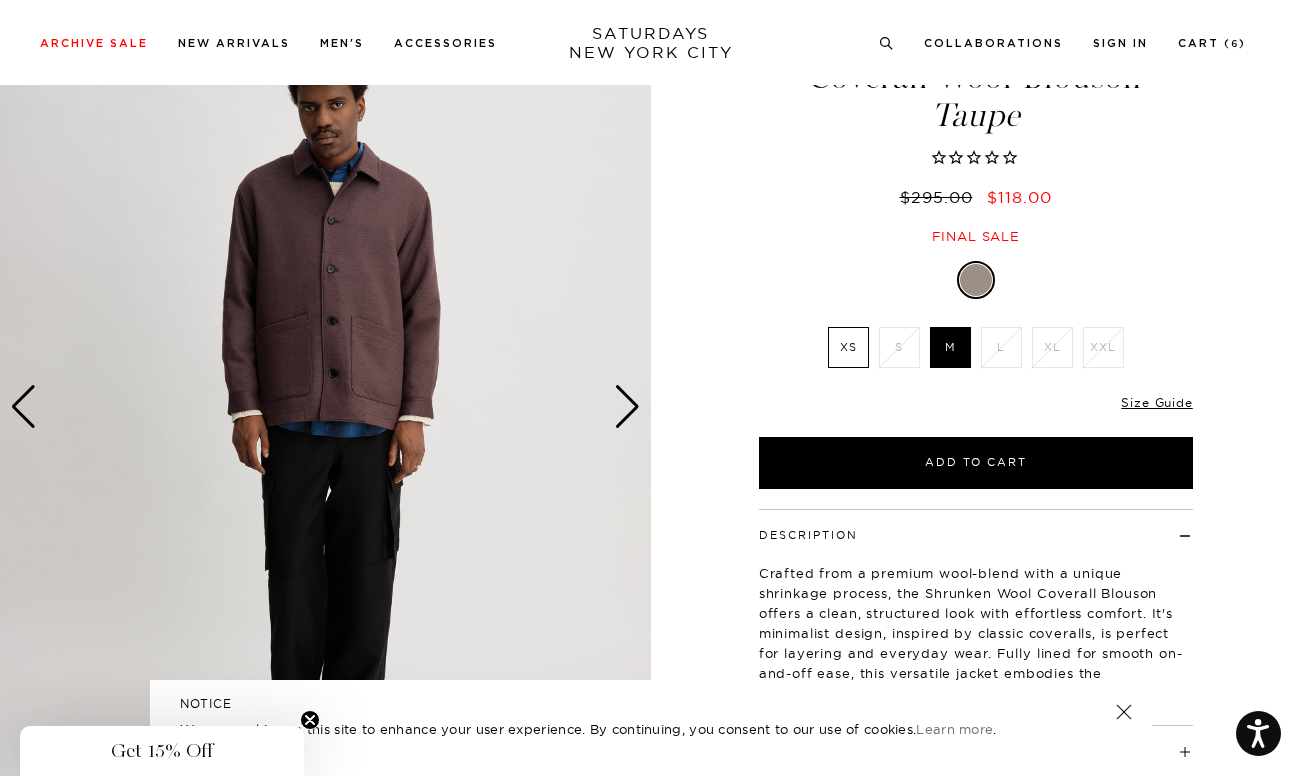 click at bounding box center [627, 407] 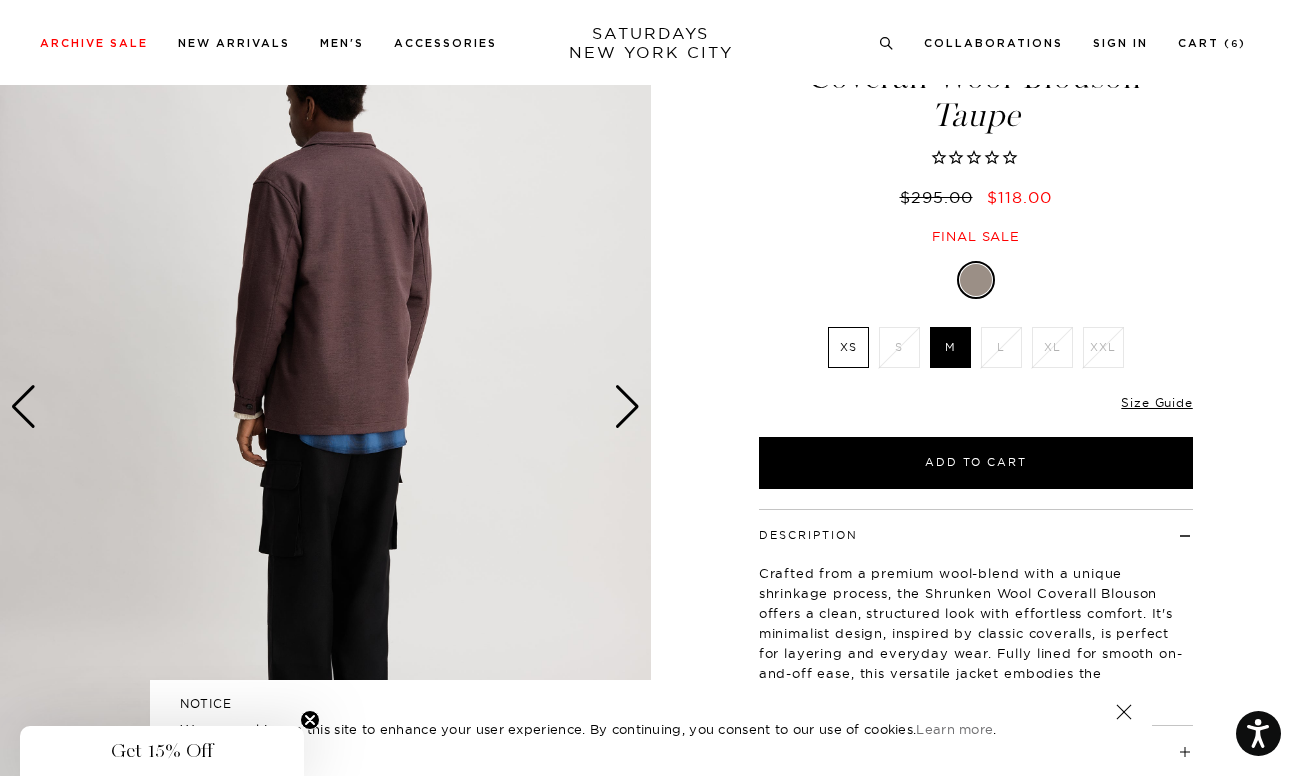 click at bounding box center [627, 407] 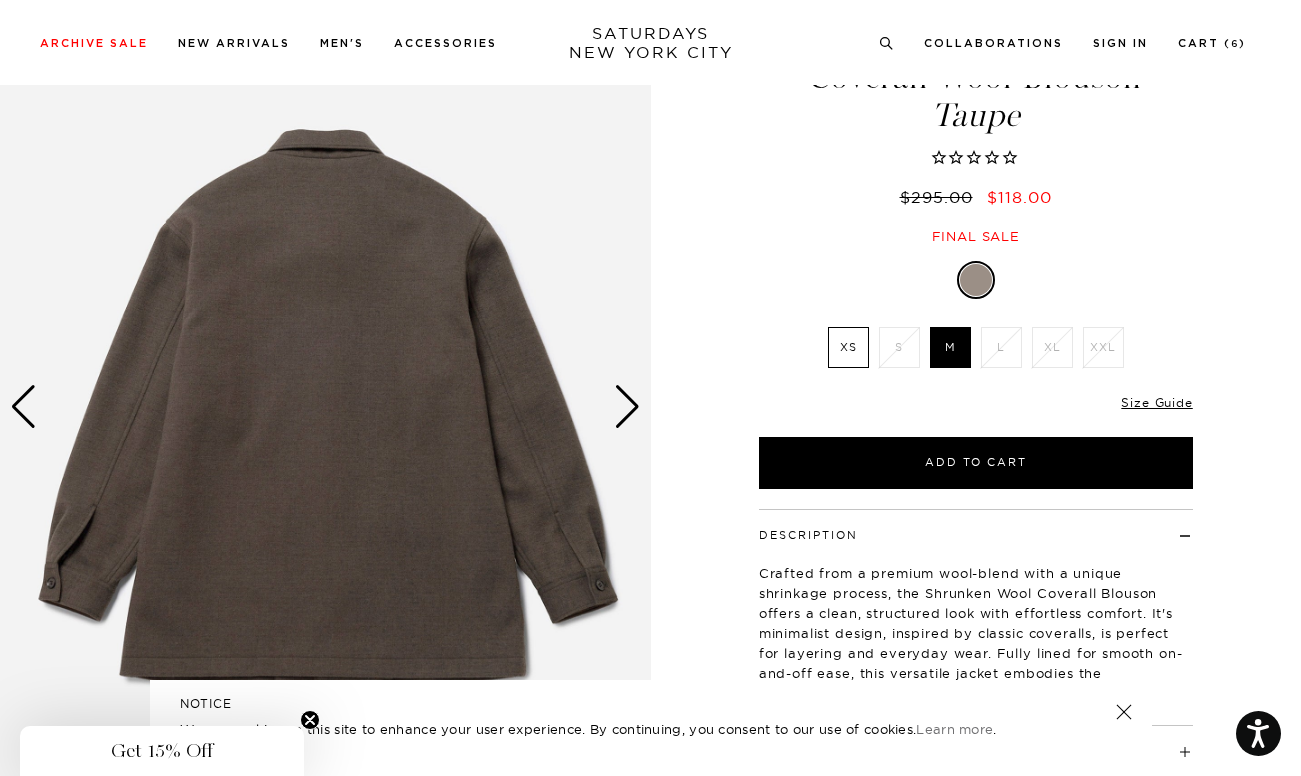 click at bounding box center (627, 407) 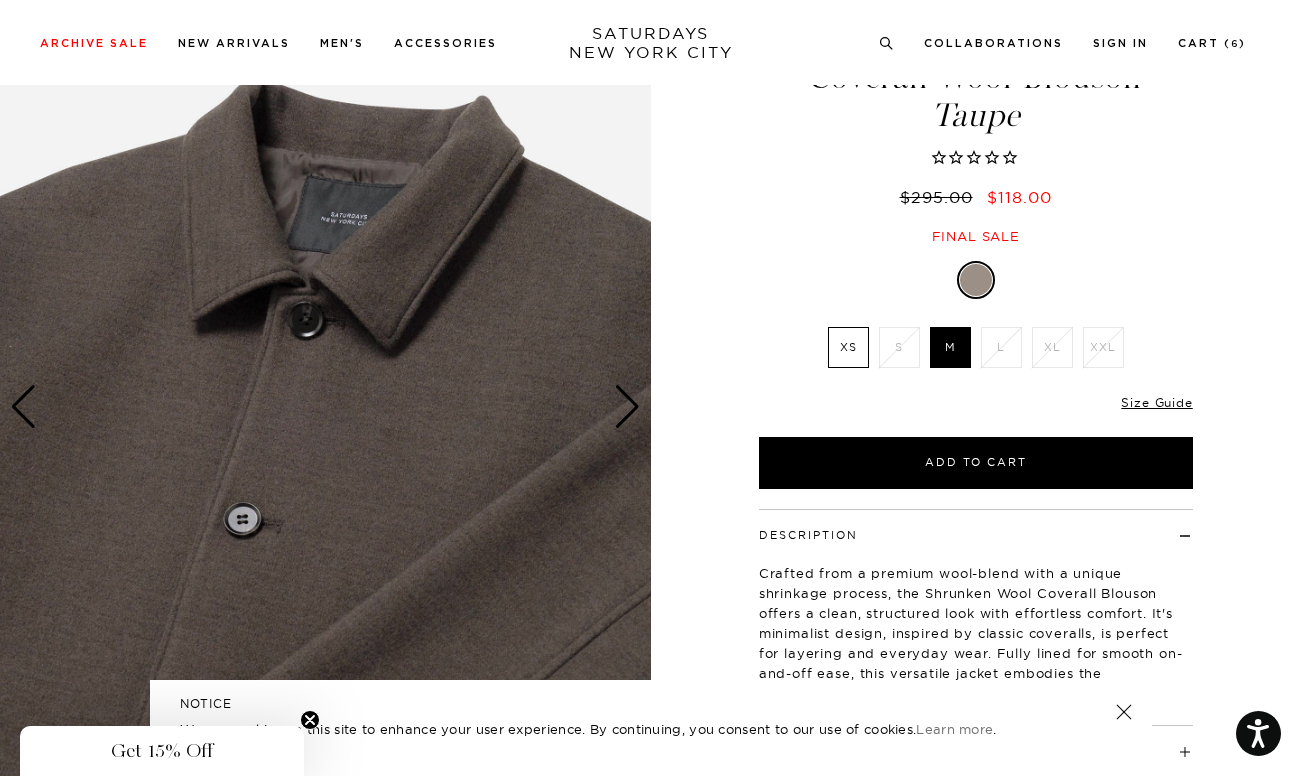 click at bounding box center (627, 407) 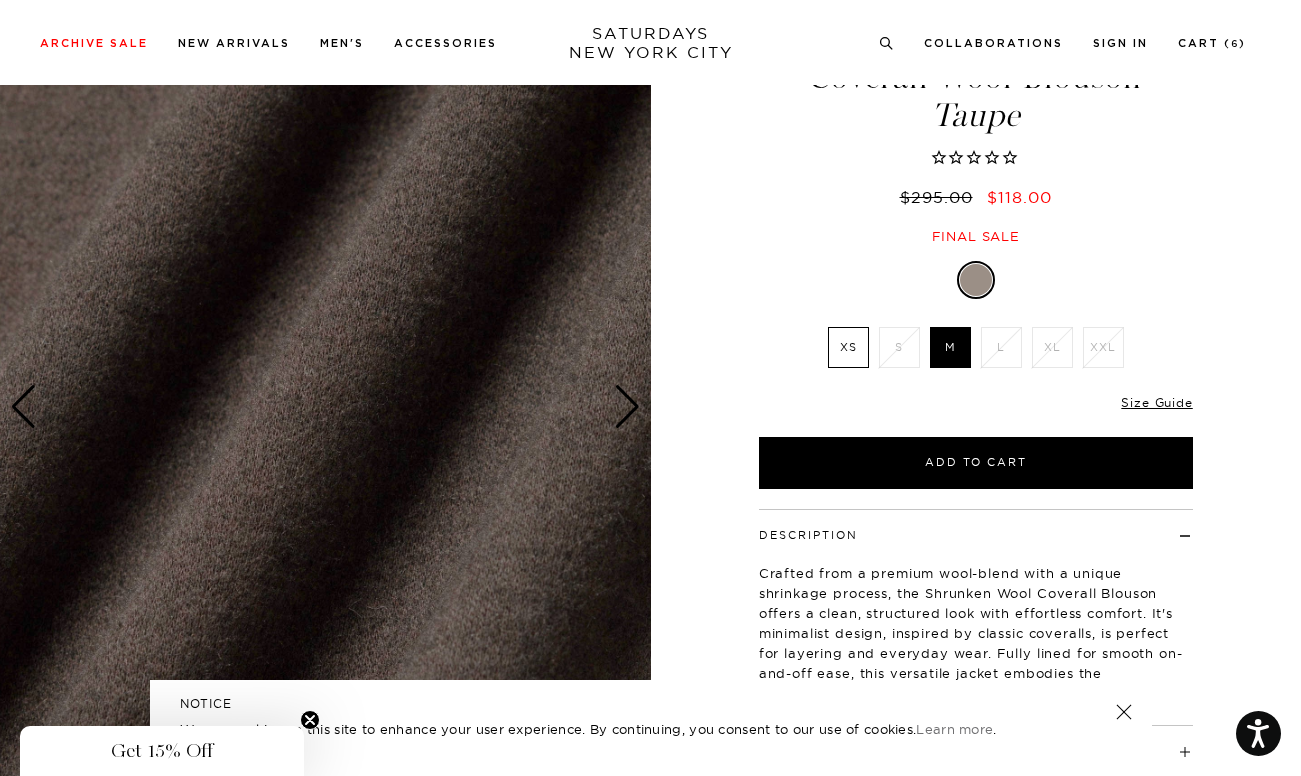 click at bounding box center (627, 407) 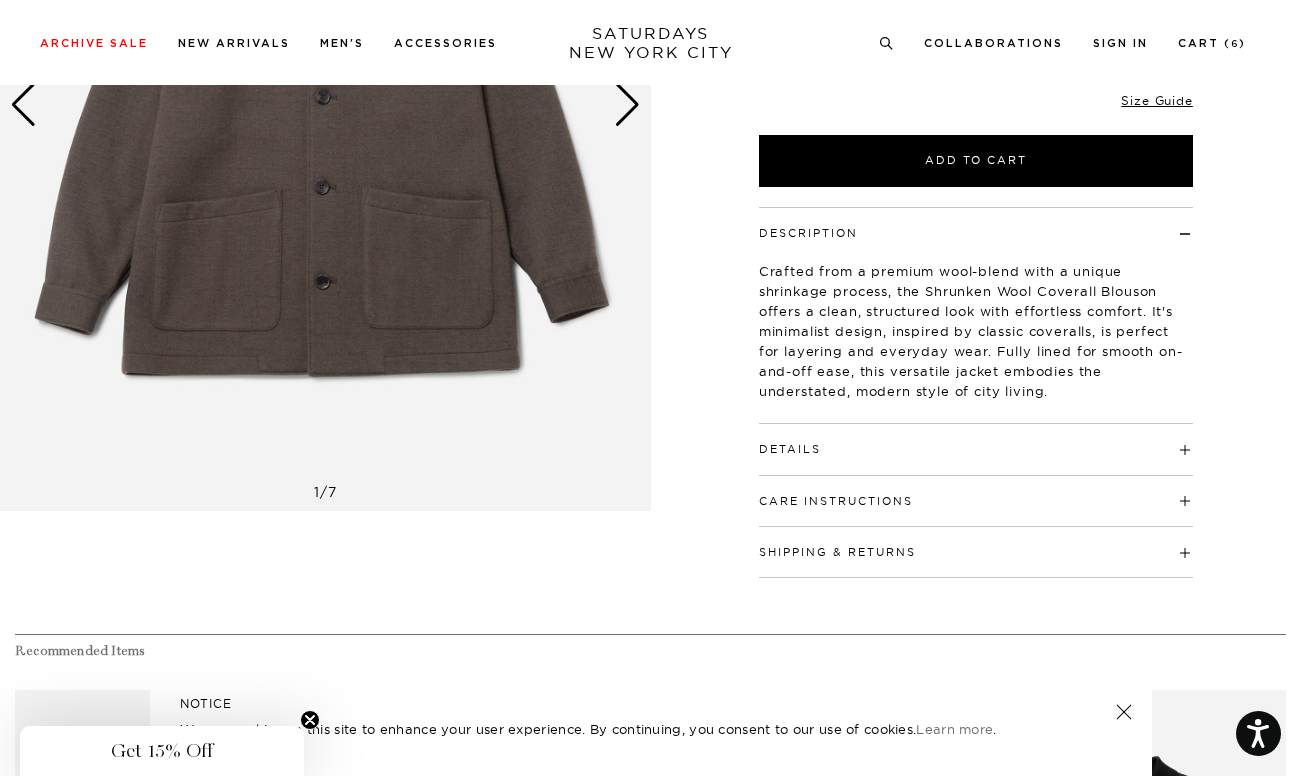 scroll, scrollTop: 404, scrollLeft: 0, axis: vertical 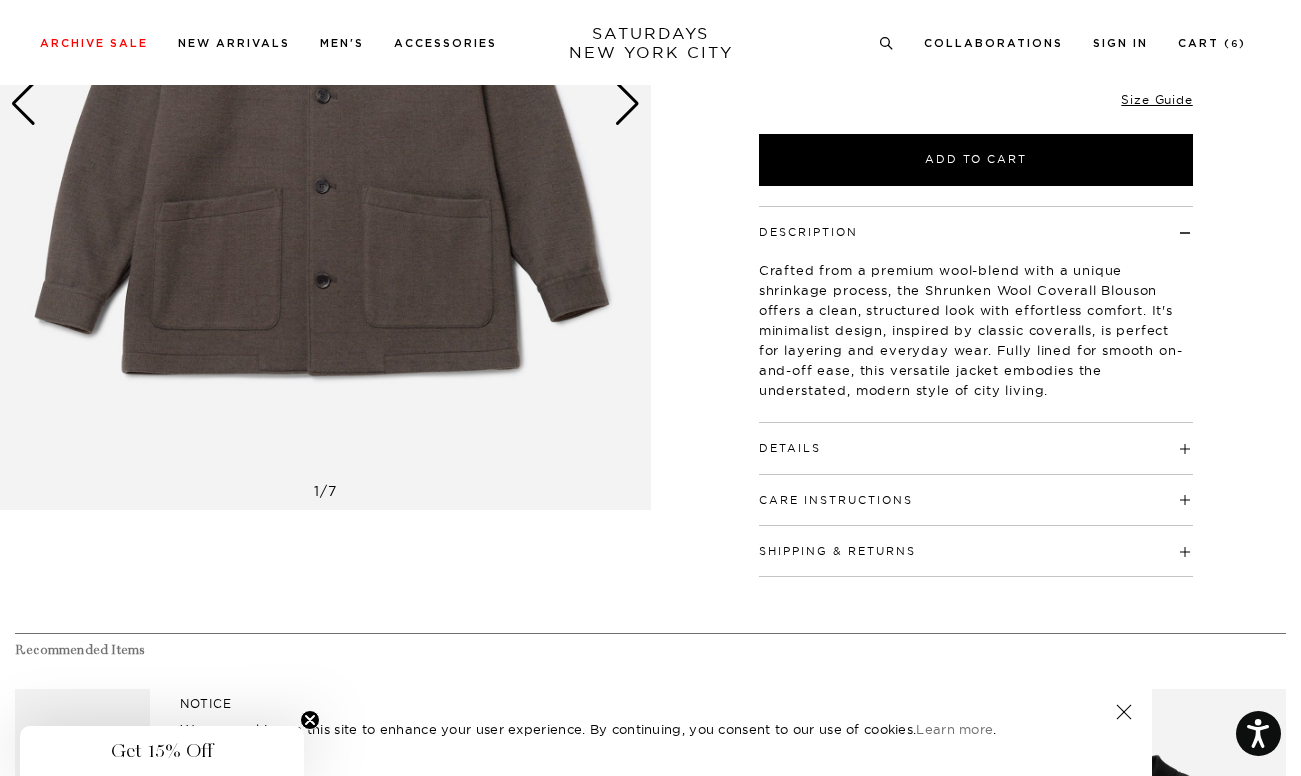 click on "Details
67% Polyester / 20% Wool / 13% Cotton Fully lined Model is 6'0" and is wearing a size M" at bounding box center (976, 448) 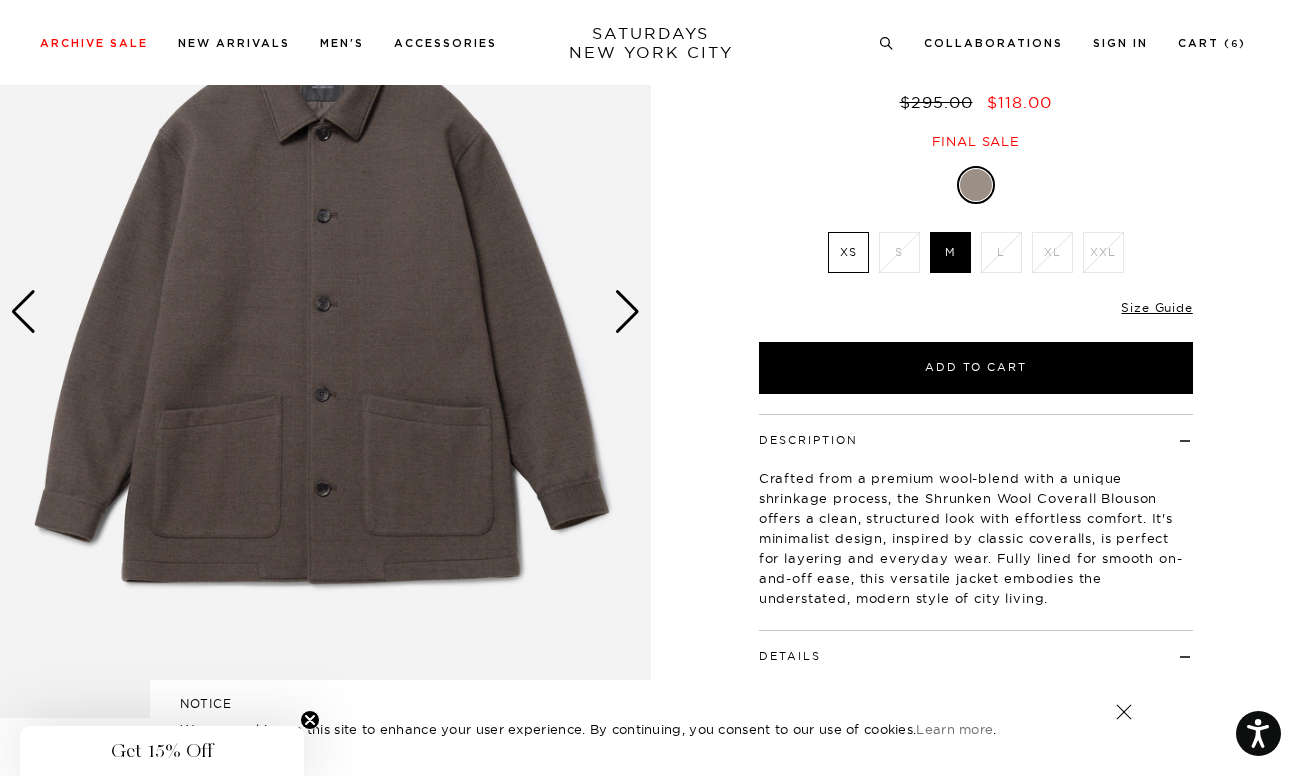 scroll, scrollTop: 182, scrollLeft: 0, axis: vertical 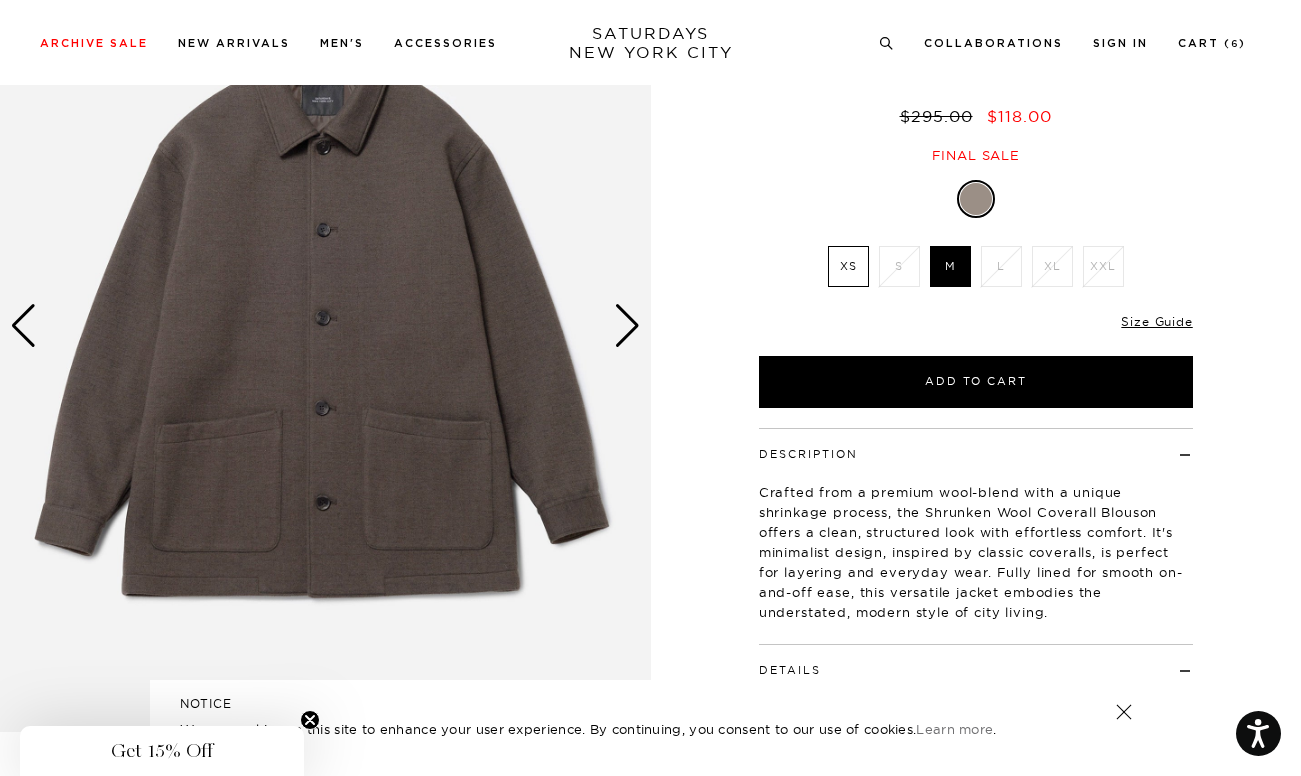 click at bounding box center [627, 326] 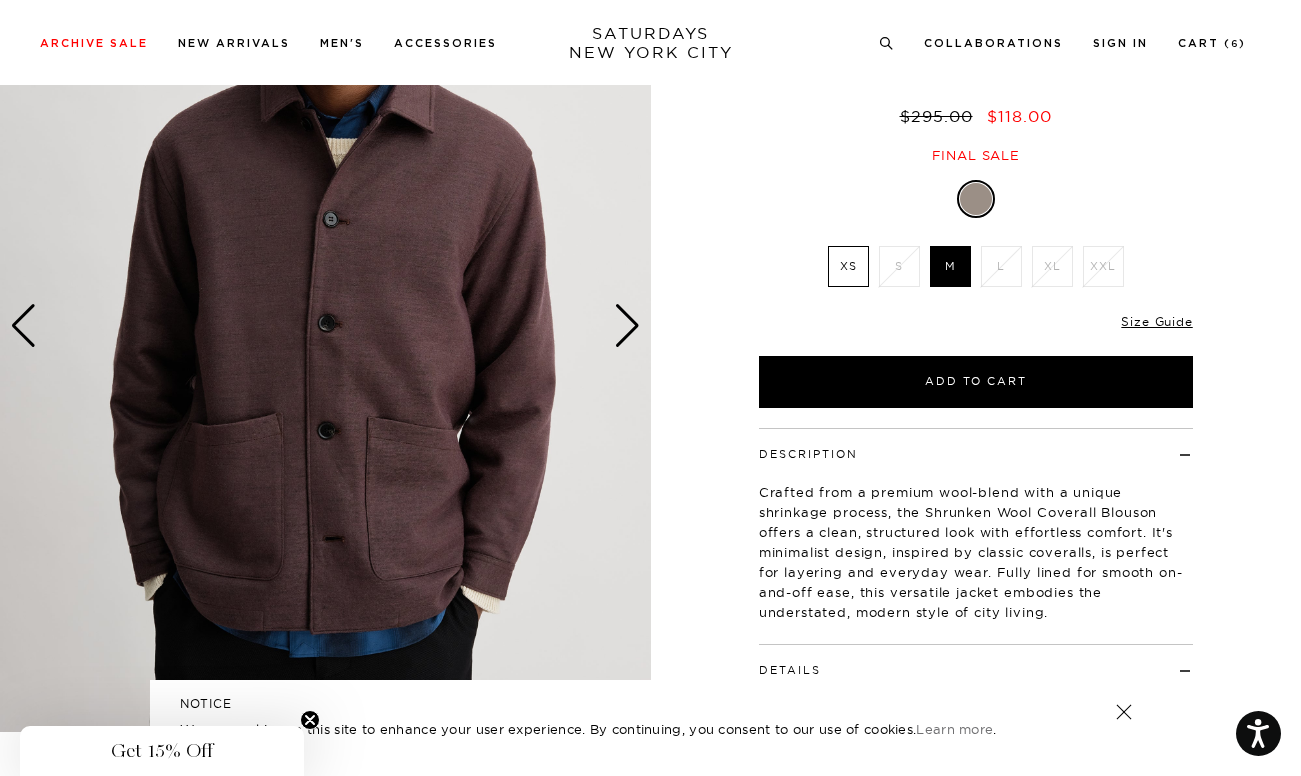 click at bounding box center (627, 326) 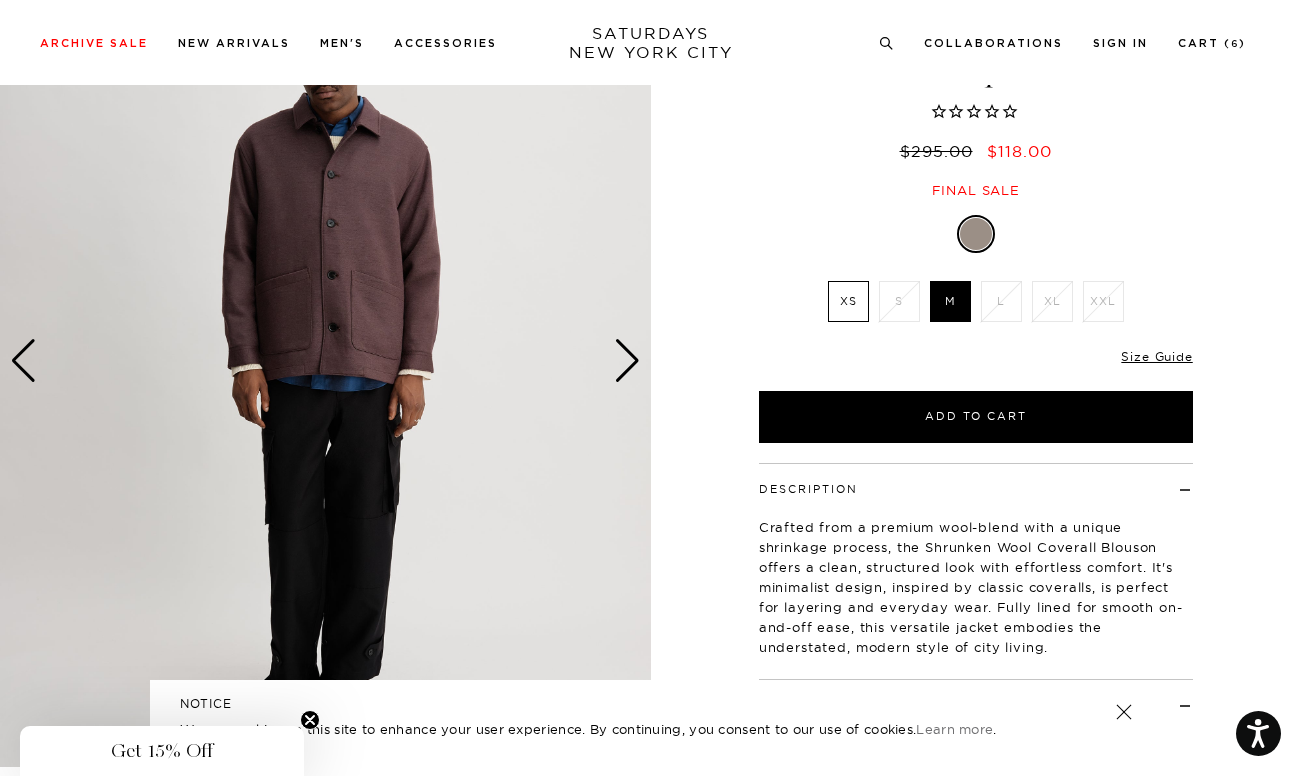 scroll, scrollTop: 146, scrollLeft: 0, axis: vertical 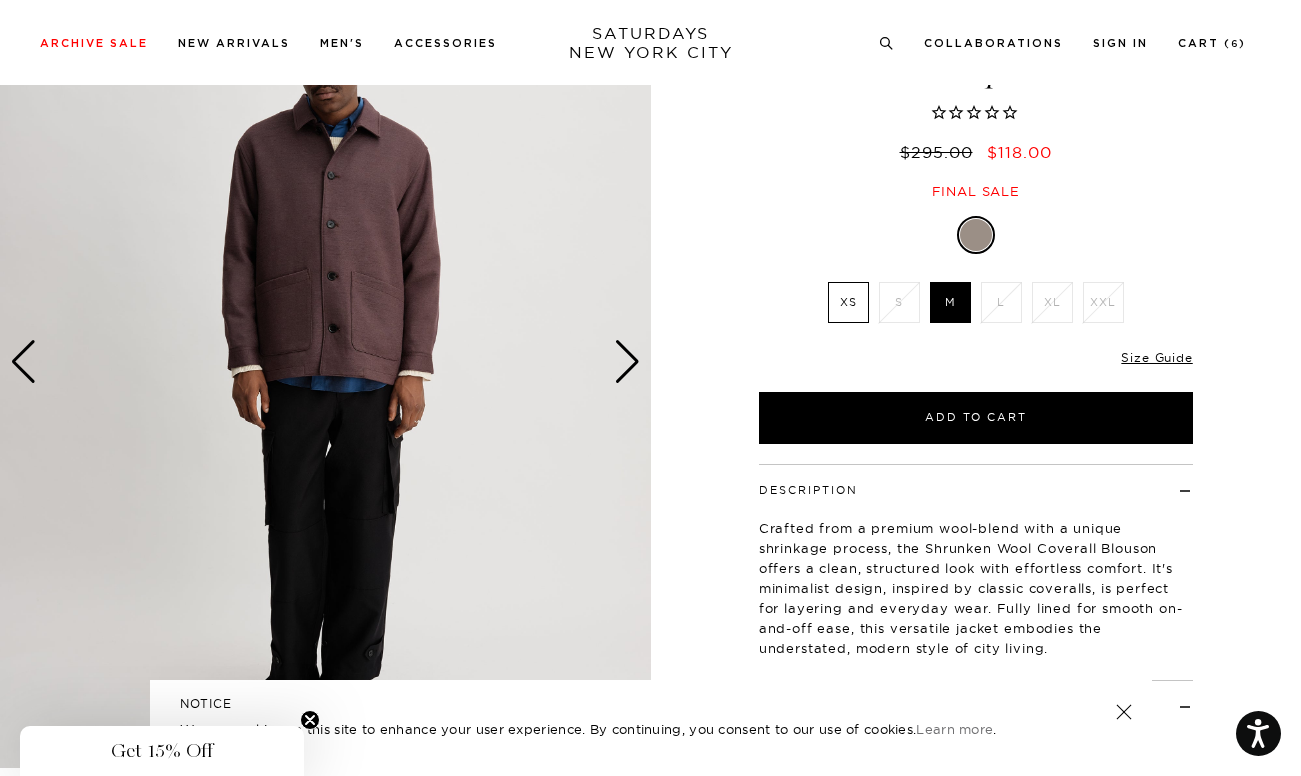 click at bounding box center (627, 362) 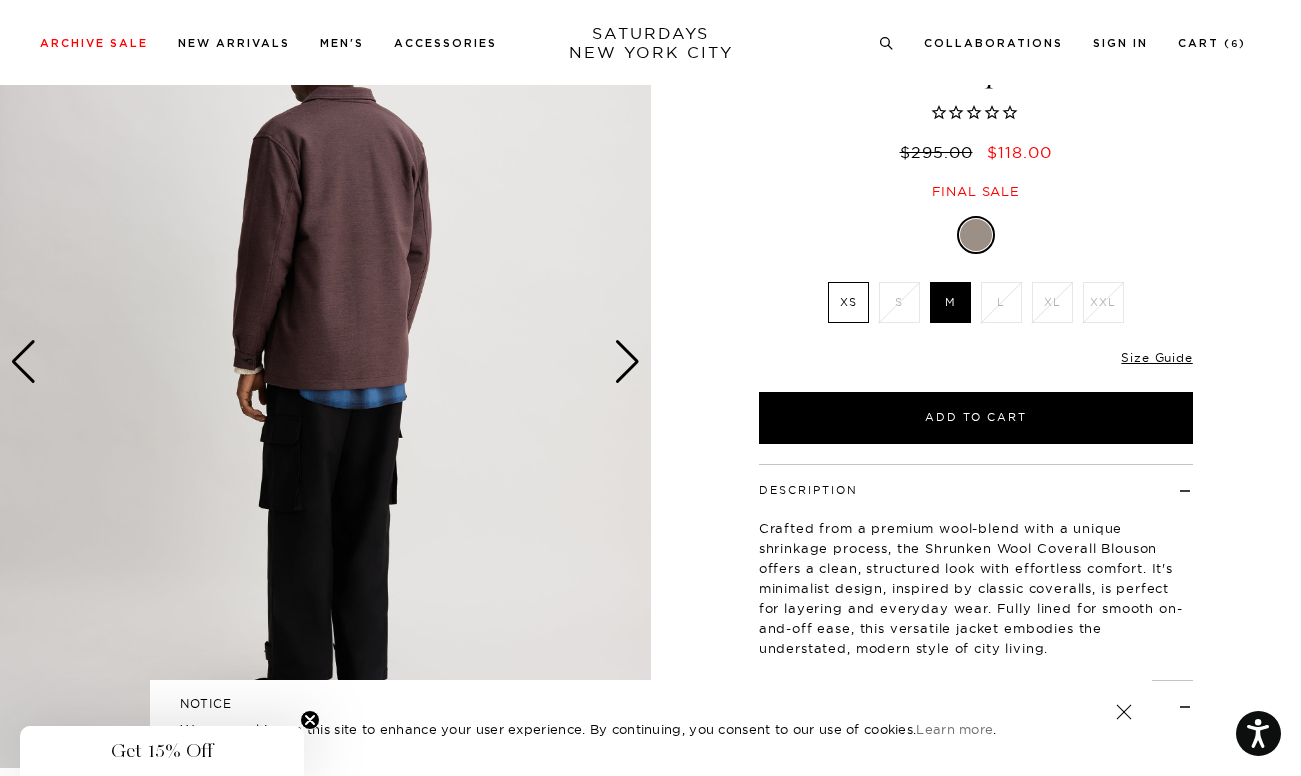 click at bounding box center (627, 362) 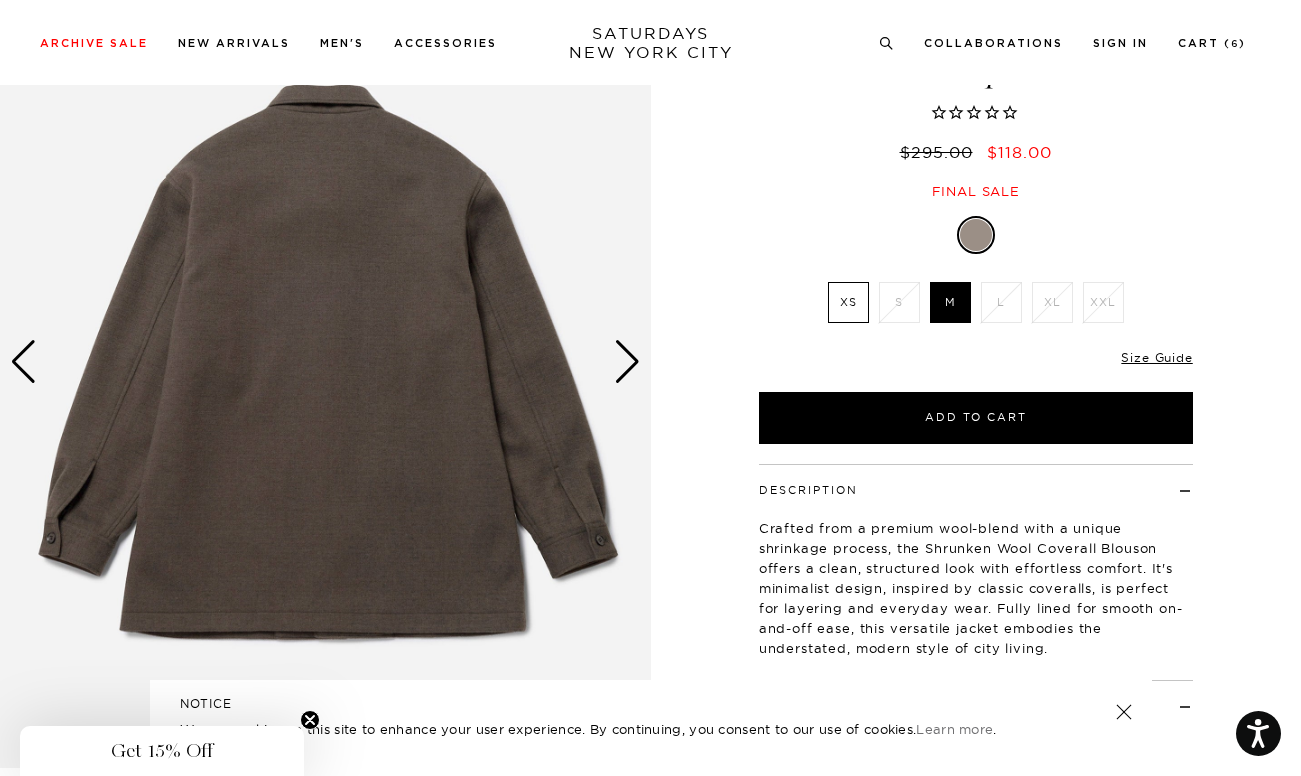 click at bounding box center [627, 362] 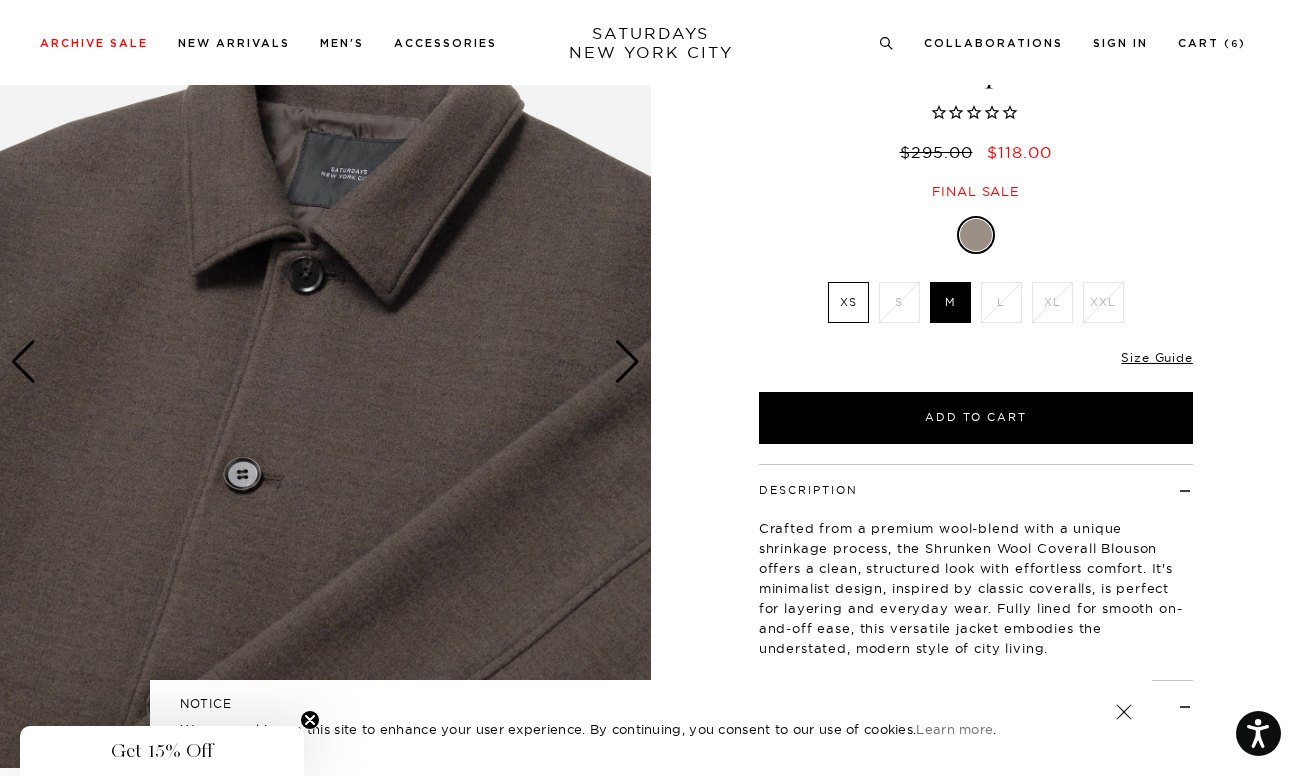 click at bounding box center [627, 362] 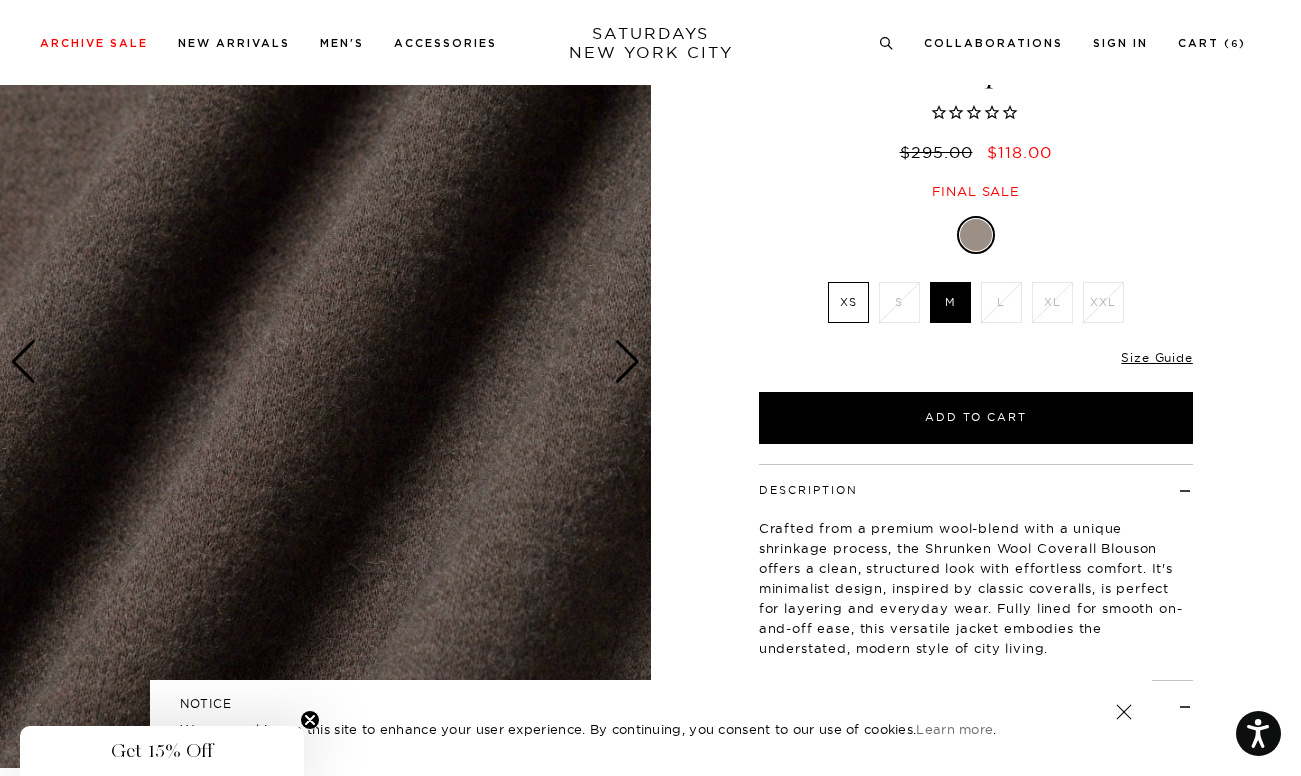 click at bounding box center (627, 362) 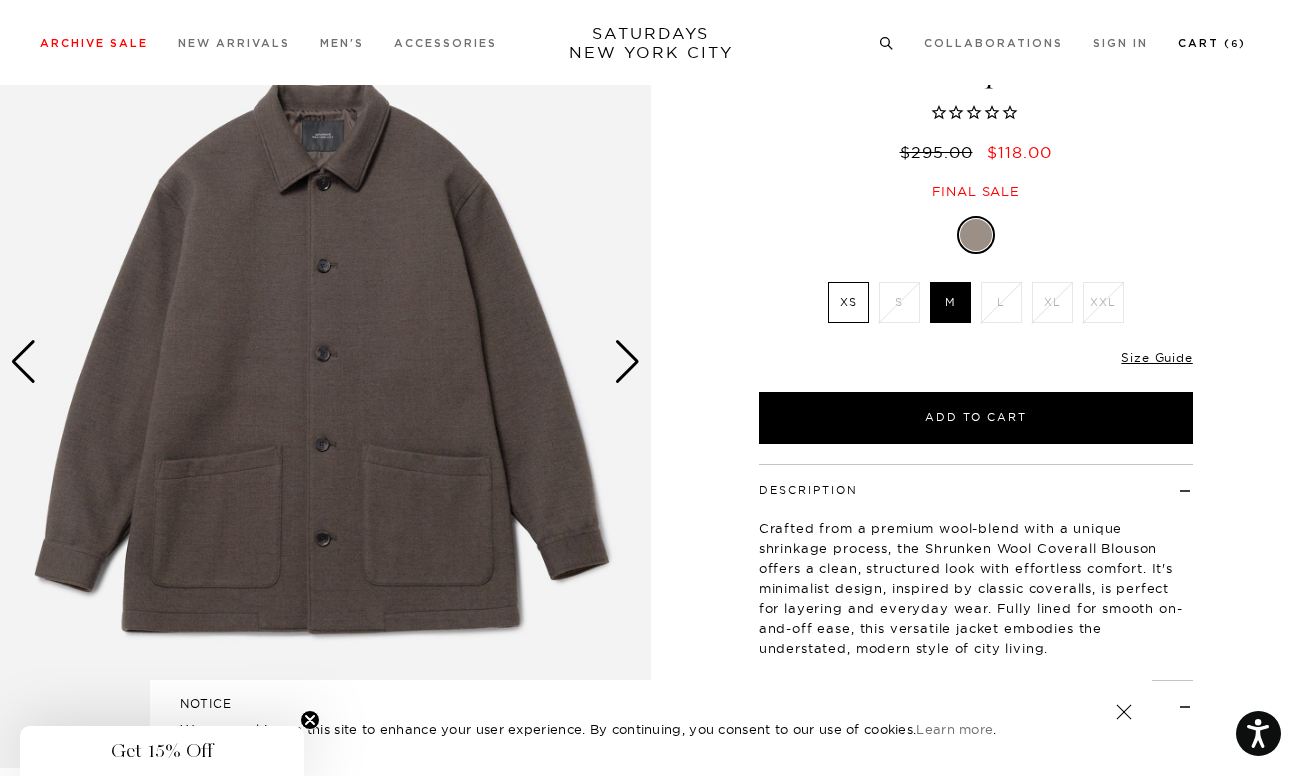 click on "Cart ( 6 )" at bounding box center [1212, 42] 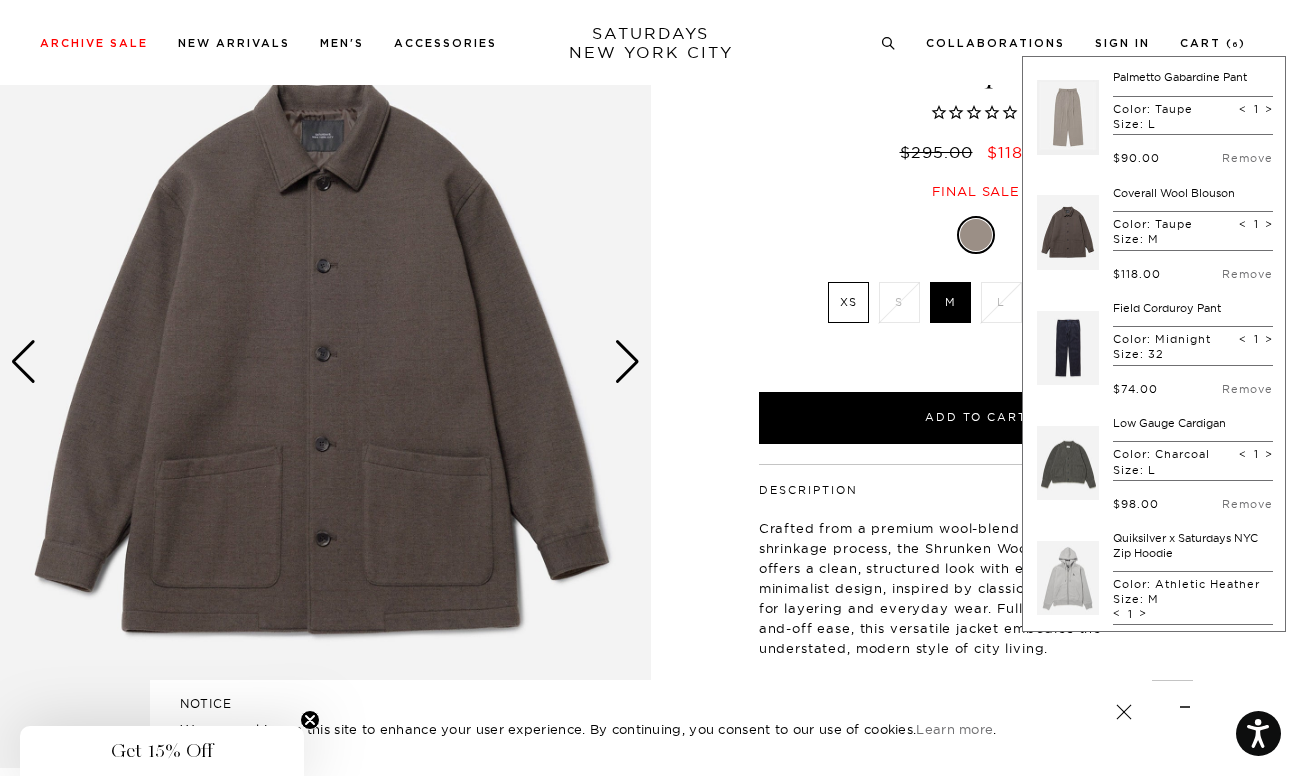 click on "Field Corduroy Pant" at bounding box center (1167, 308) 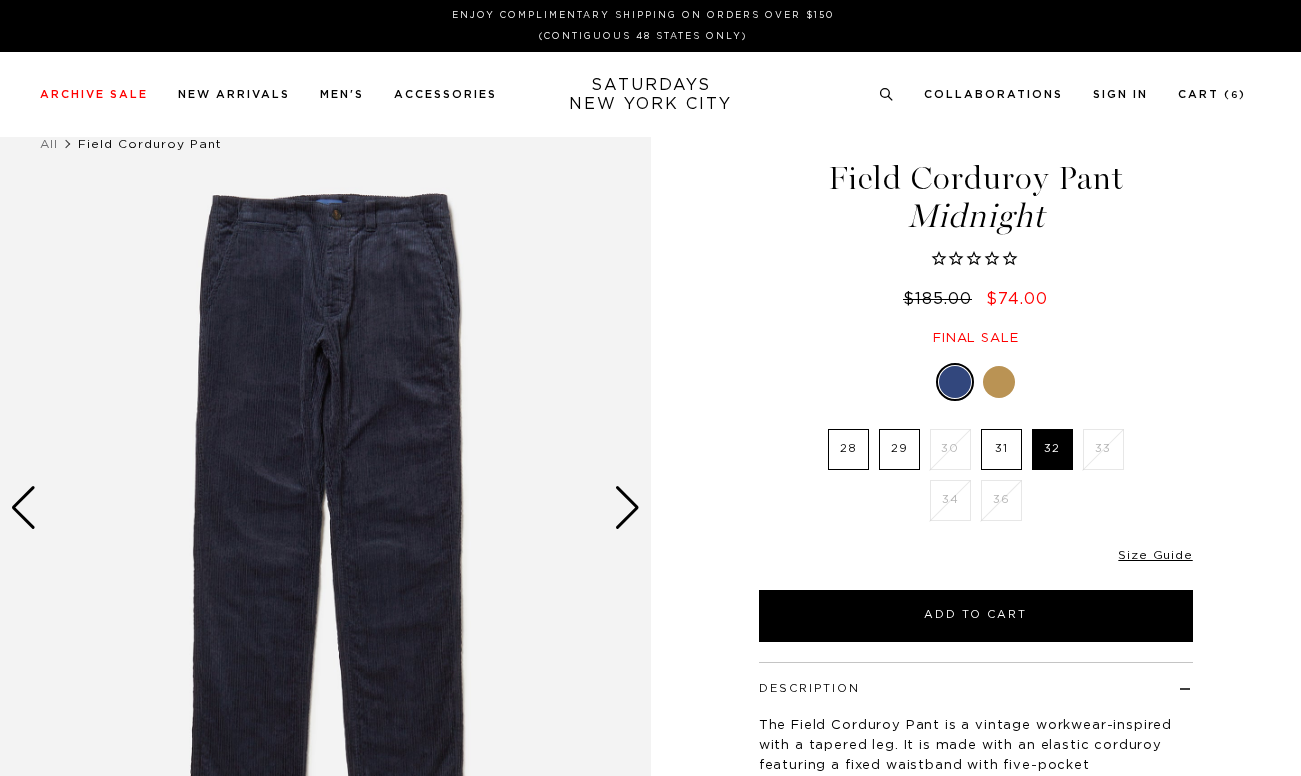scroll, scrollTop: 0, scrollLeft: 0, axis: both 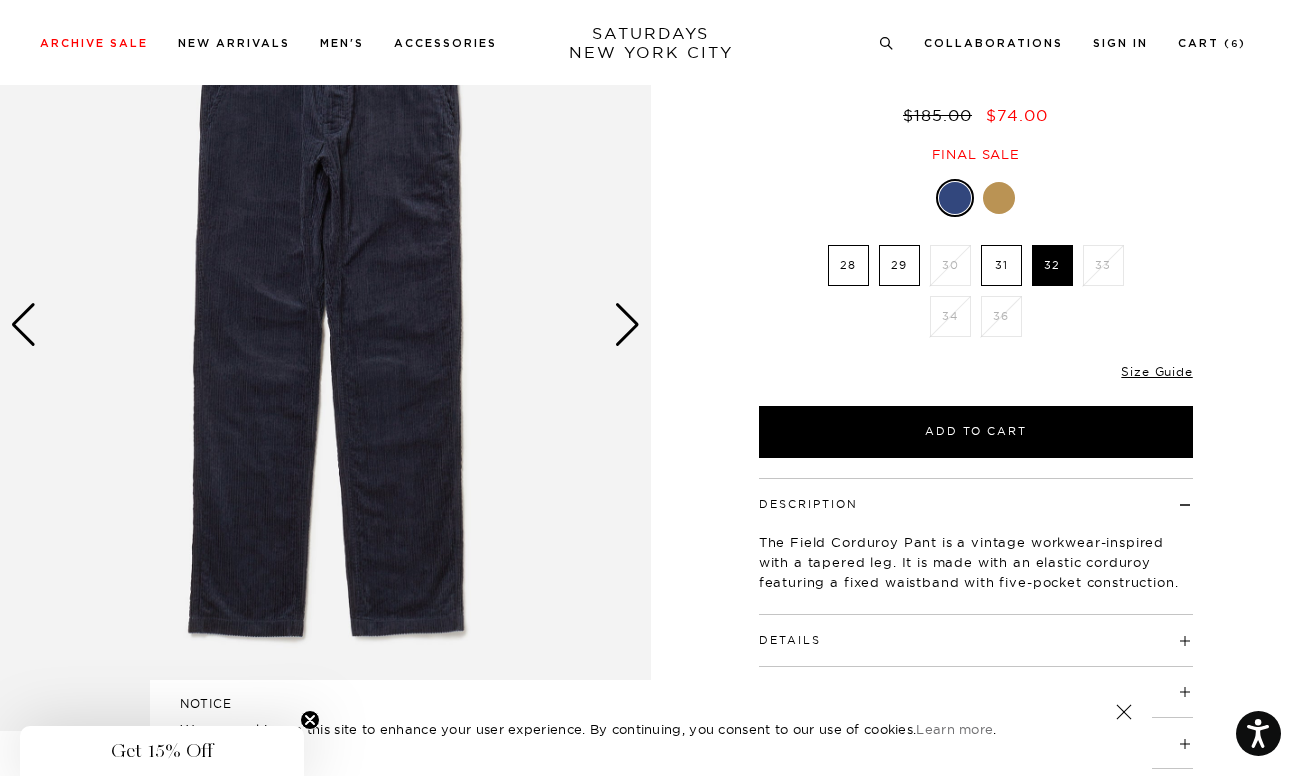 click at bounding box center [627, 325] 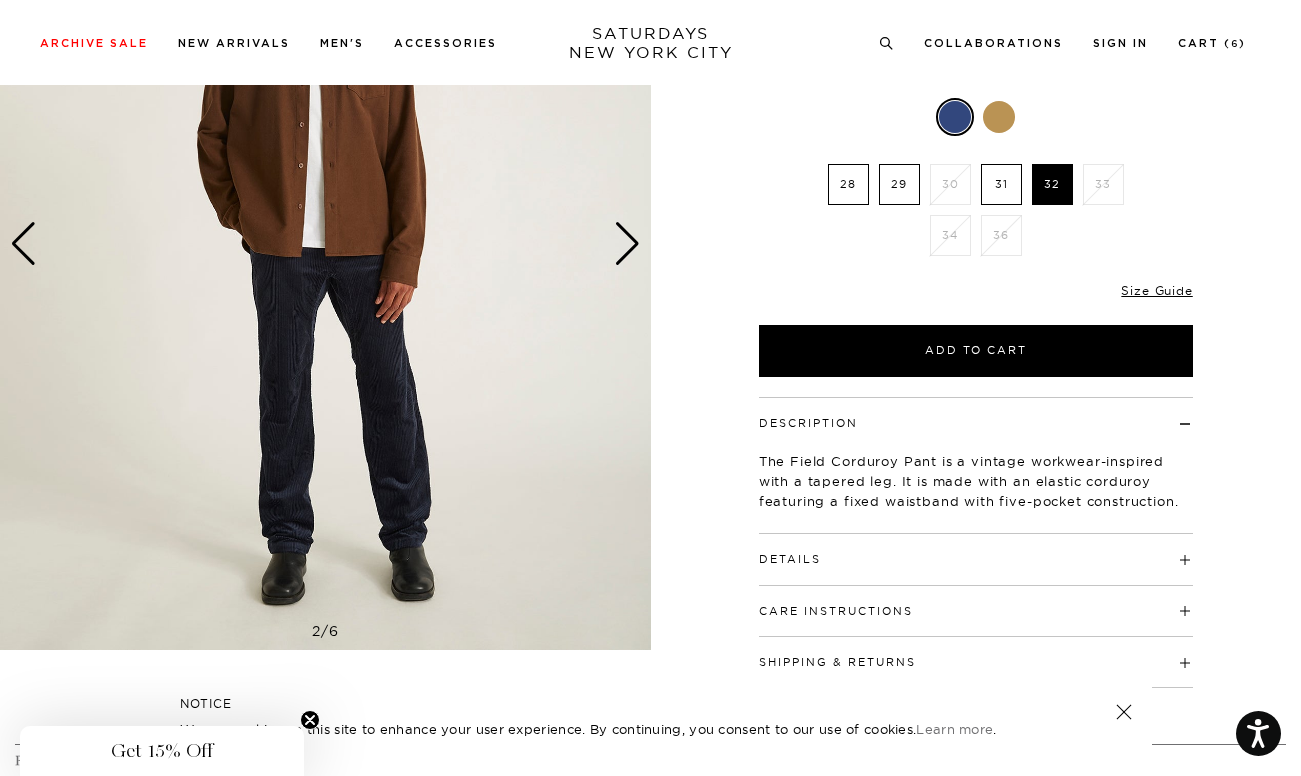 scroll, scrollTop: 265, scrollLeft: 0, axis: vertical 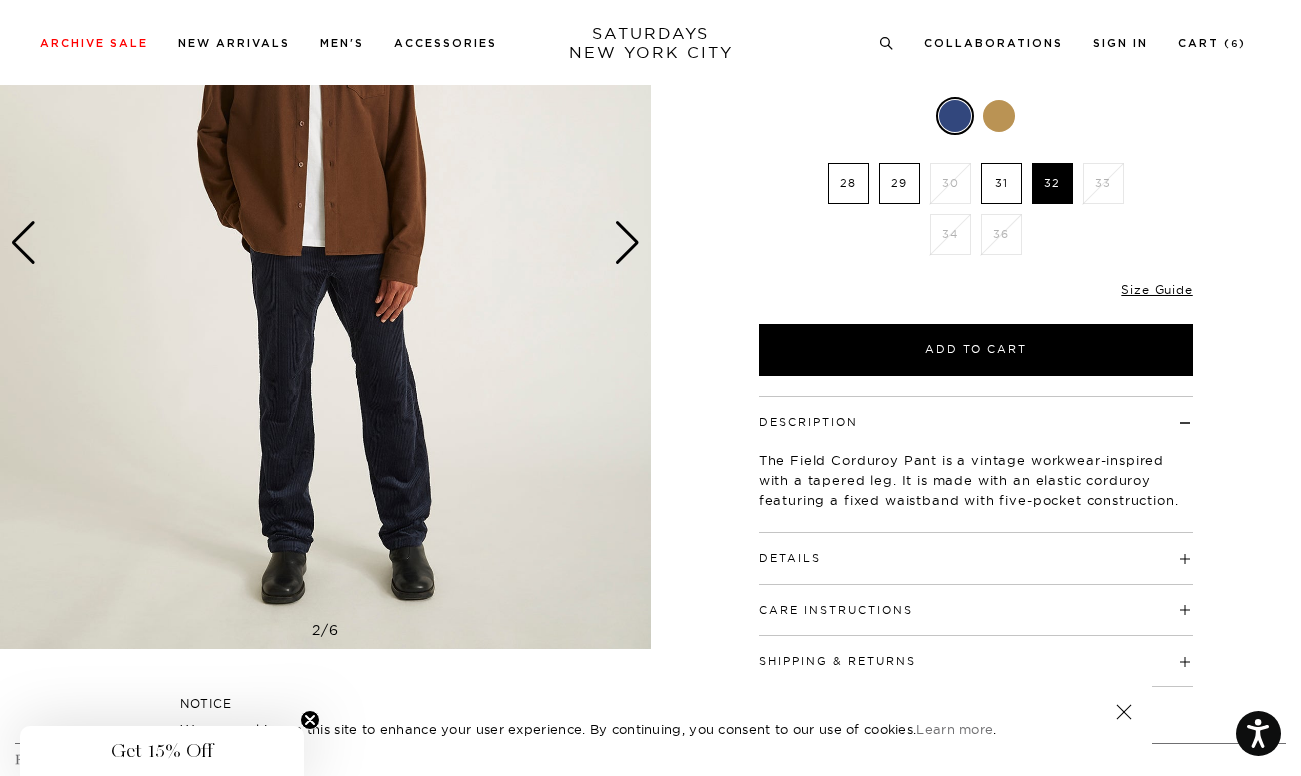 click at bounding box center (627, 243) 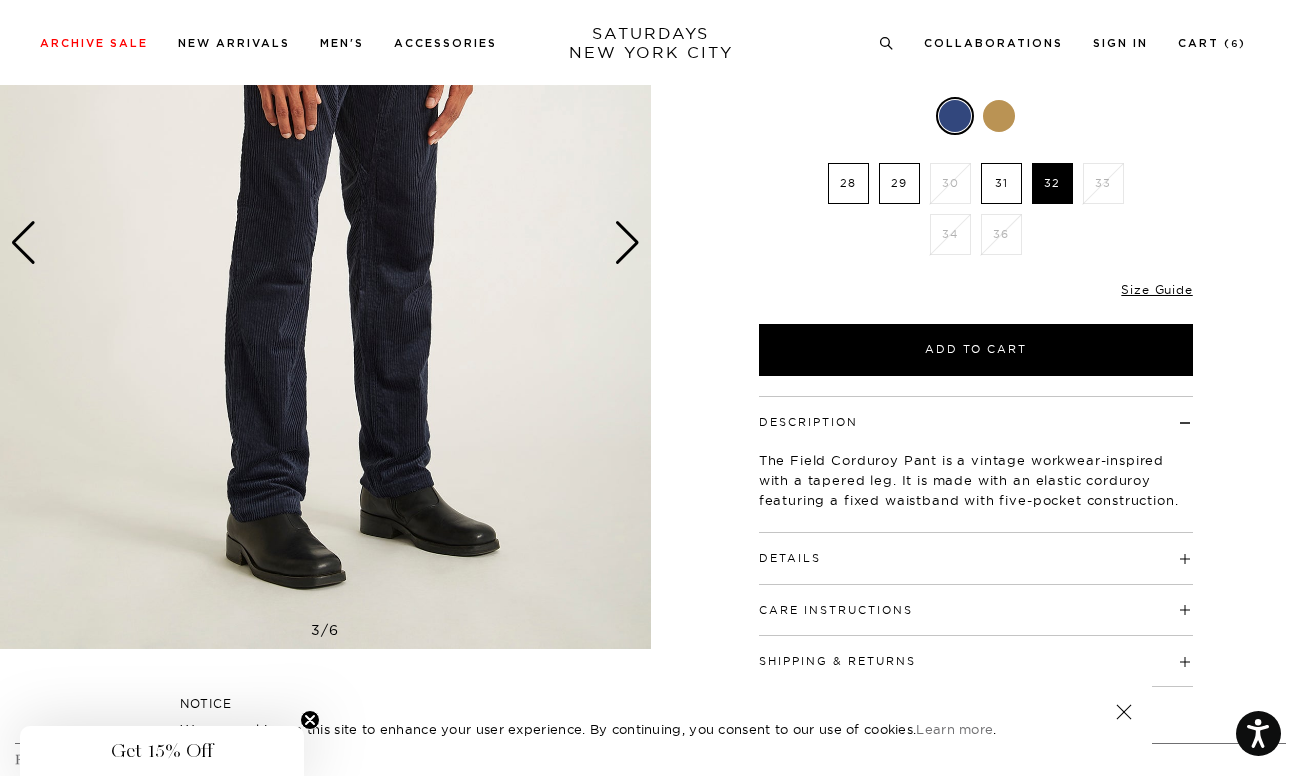 click at bounding box center (627, 243) 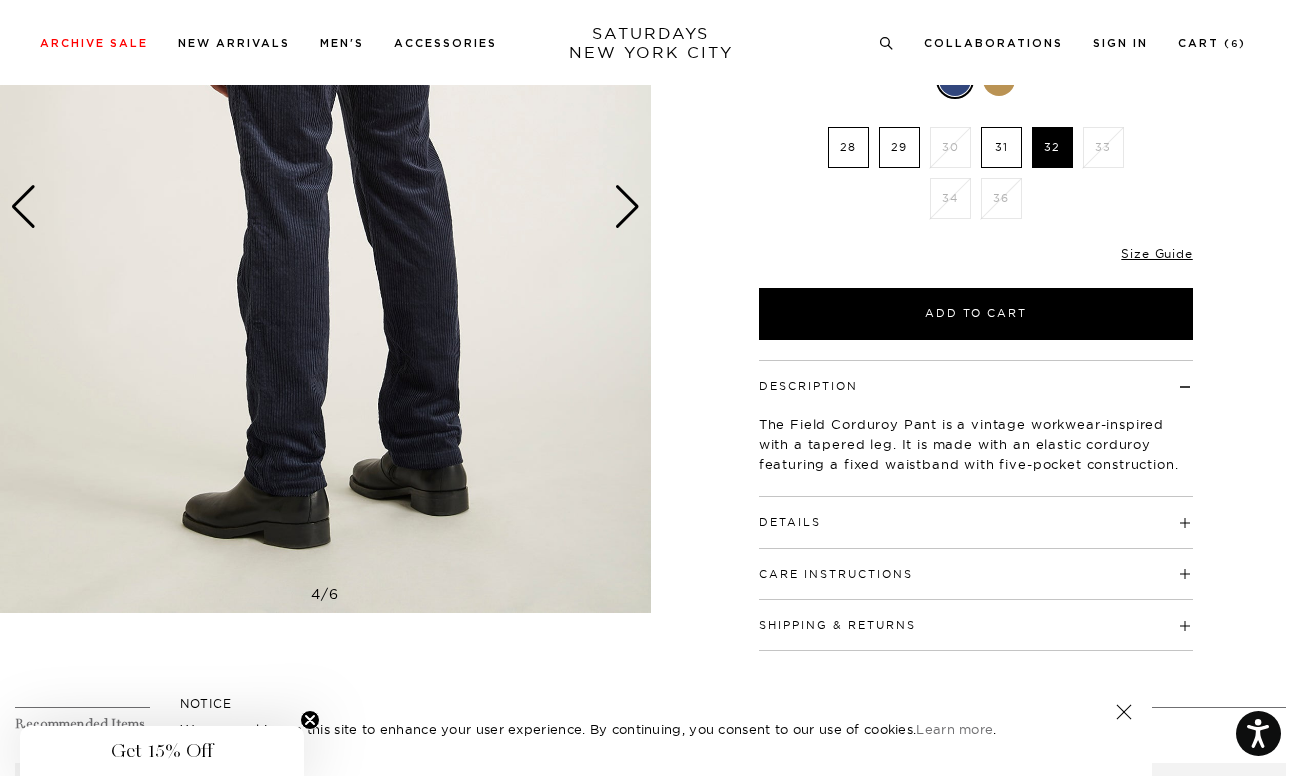 scroll, scrollTop: 302, scrollLeft: 0, axis: vertical 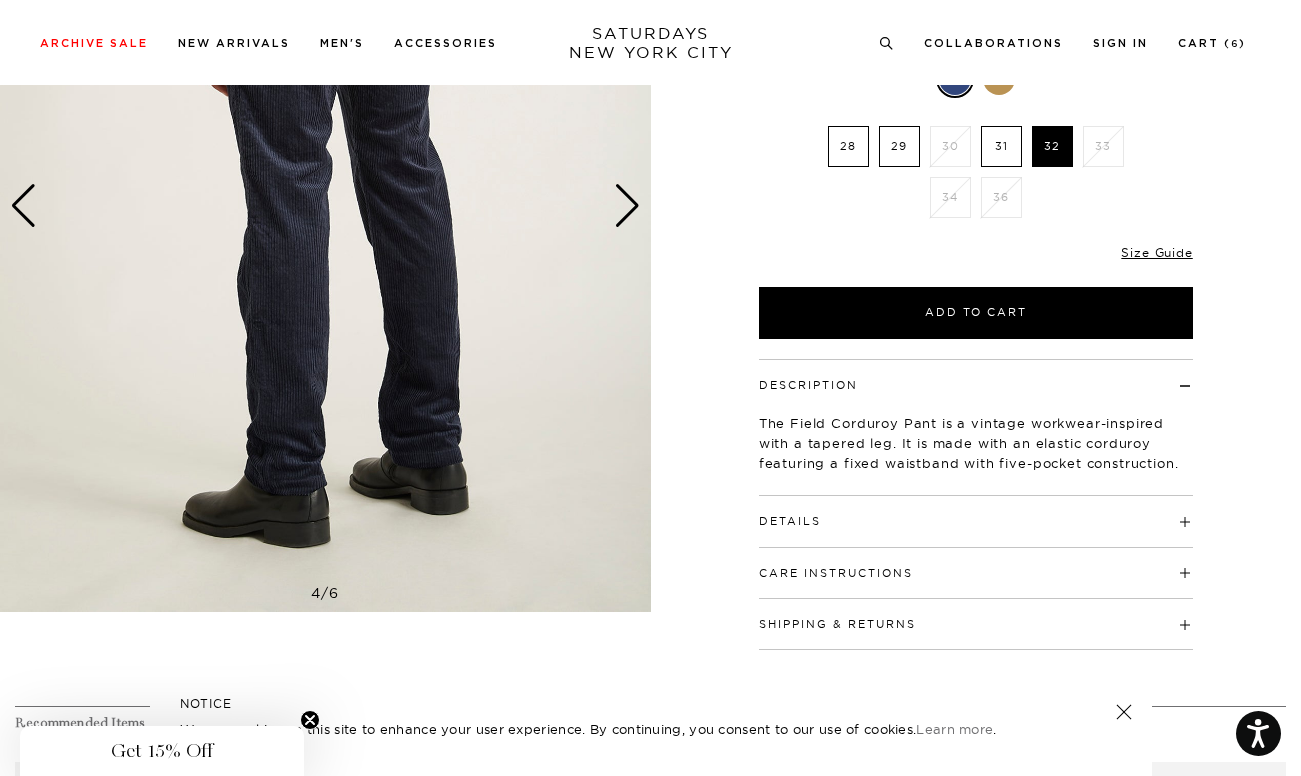 click on "Details" at bounding box center [976, 512] 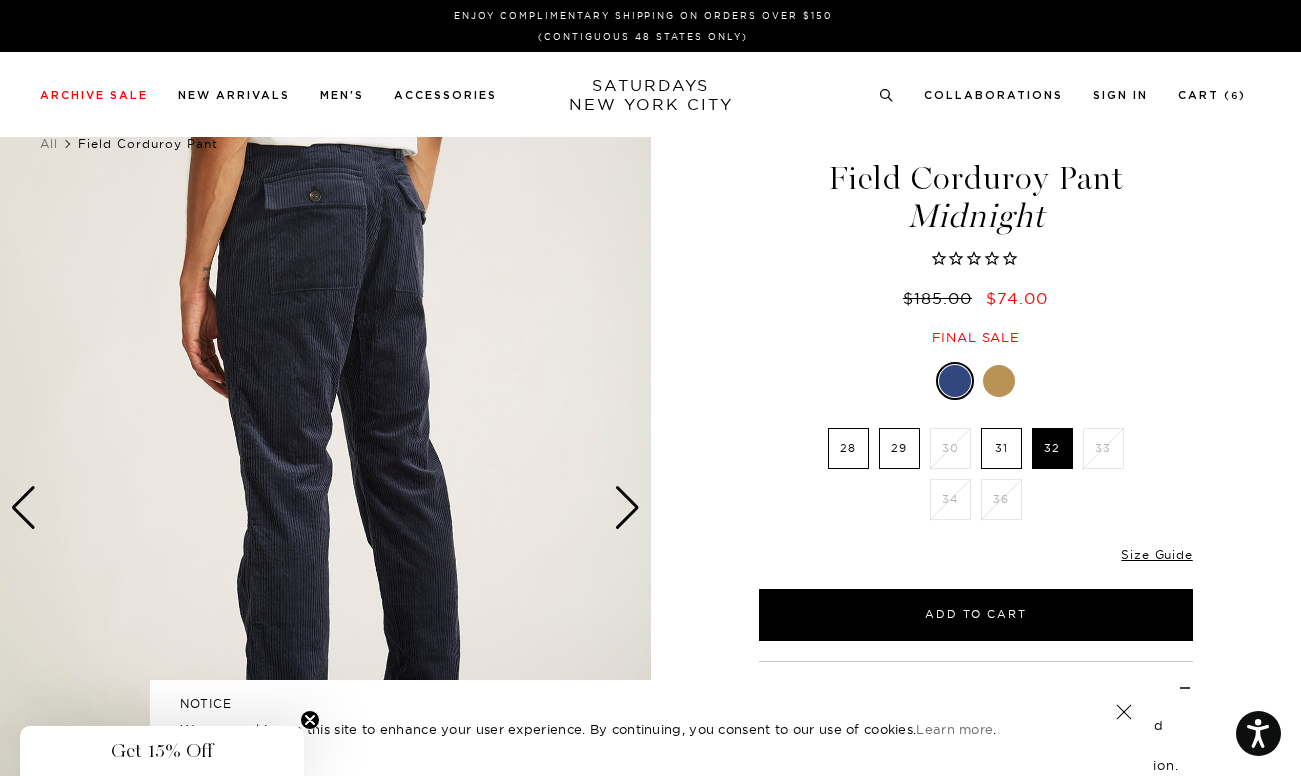scroll, scrollTop: 0, scrollLeft: 12, axis: horizontal 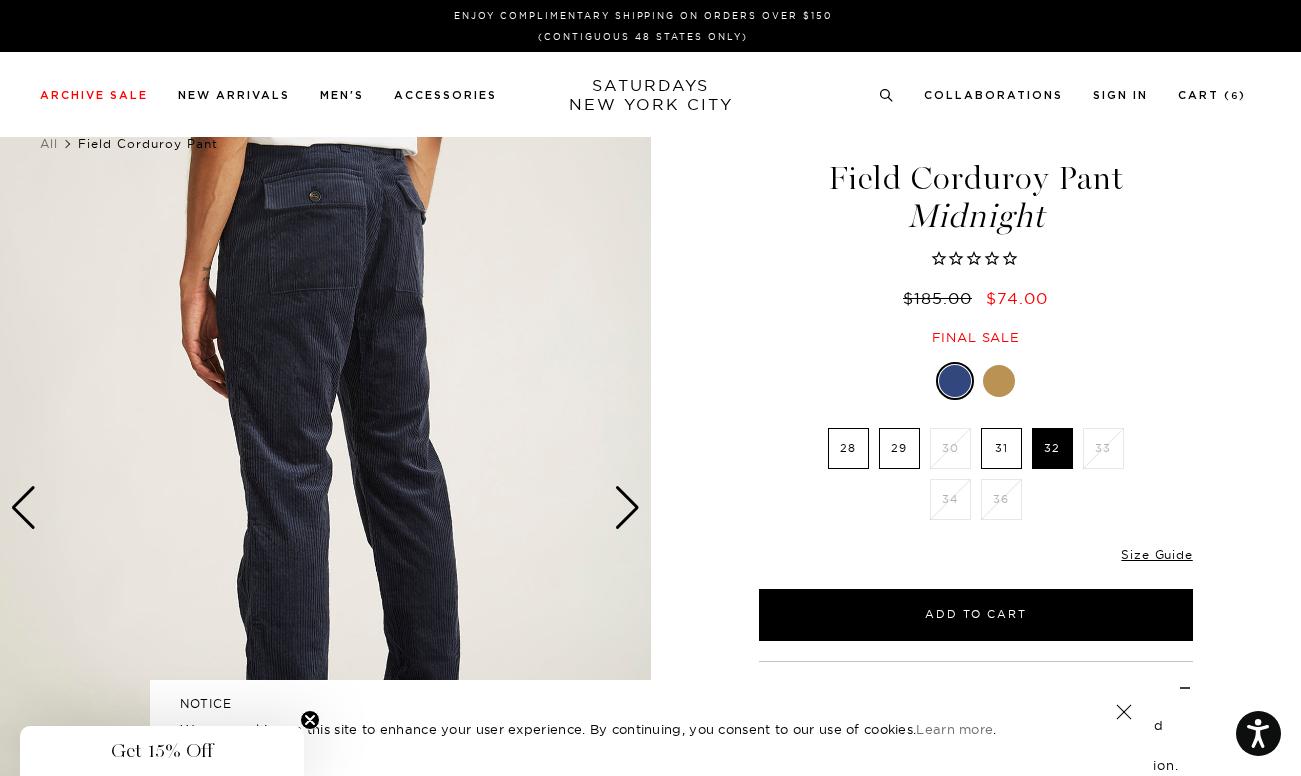 click at bounding box center [627, 508] 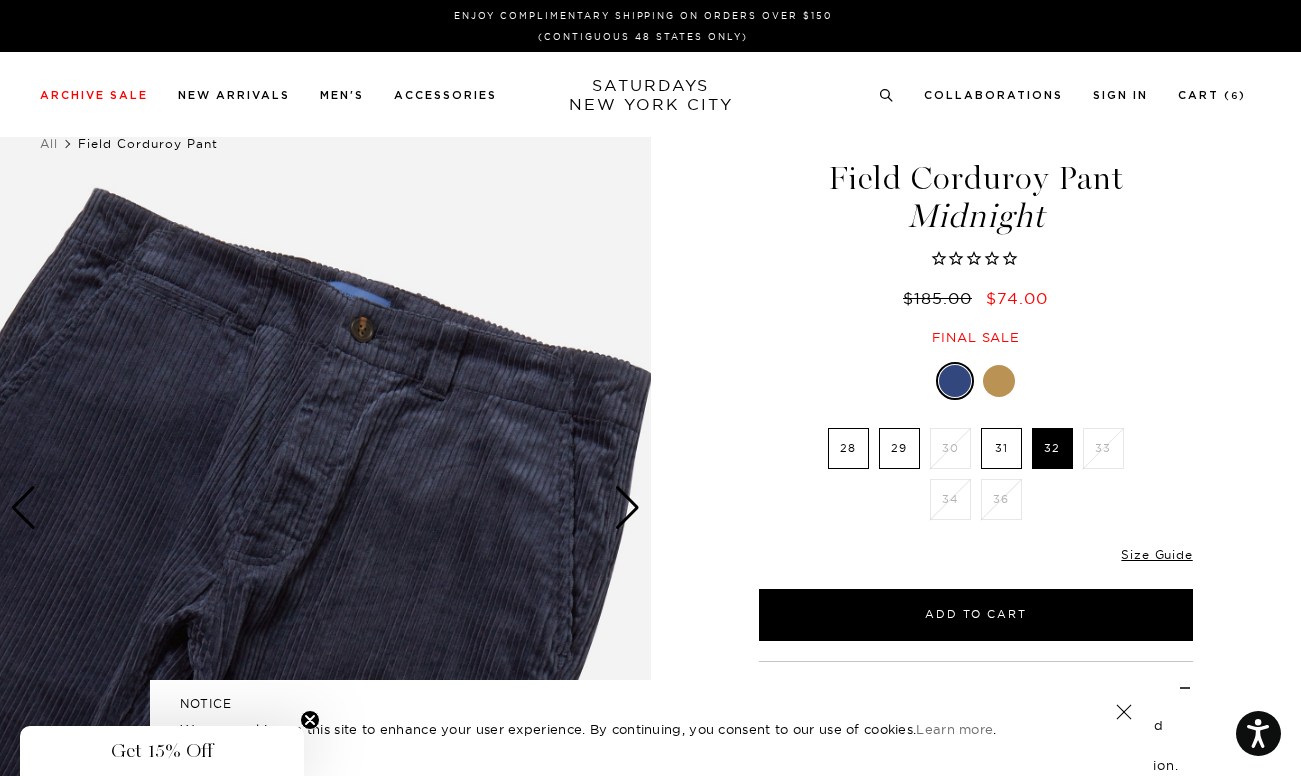 click at bounding box center (627, 508) 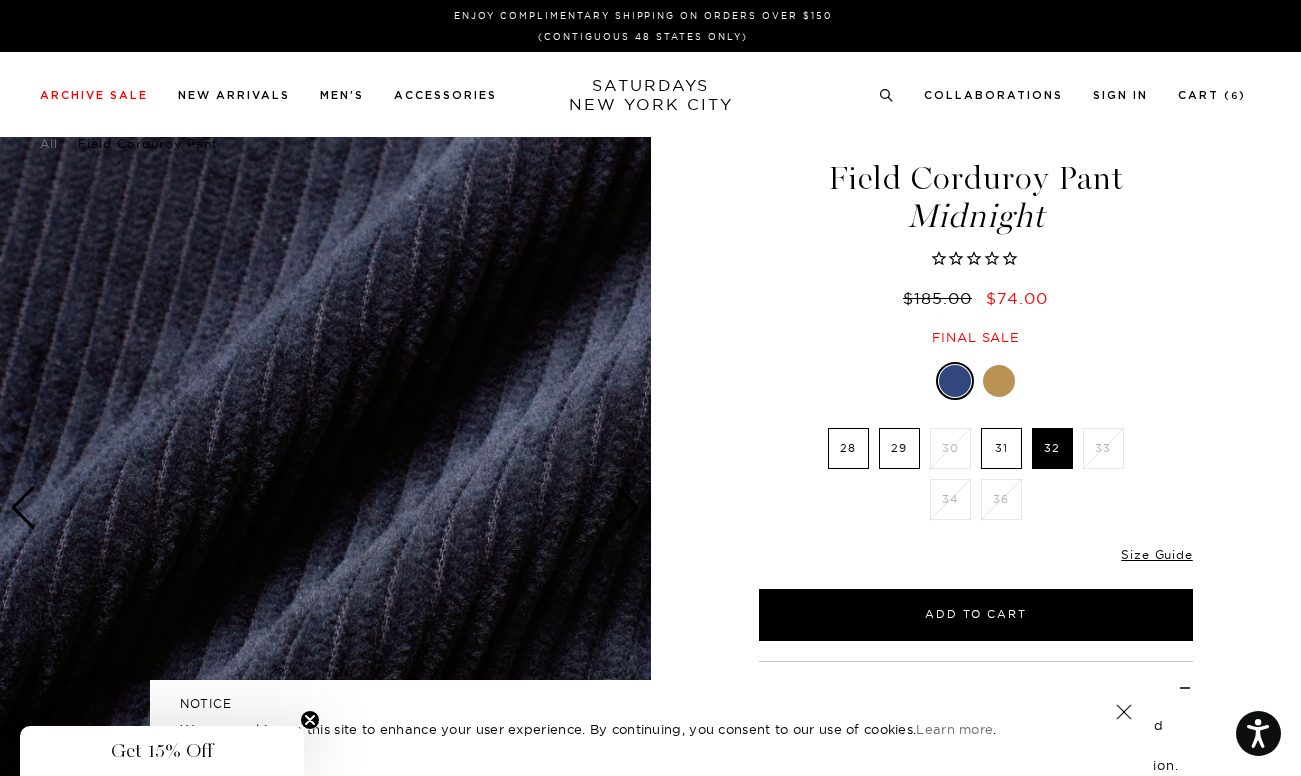 click at bounding box center (627, 508) 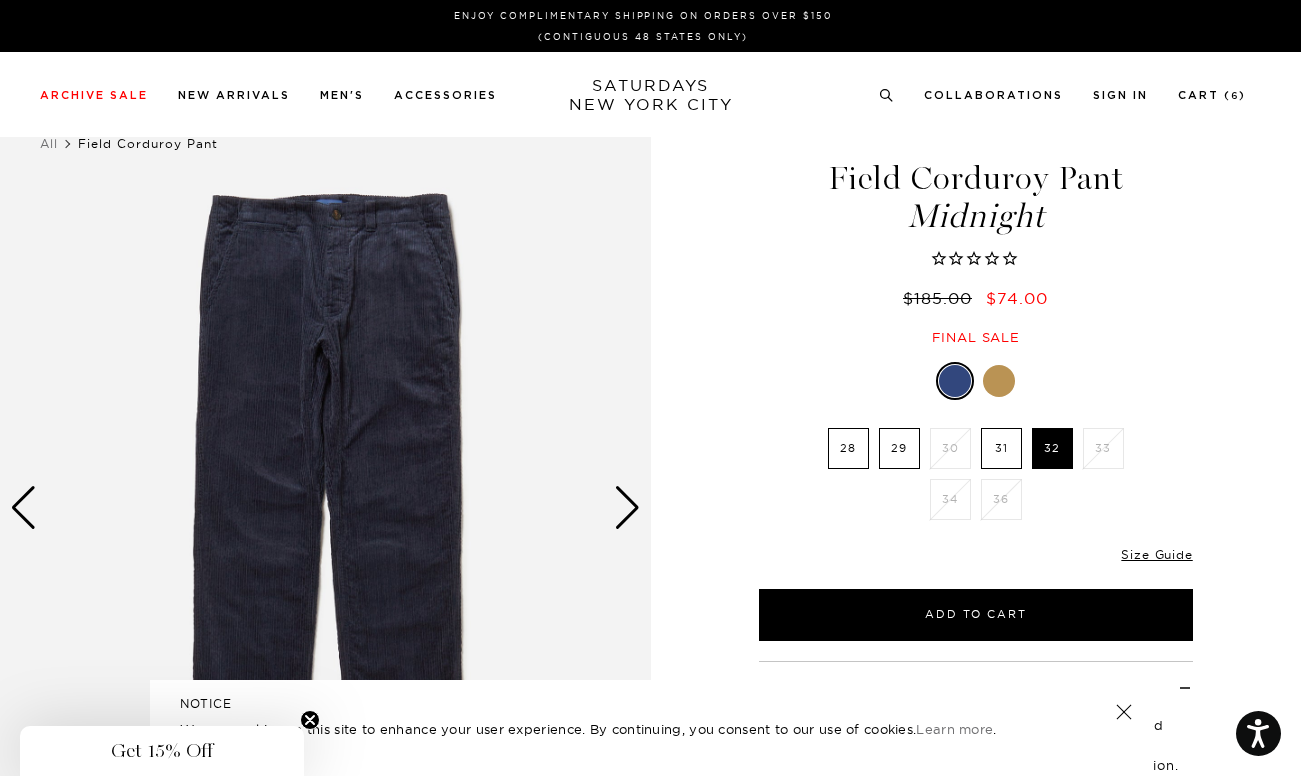 click at bounding box center (627, 508) 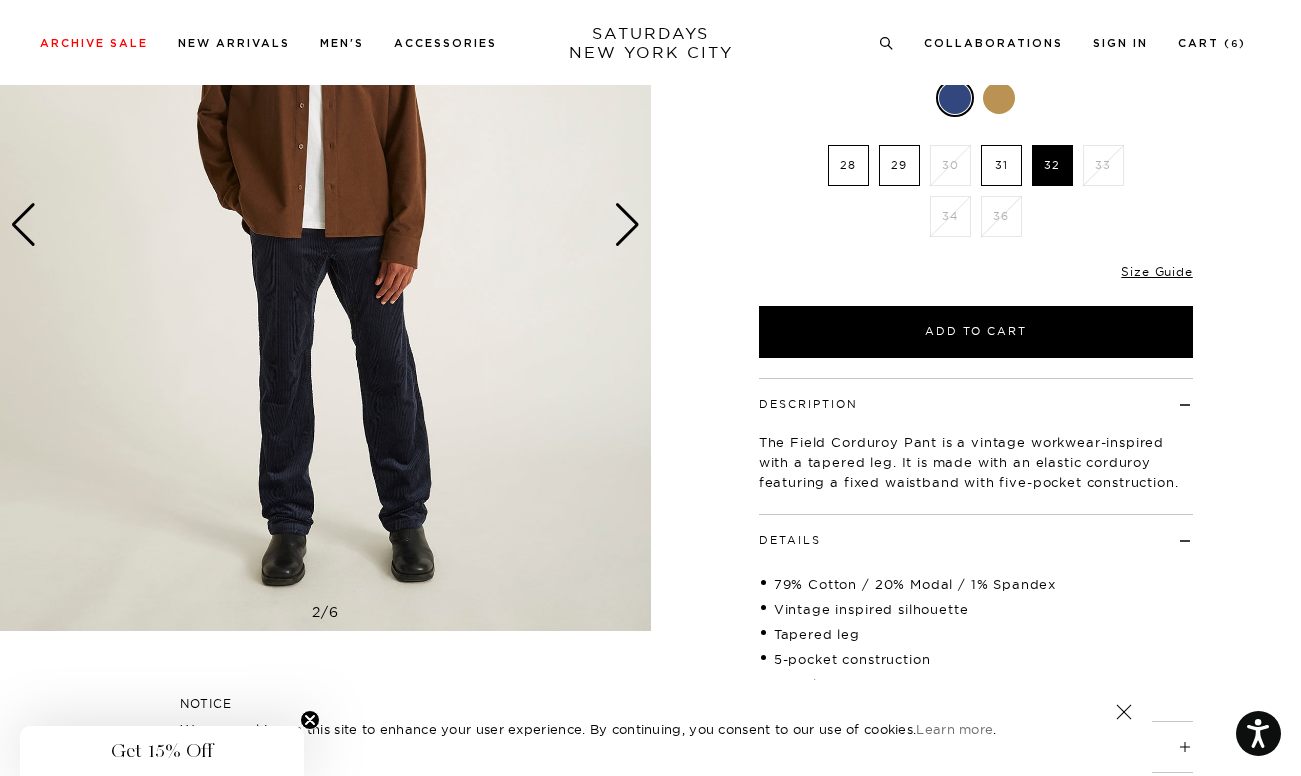 scroll, scrollTop: 0, scrollLeft: 12, axis: horizontal 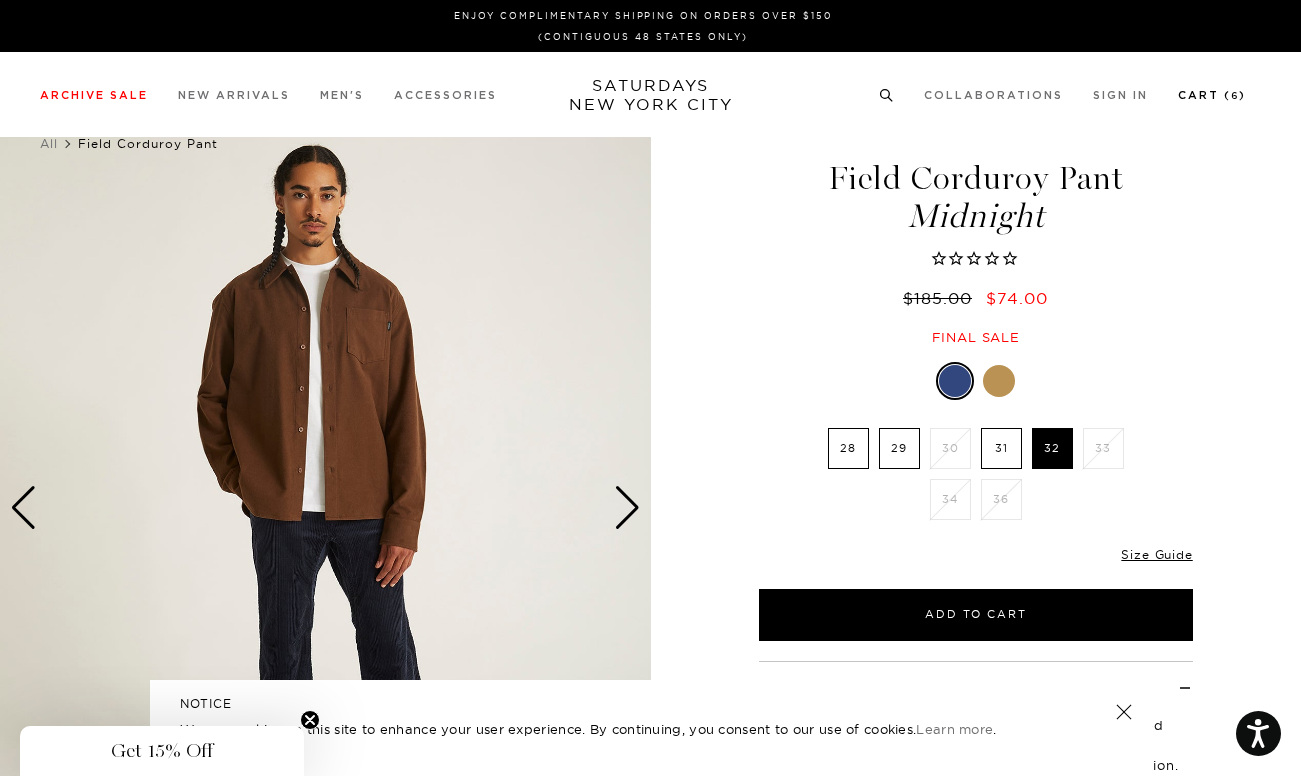 click on "Cart ( 6 )" at bounding box center [1212, 95] 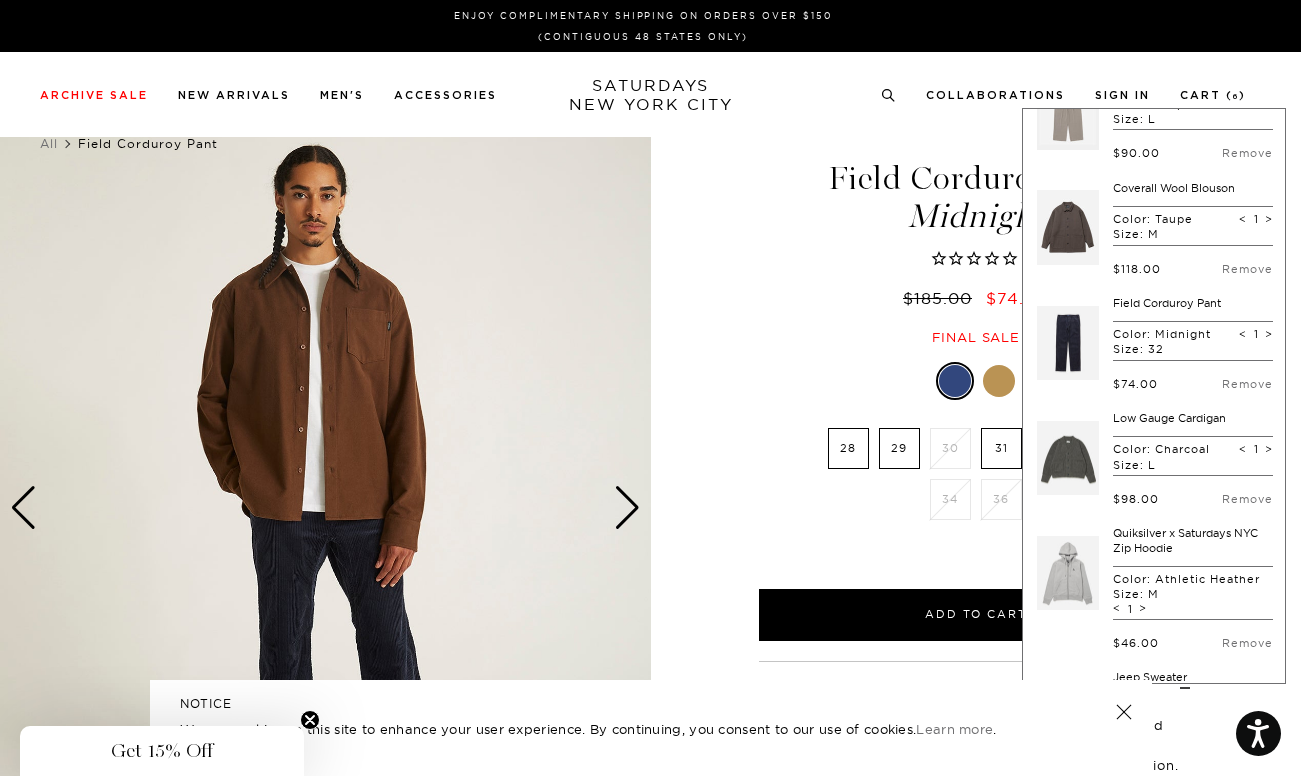 scroll, scrollTop: 58, scrollLeft: 0, axis: vertical 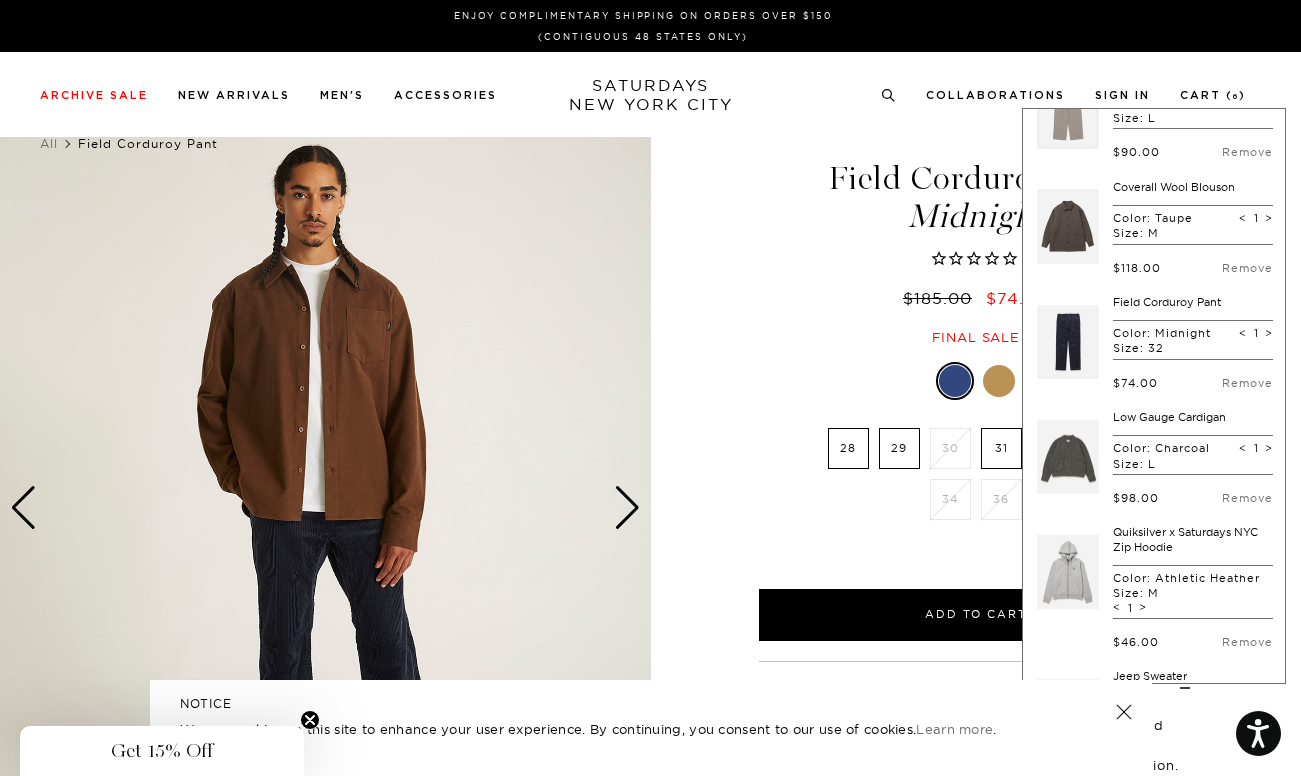 click on "Low Gauge Cardigan" at bounding box center (1169, 417) 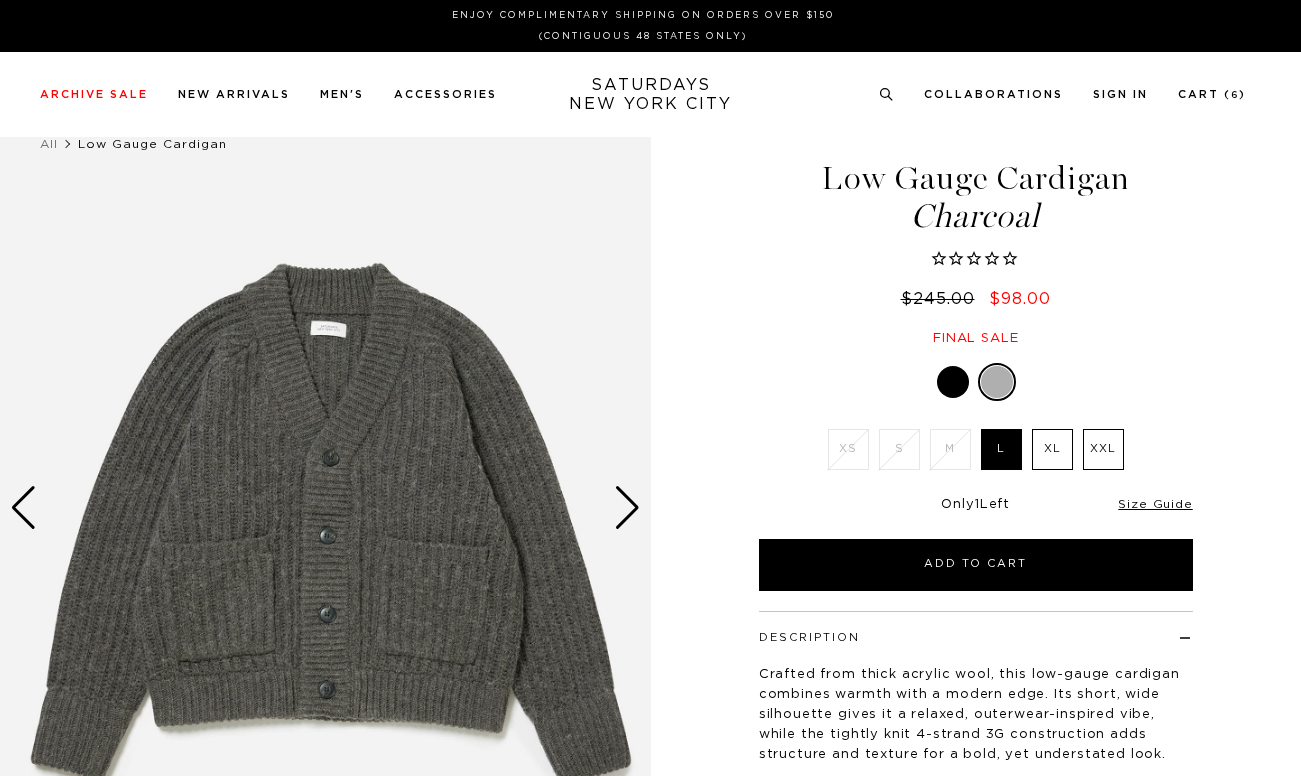 scroll, scrollTop: 0, scrollLeft: 0, axis: both 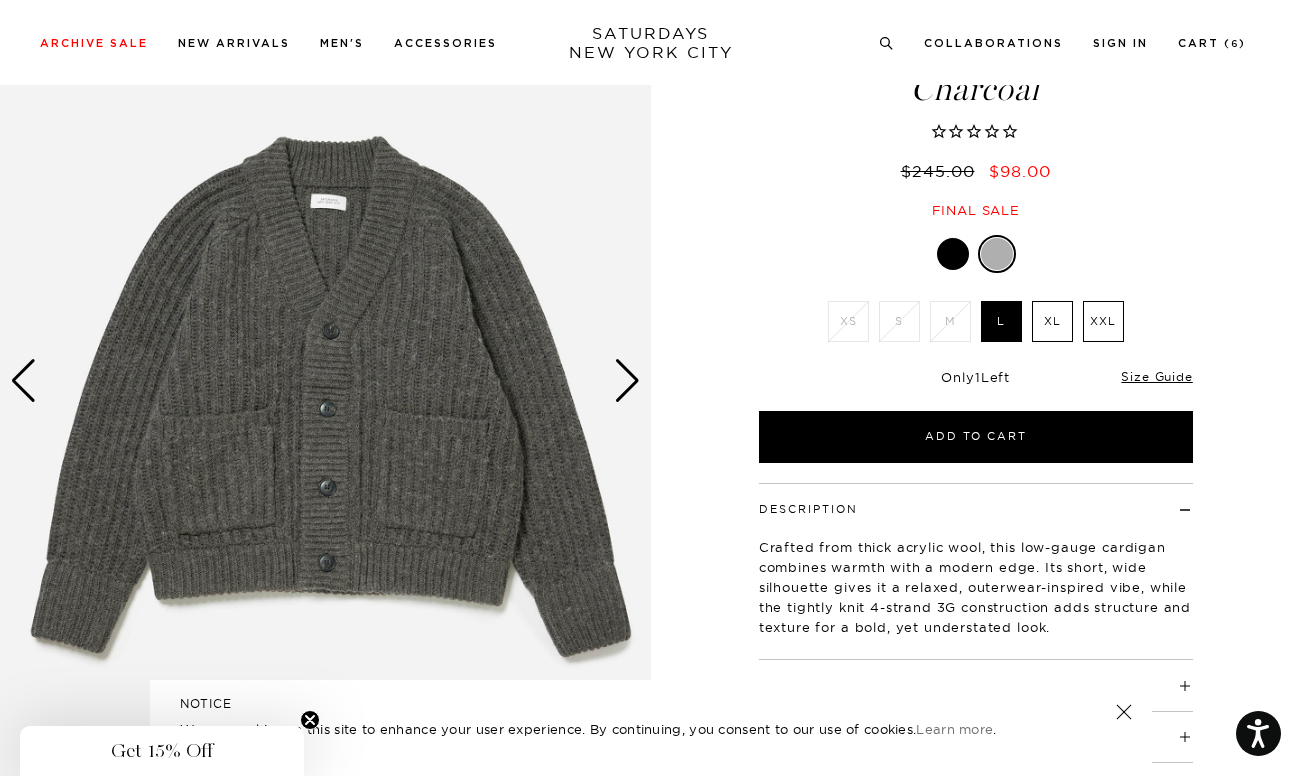 click at bounding box center (627, 381) 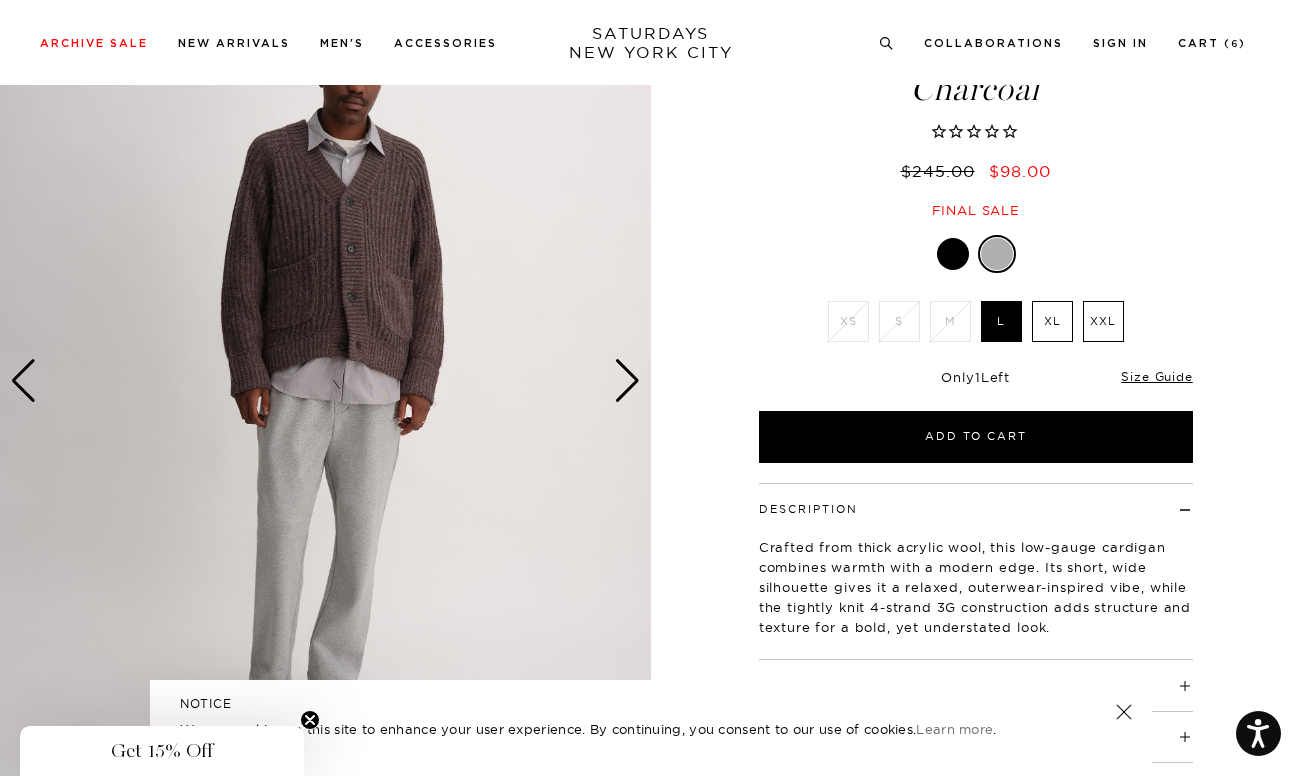 click at bounding box center [627, 381] 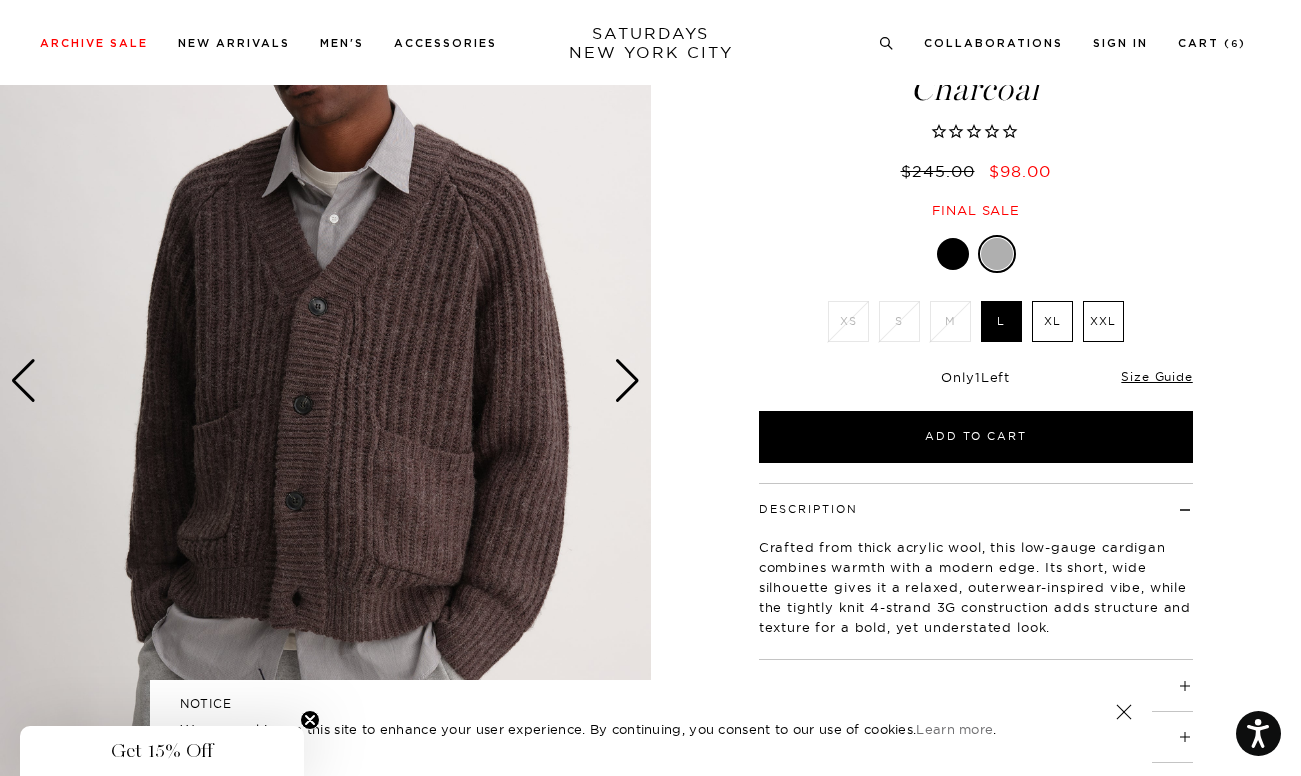 click at bounding box center [627, 381] 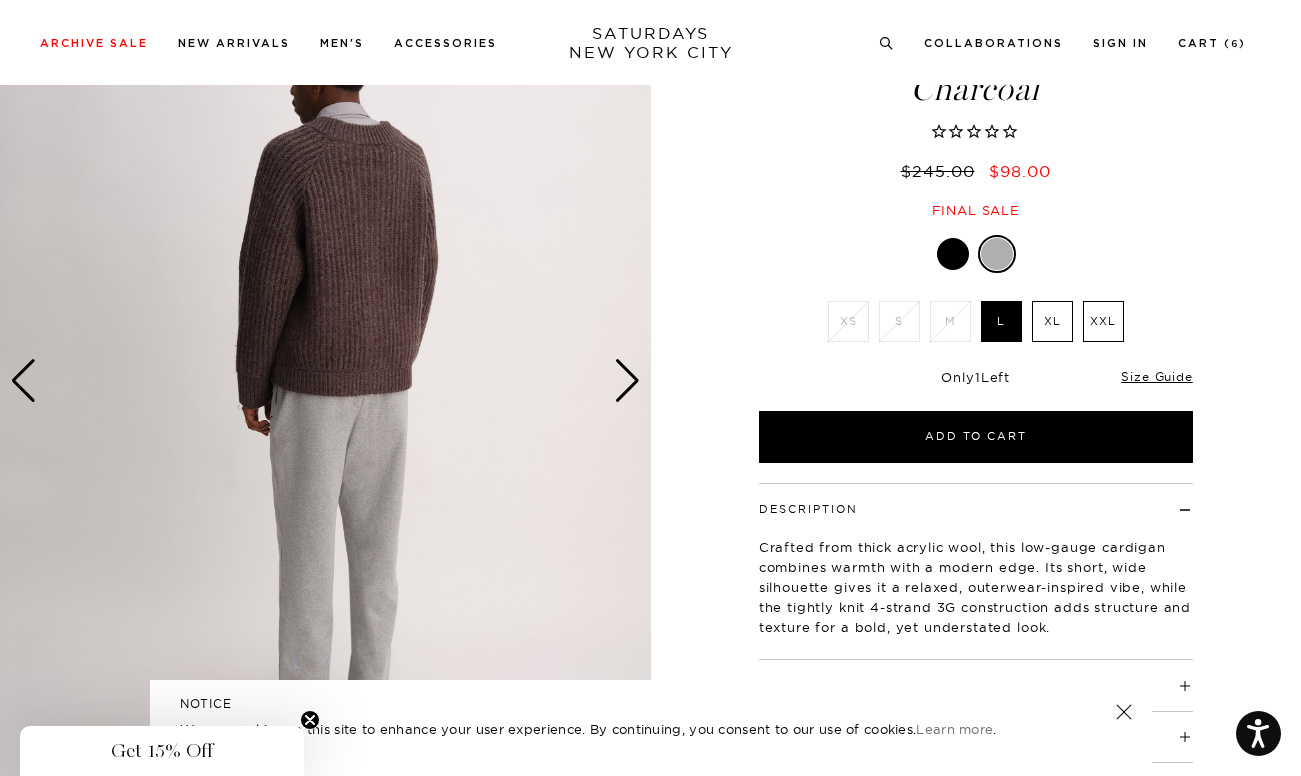 click at bounding box center [627, 381] 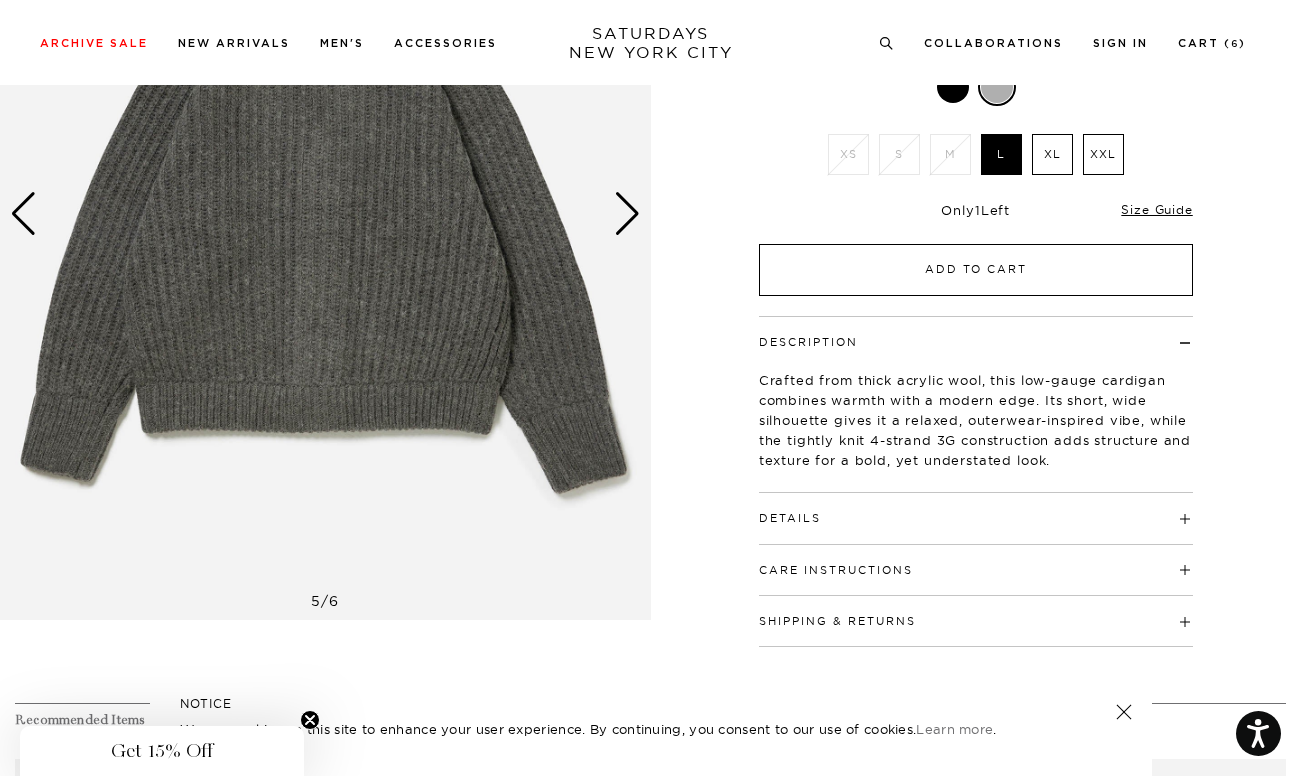 scroll, scrollTop: 295, scrollLeft: 0, axis: vertical 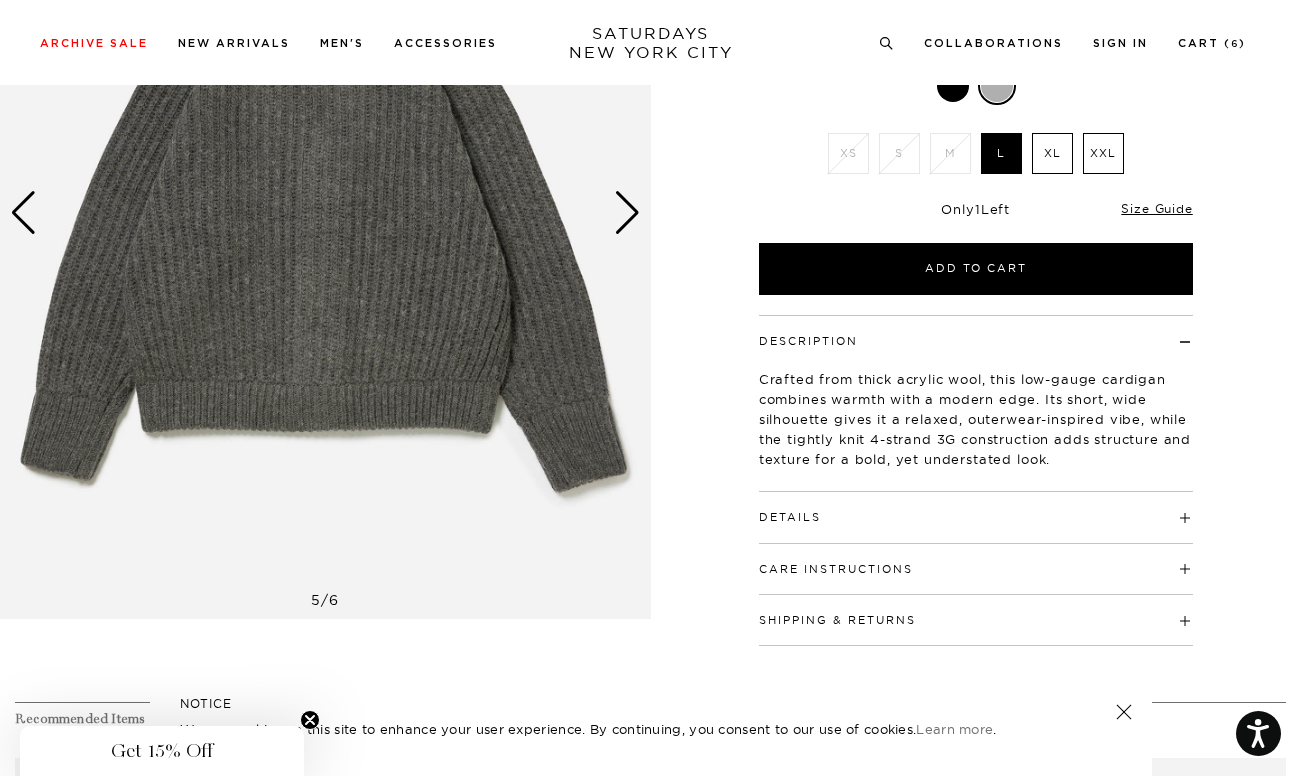 click on "Details" at bounding box center (790, 517) 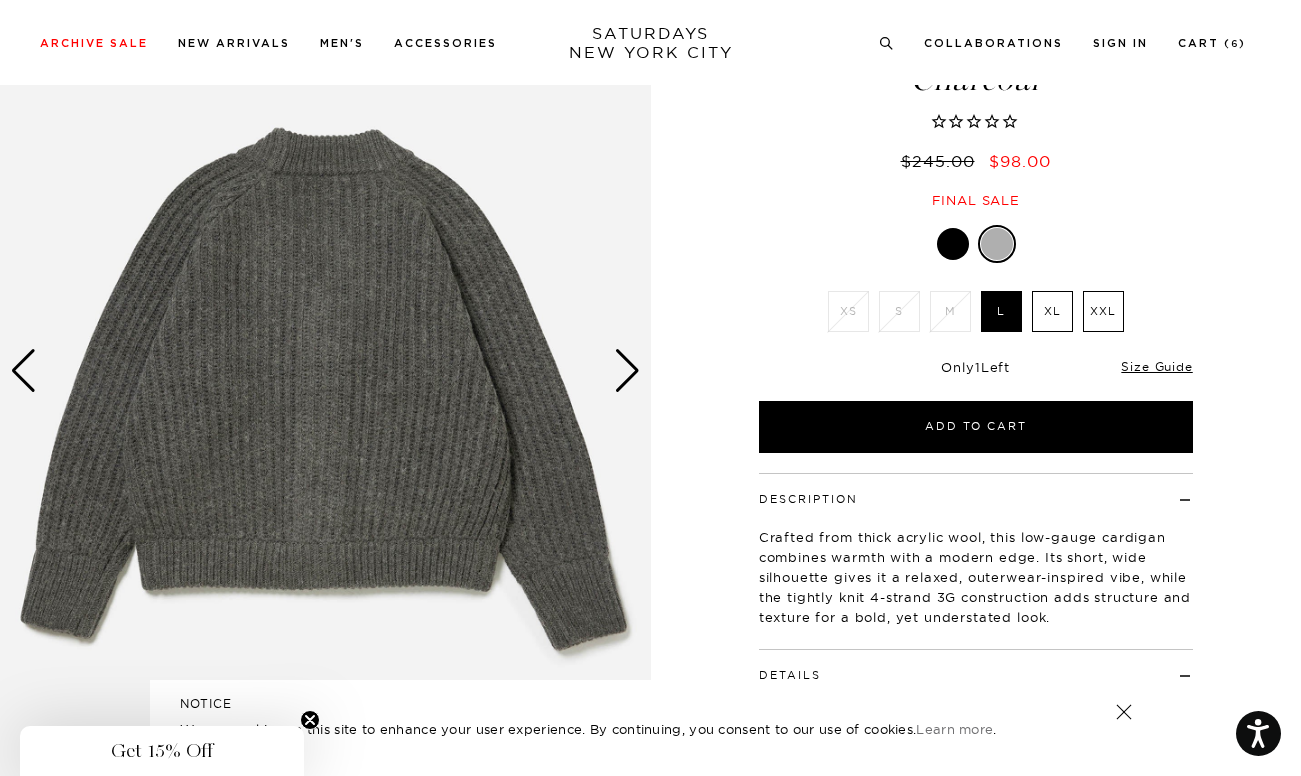 scroll, scrollTop: 136, scrollLeft: 0, axis: vertical 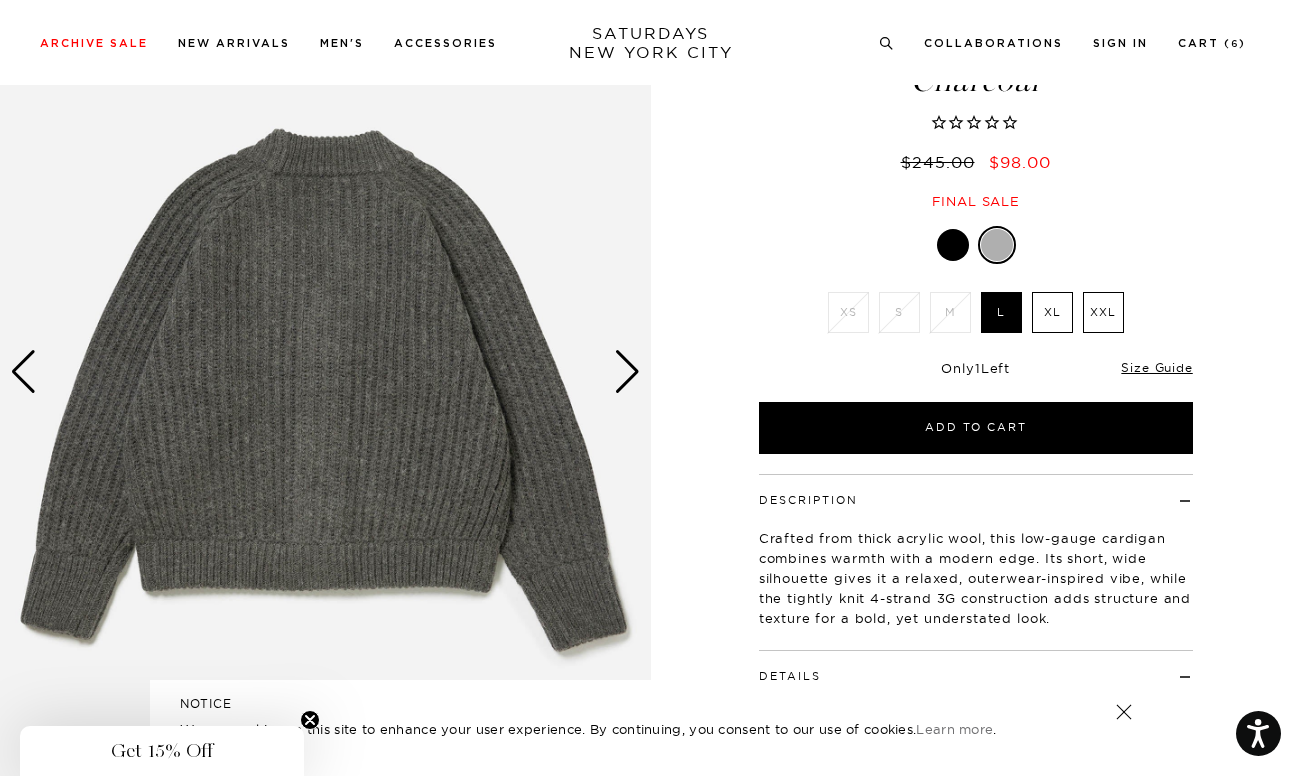 click at bounding box center [627, 372] 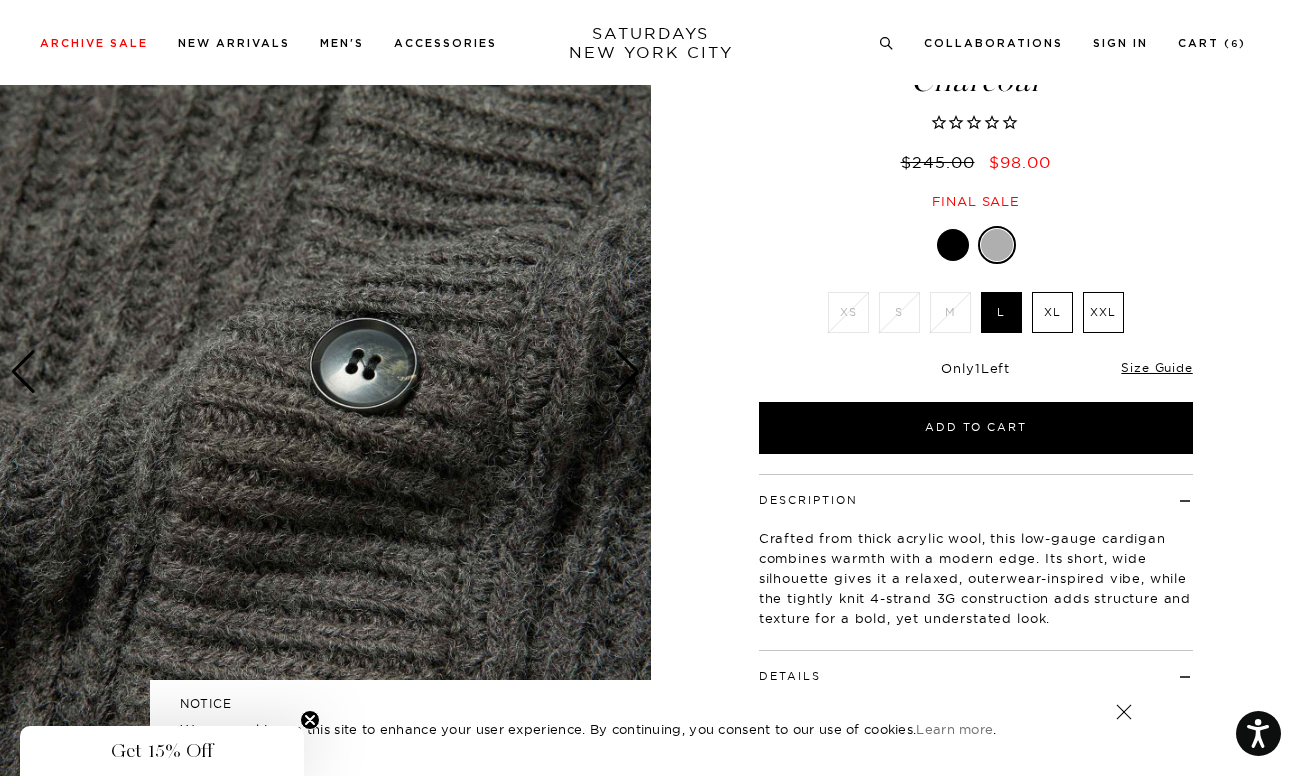 click on "Collaborations
Shop All
Dickies
POTR
Barbour
Brooks
Cameron Studio
retaW
6" at bounding box center (1062, 42) 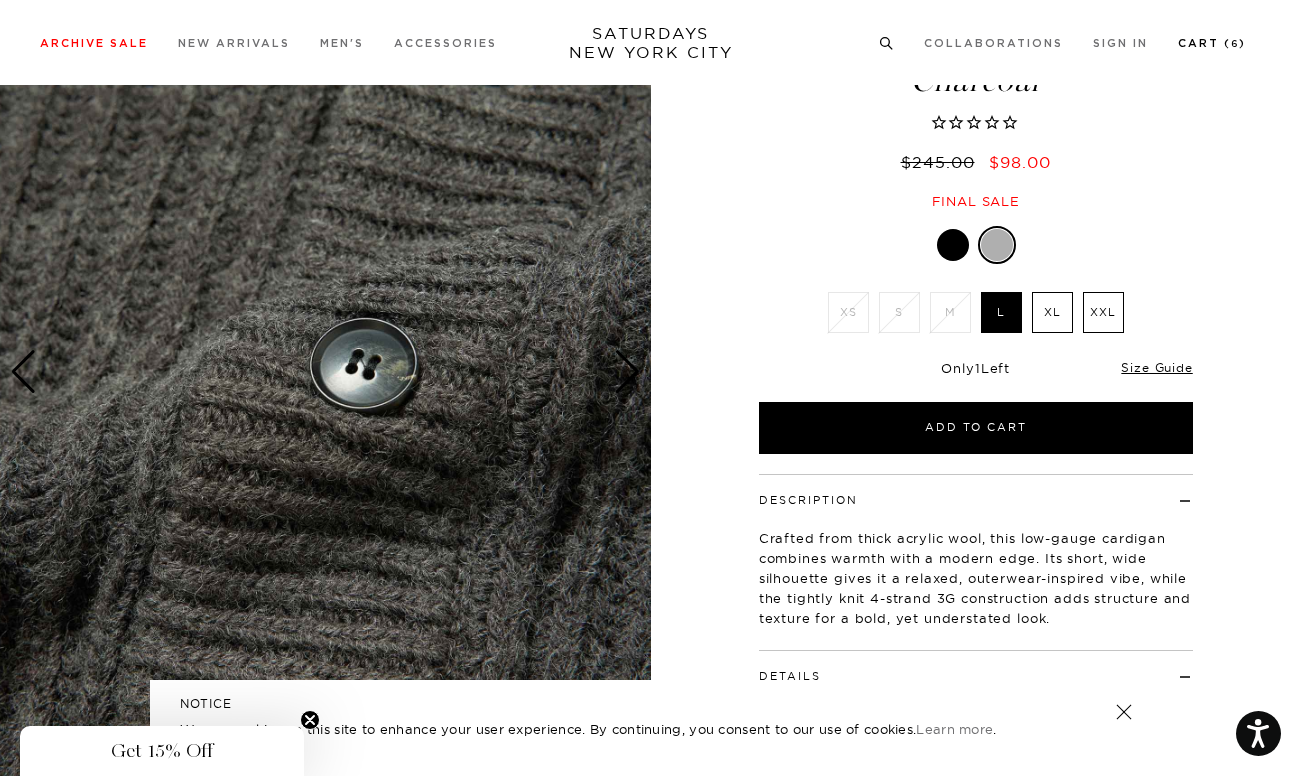 click on "Cart ( 6 )" at bounding box center [1212, 43] 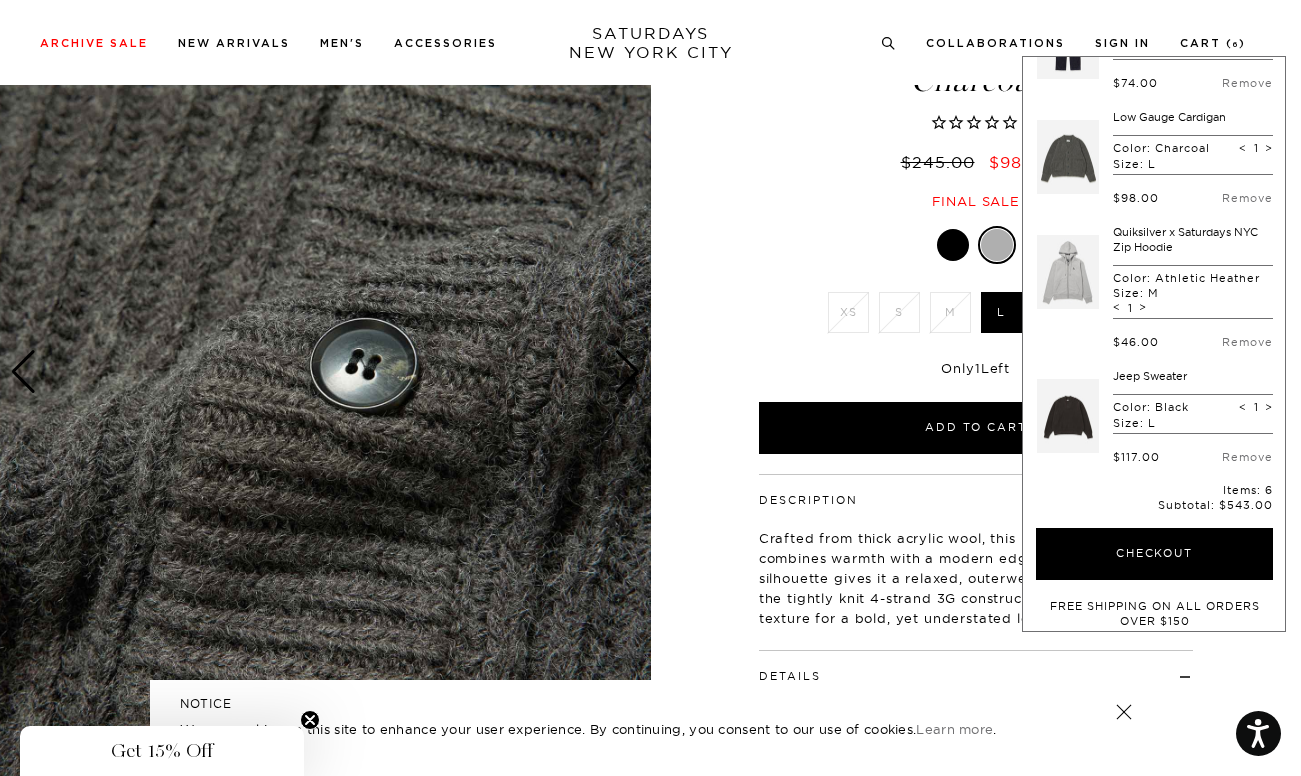 scroll, scrollTop: 307, scrollLeft: 0, axis: vertical 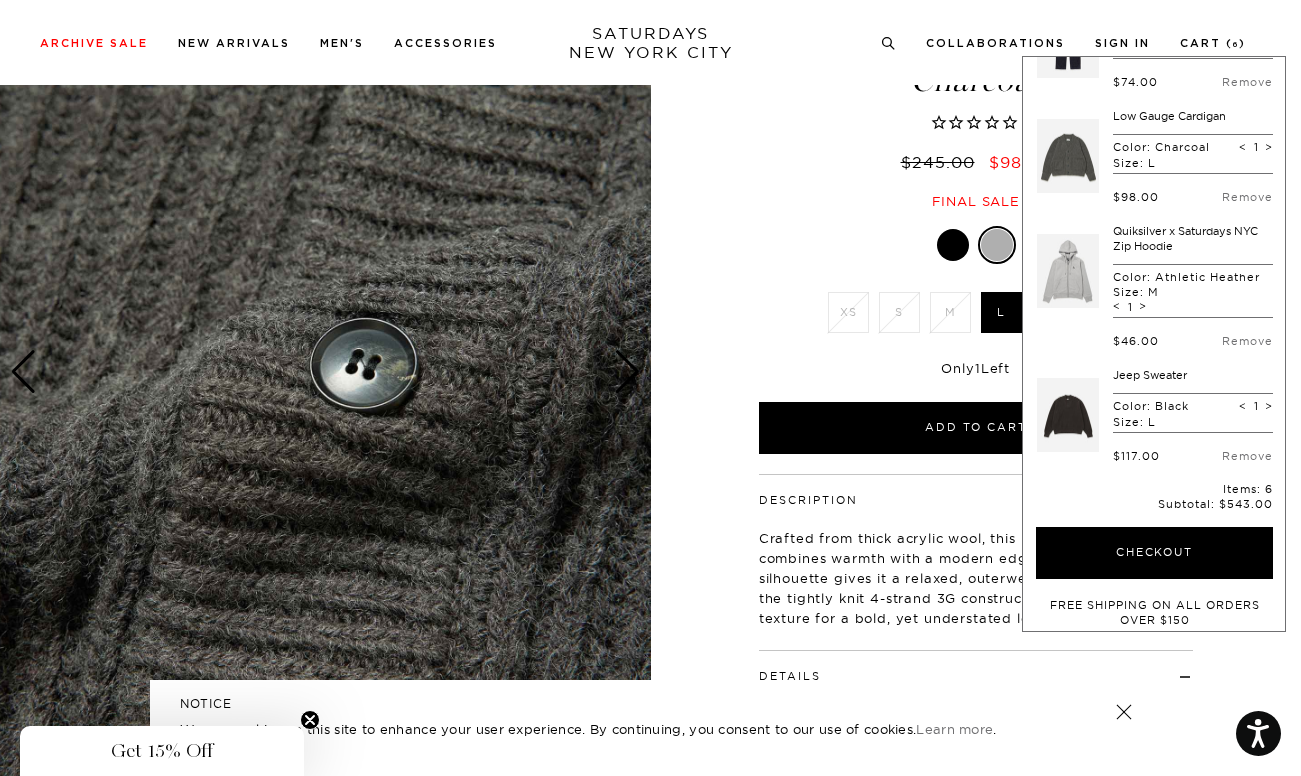 click on "Quiksilver x Saturdays NYC Zip Hoodie" at bounding box center (1185, 238) 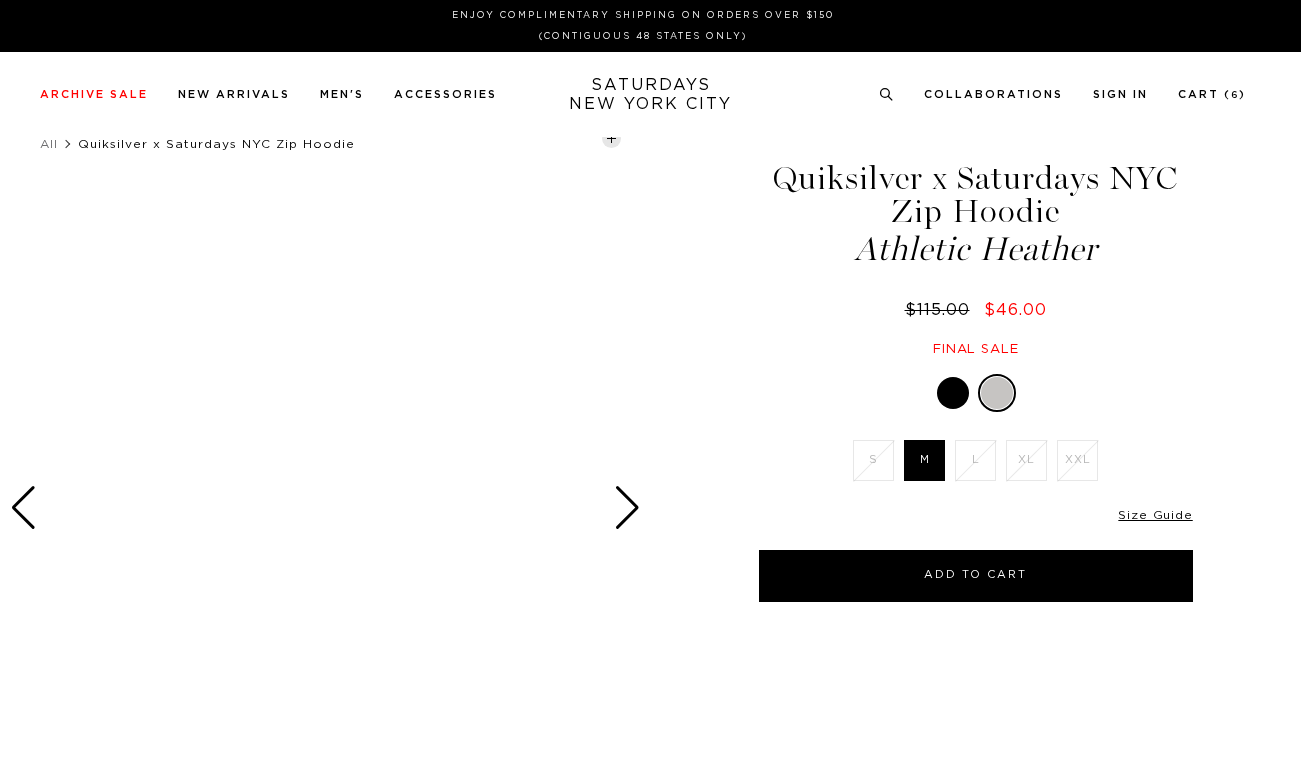 scroll, scrollTop: 0, scrollLeft: 0, axis: both 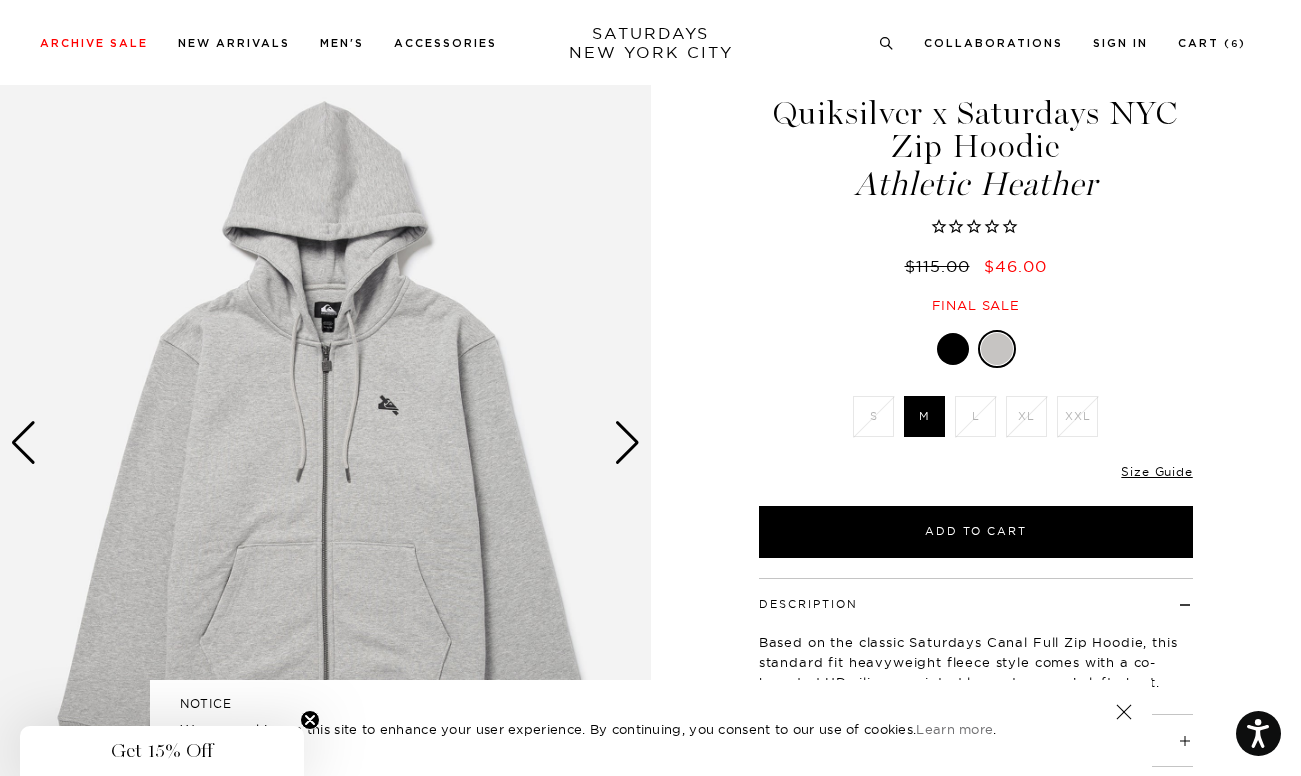 click at bounding box center (627, 443) 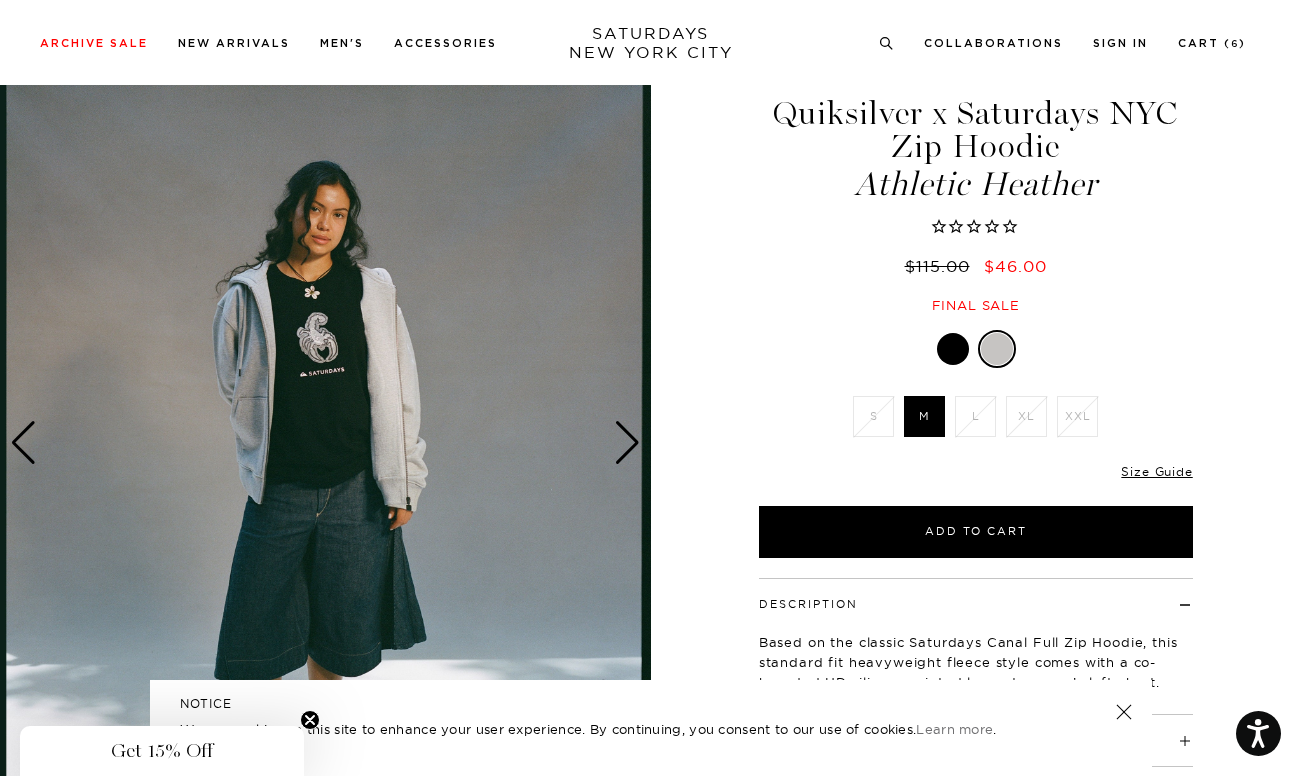 click at bounding box center [627, 443] 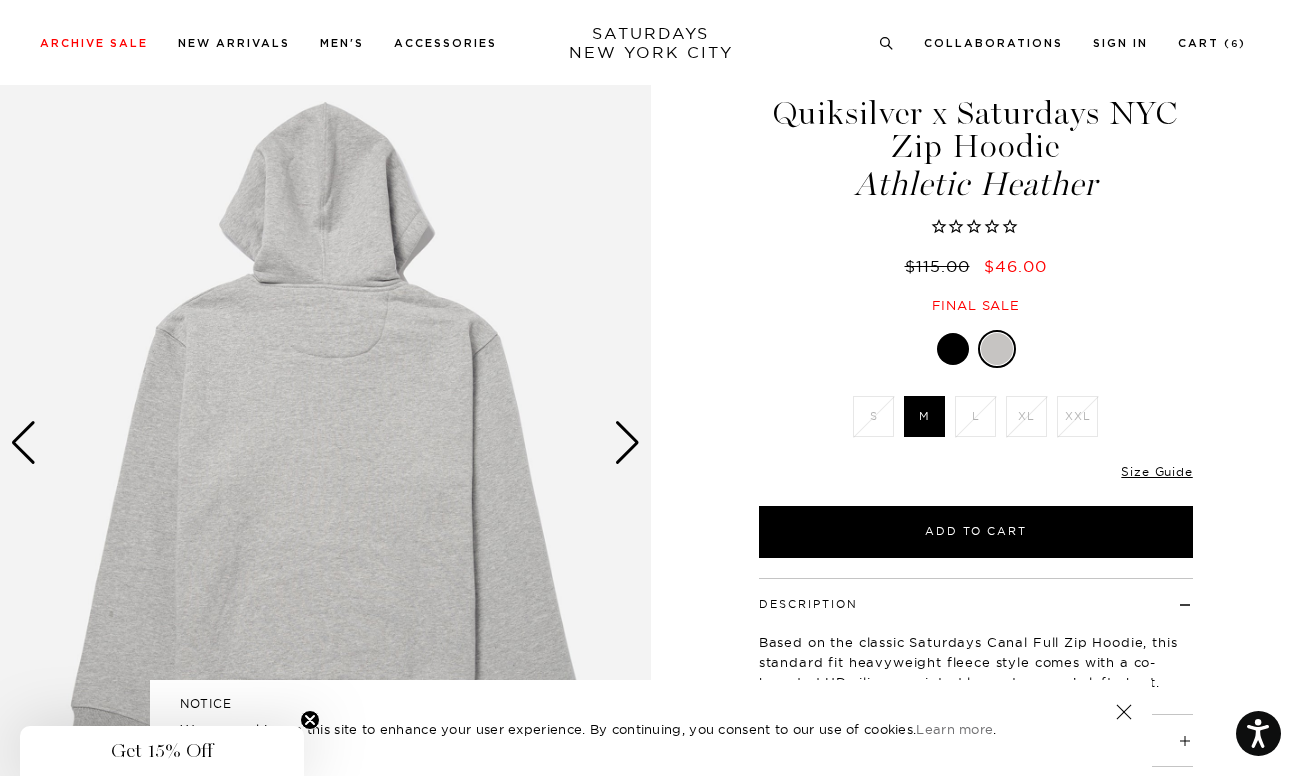 click at bounding box center (627, 443) 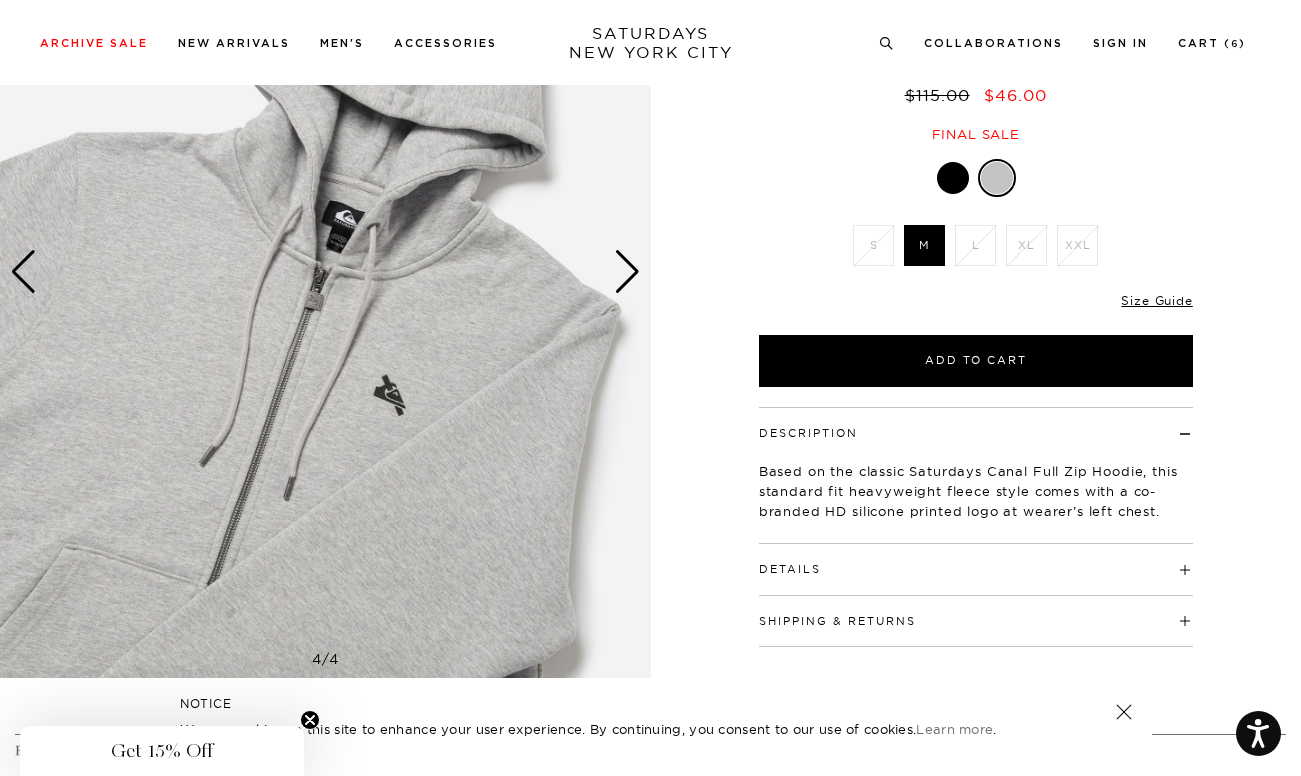 scroll, scrollTop: 253, scrollLeft: 0, axis: vertical 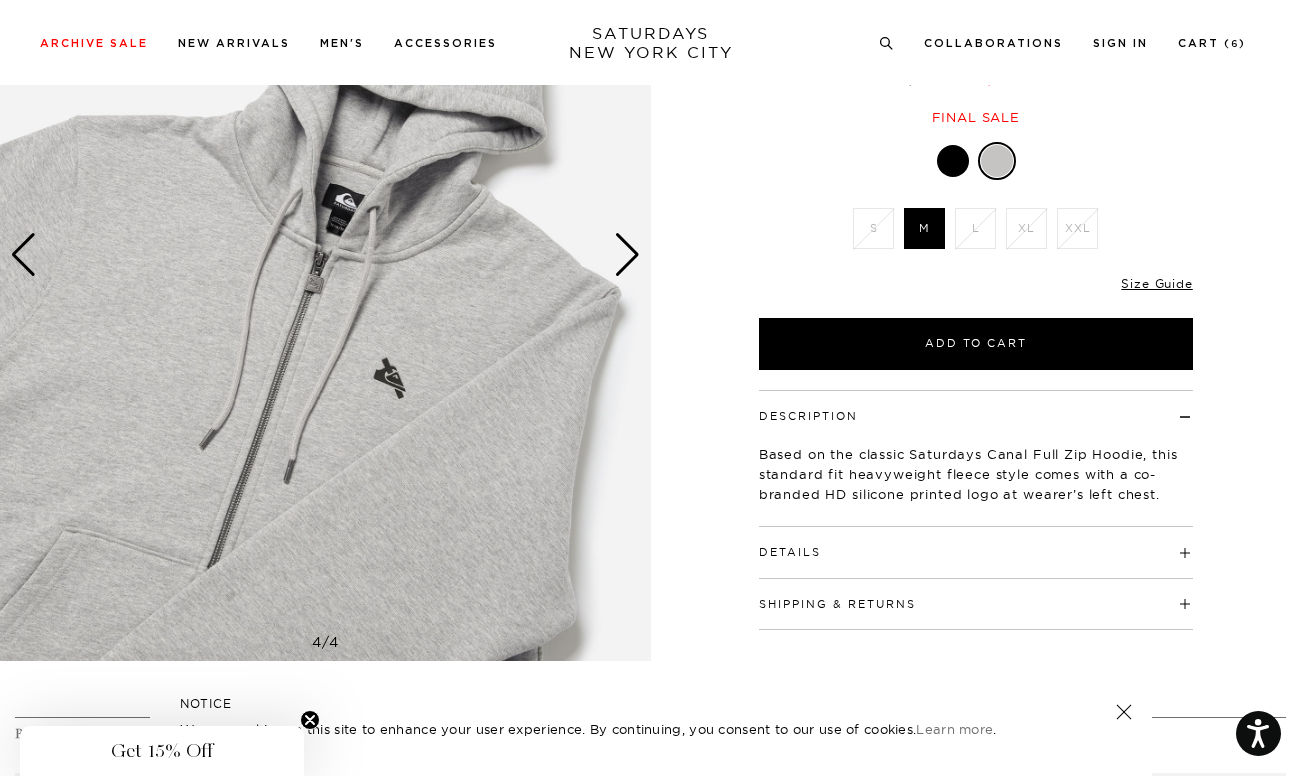 click at bounding box center [627, 255] 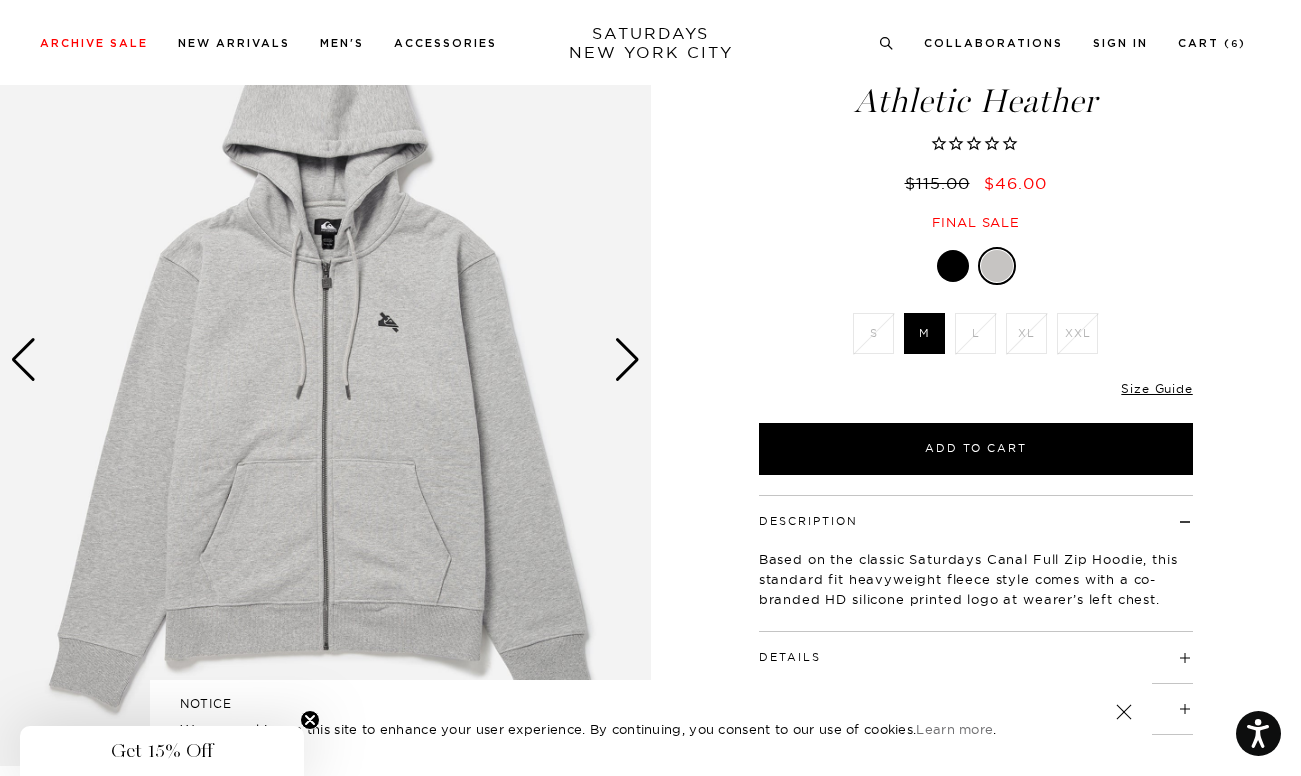 scroll, scrollTop: 149, scrollLeft: 7, axis: both 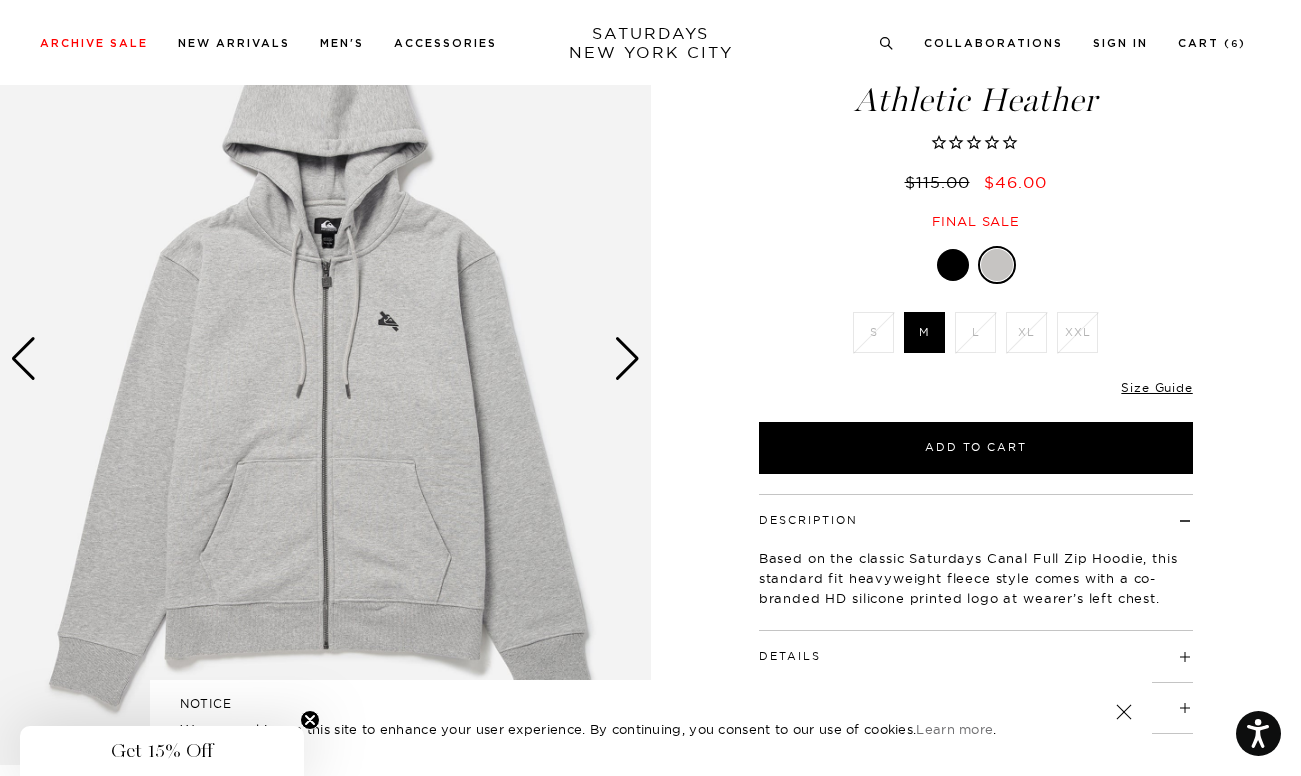 click at bounding box center [627, 359] 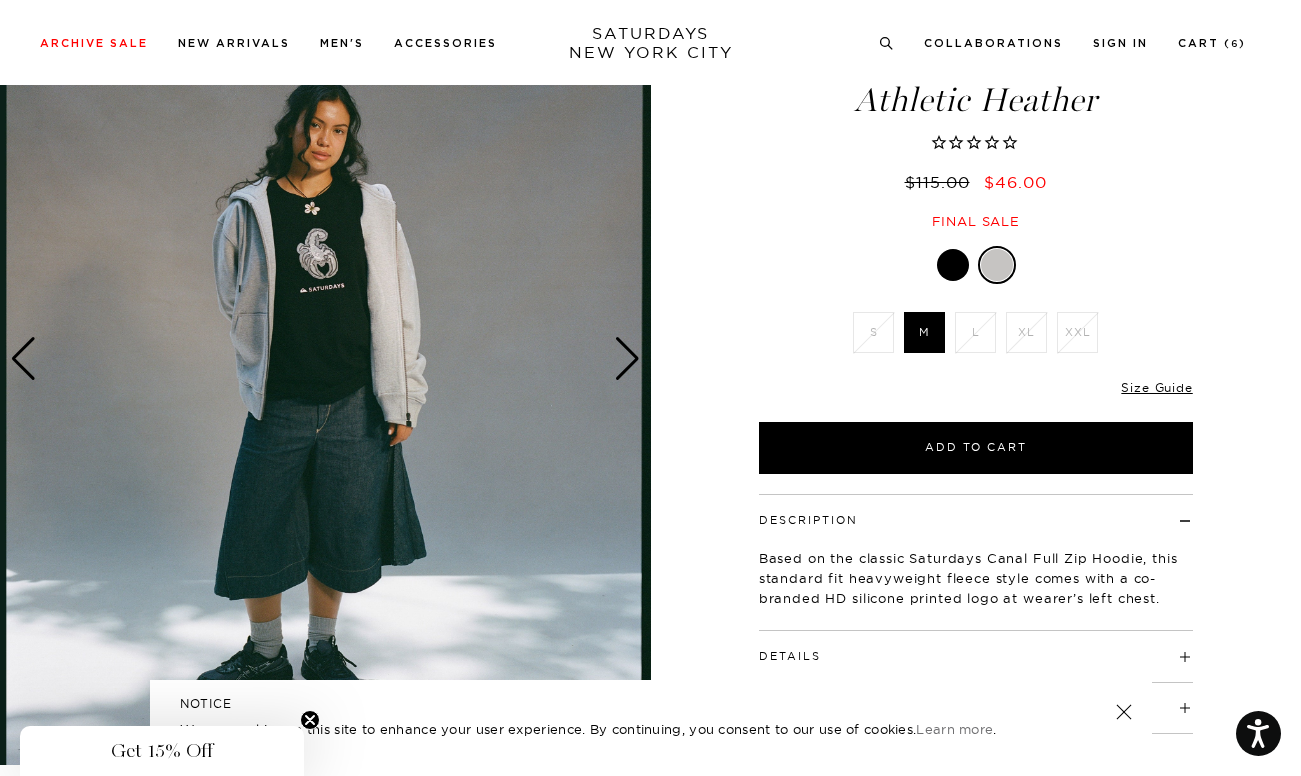 click at bounding box center [627, 359] 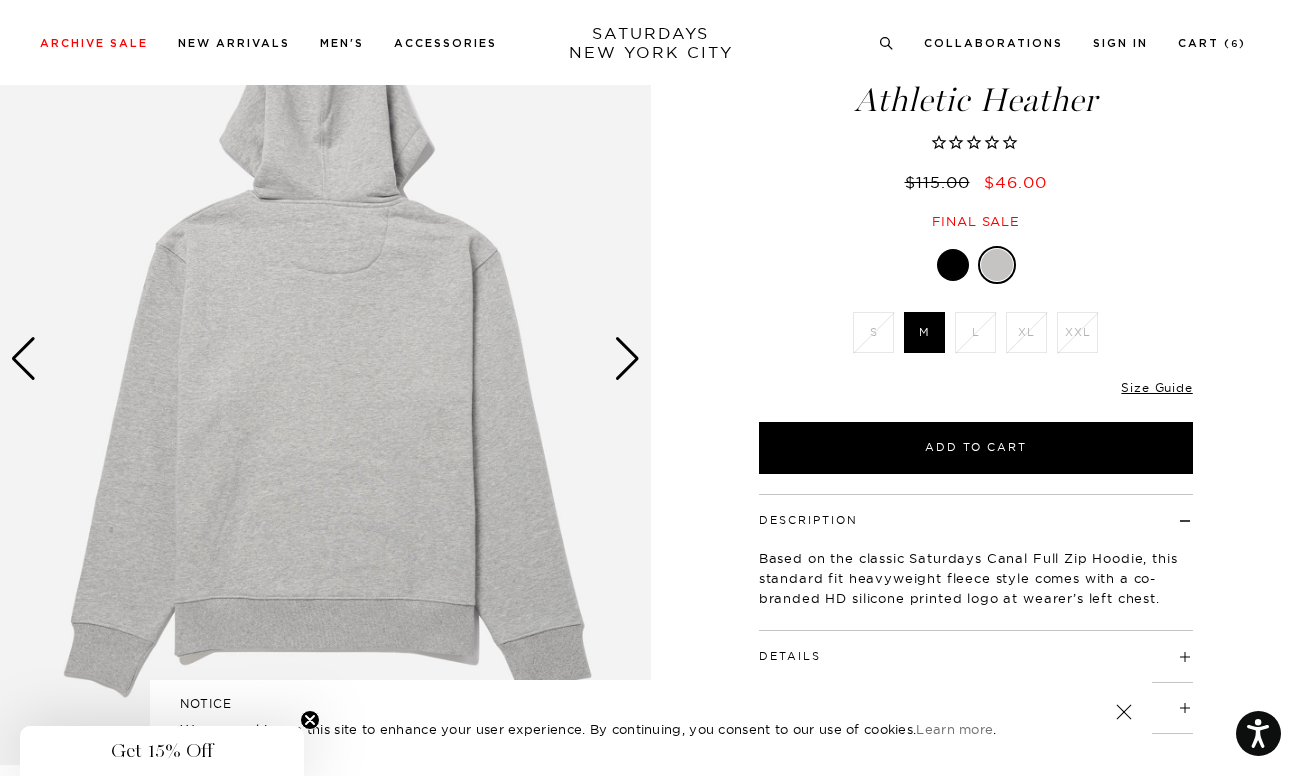 click at bounding box center (627, 359) 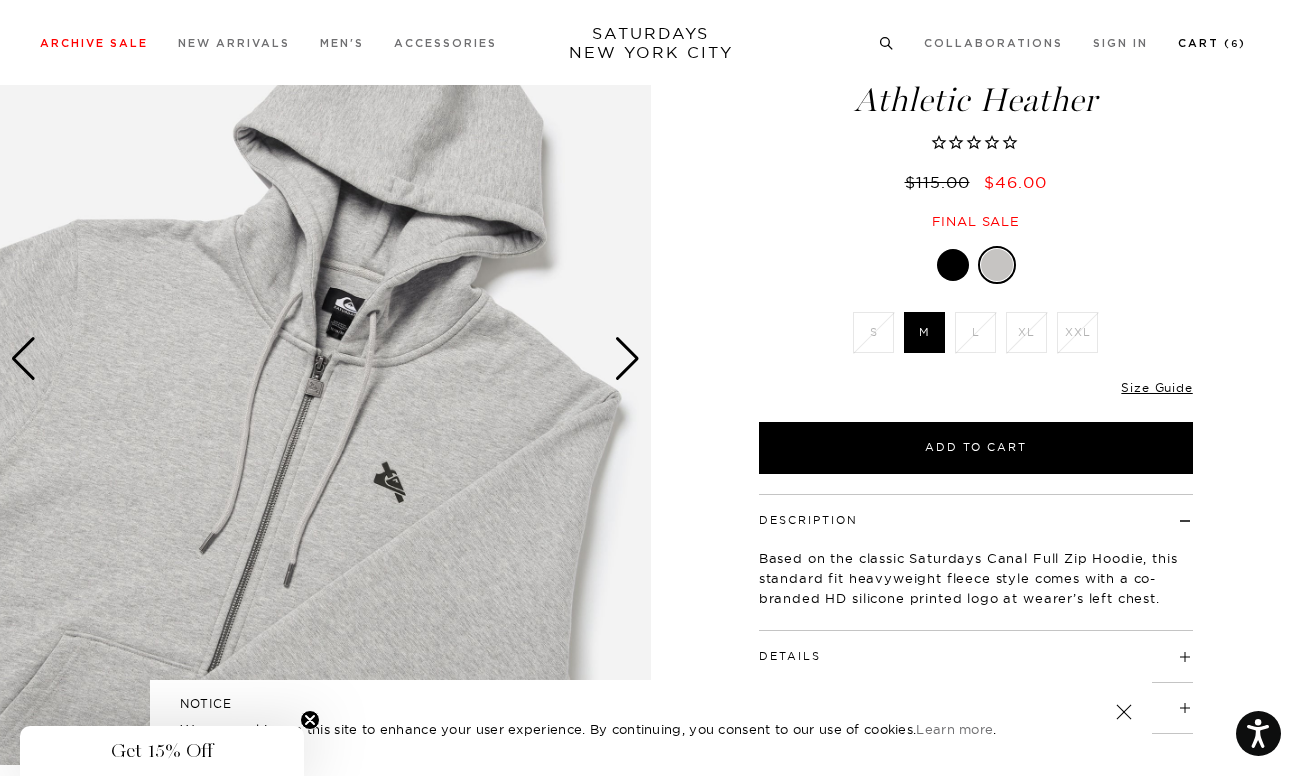 click on "Cart ( 6 )" at bounding box center [1212, 43] 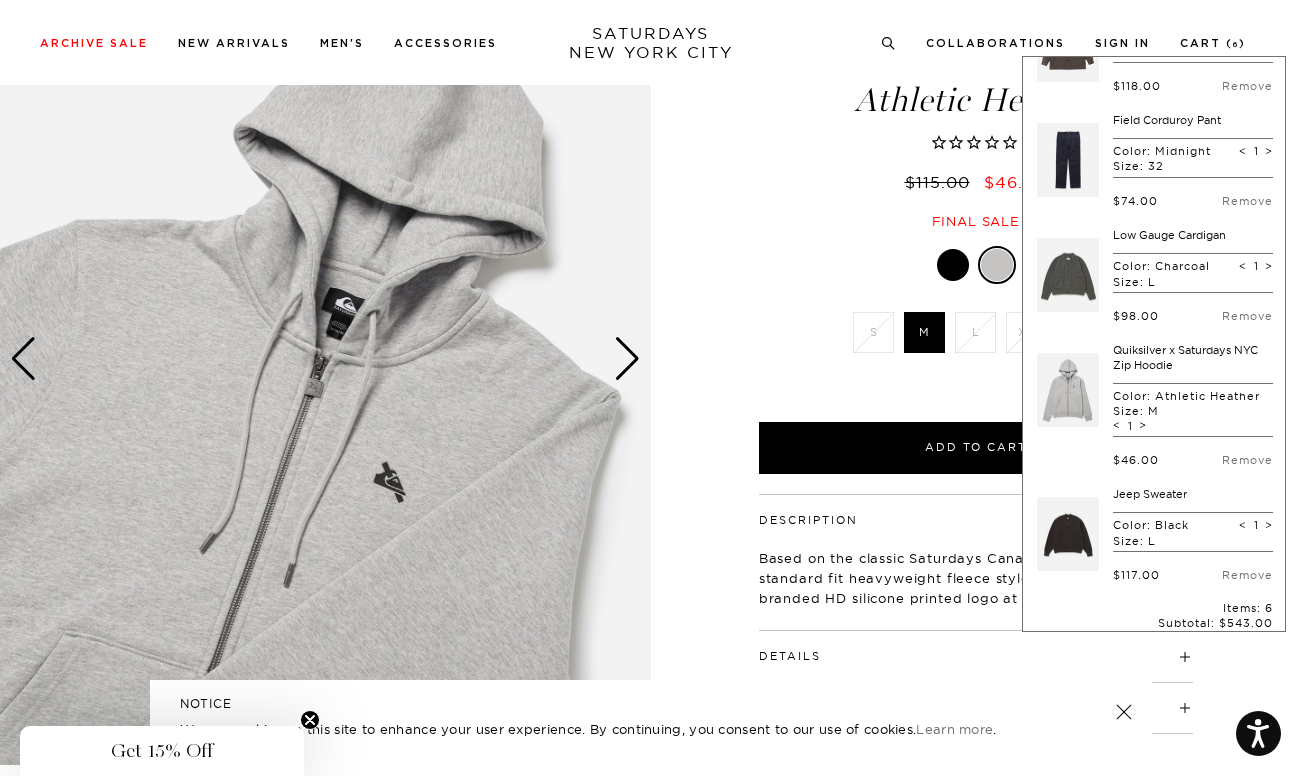 scroll, scrollTop: 189, scrollLeft: 0, axis: vertical 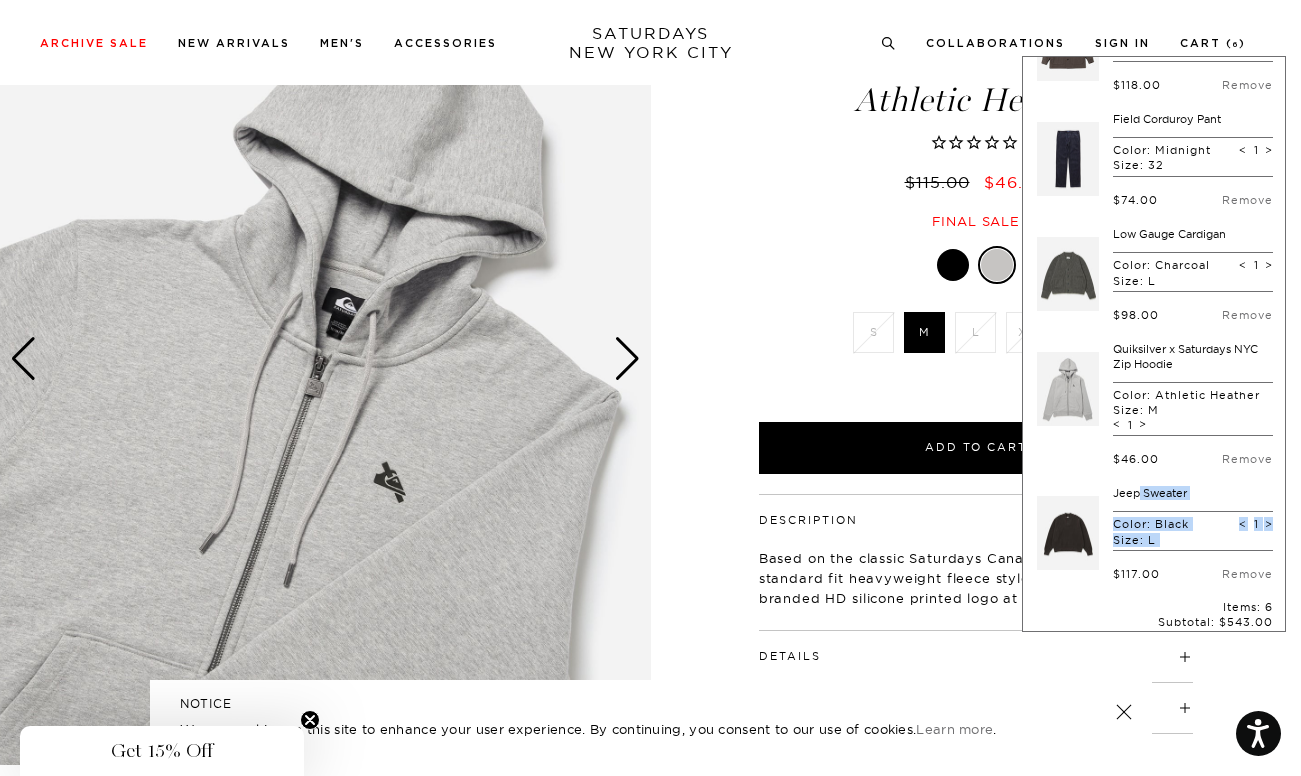 drag, startPoint x: 1113, startPoint y: 558, endPoint x: 1141, endPoint y: 496, distance: 68.0294 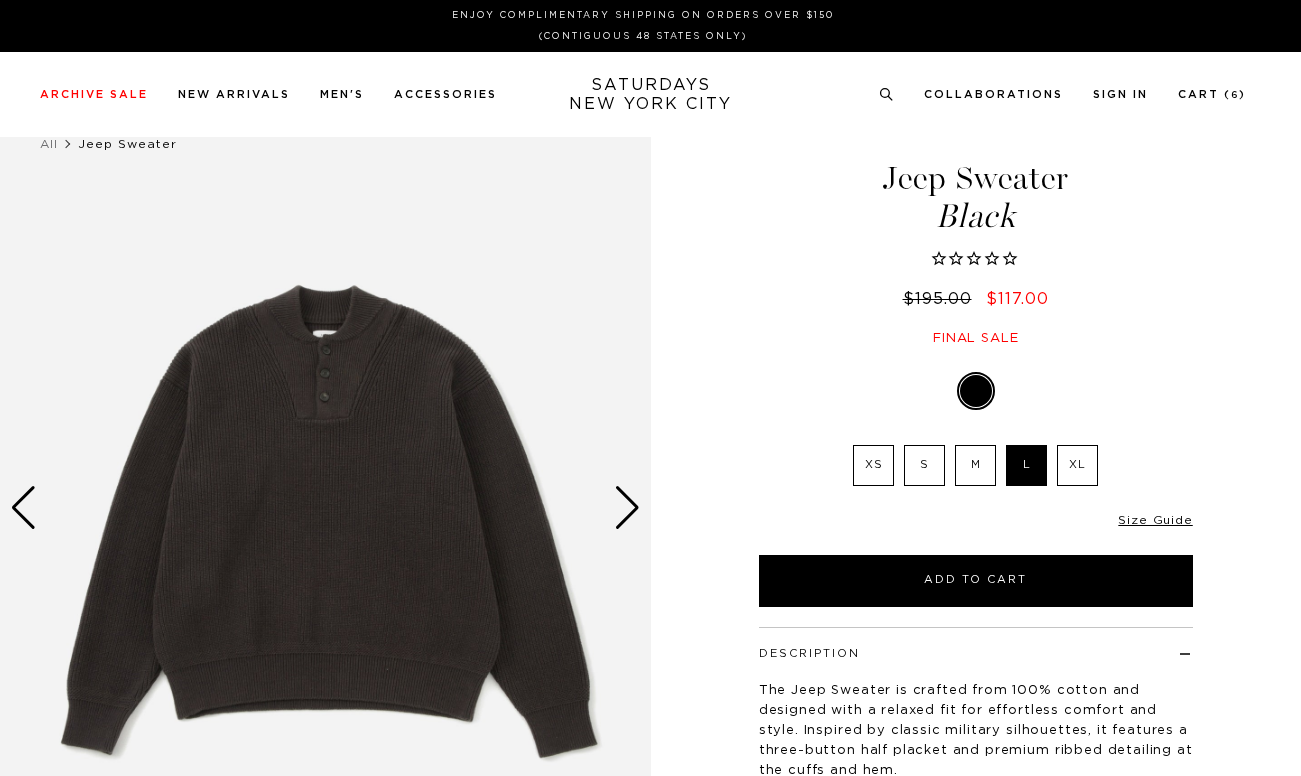 scroll, scrollTop: 0, scrollLeft: 0, axis: both 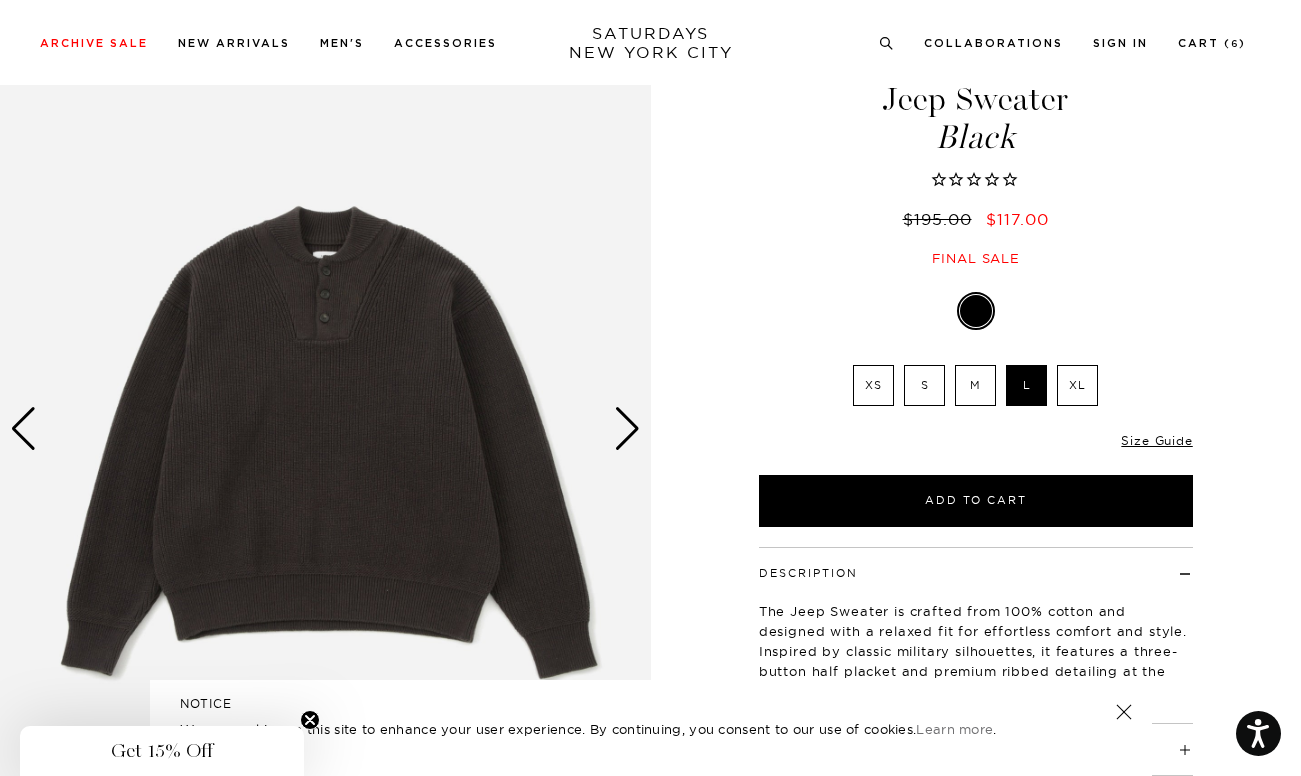 click at bounding box center (627, 429) 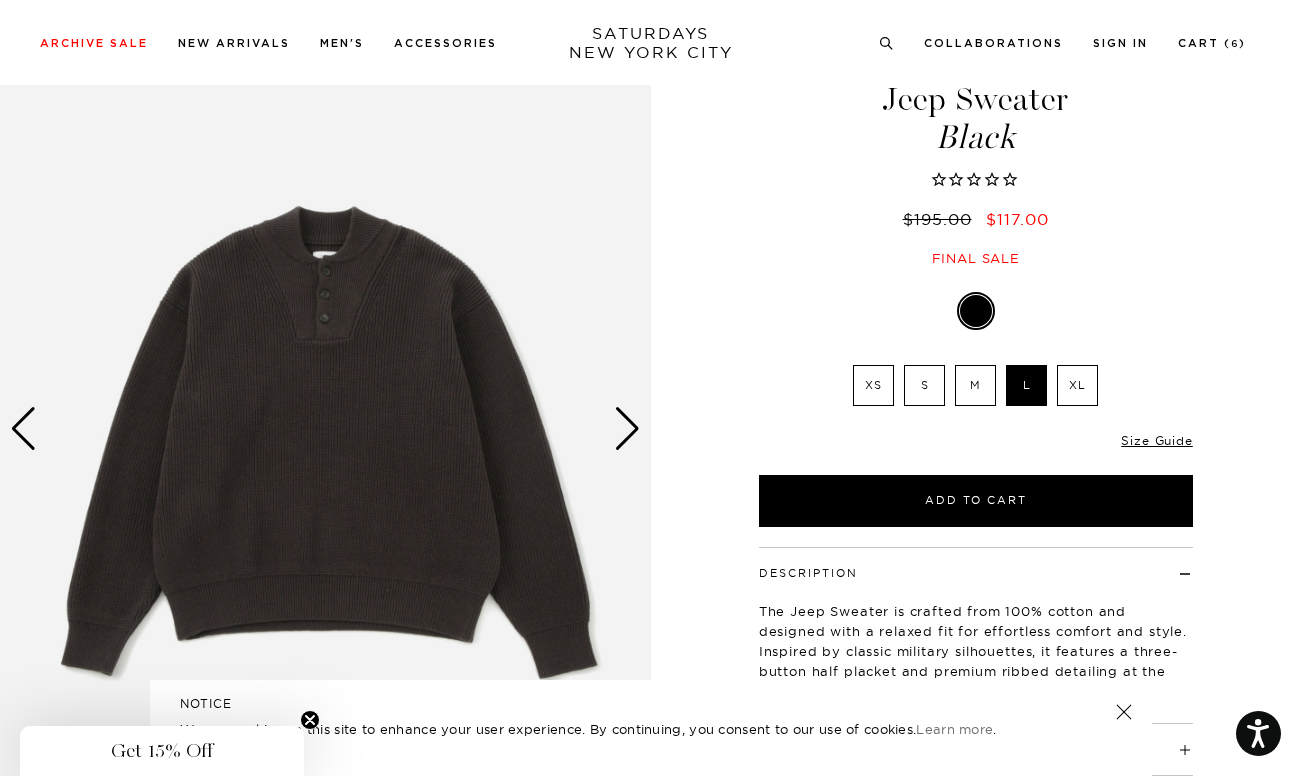 scroll, scrollTop: 113, scrollLeft: 0, axis: vertical 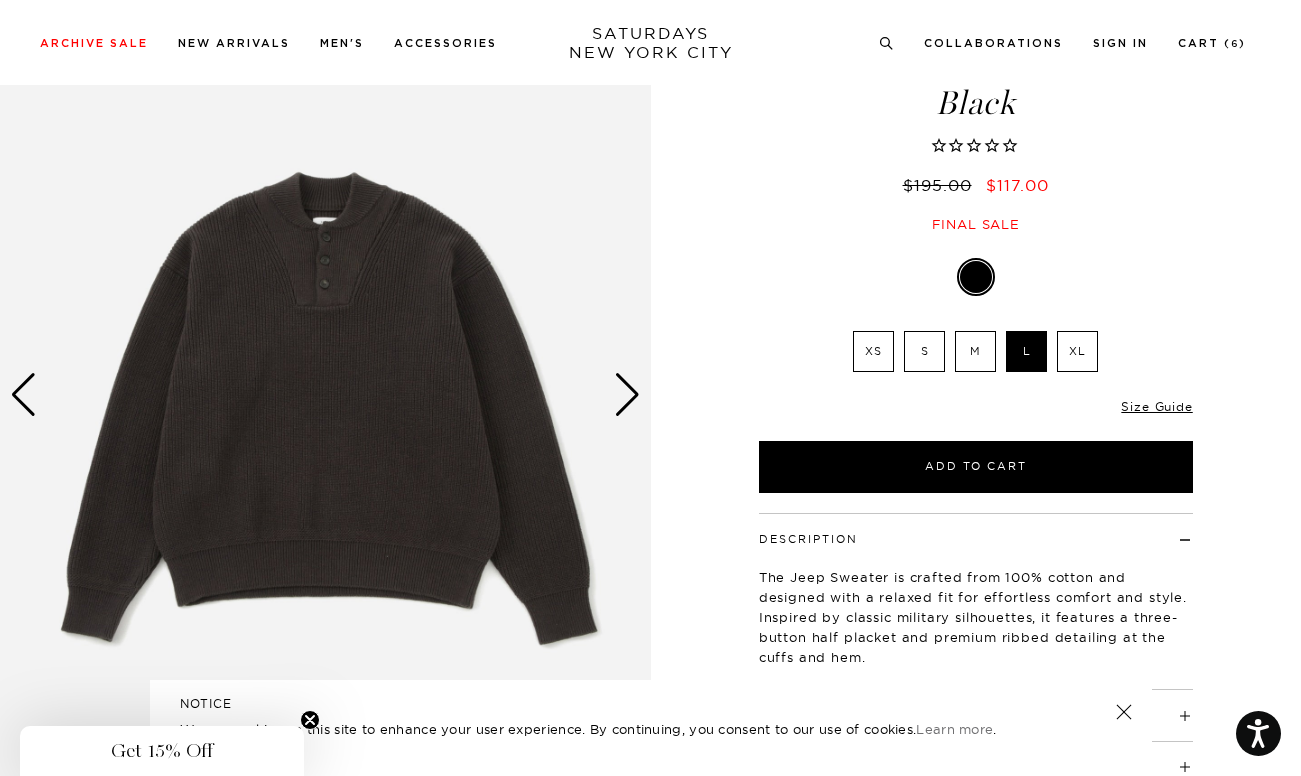 click at bounding box center (627, 395) 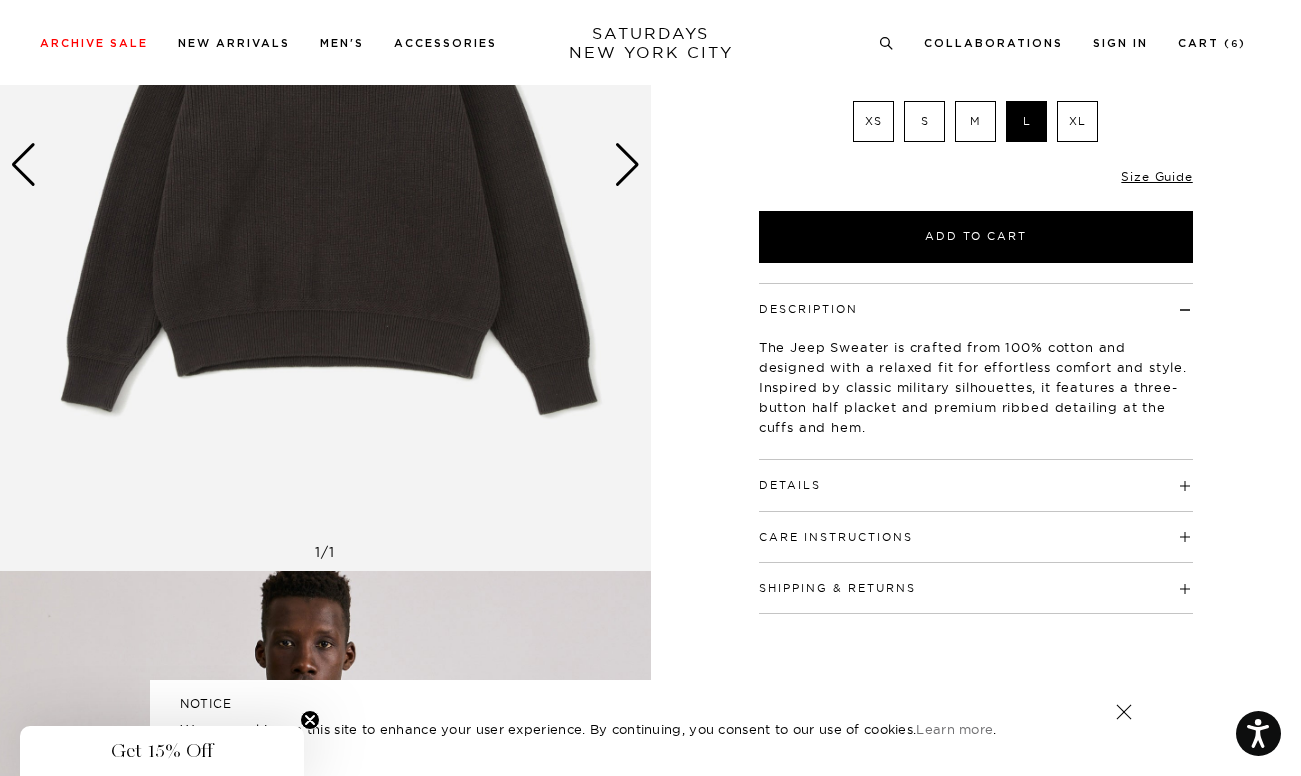 scroll, scrollTop: 0, scrollLeft: 0, axis: both 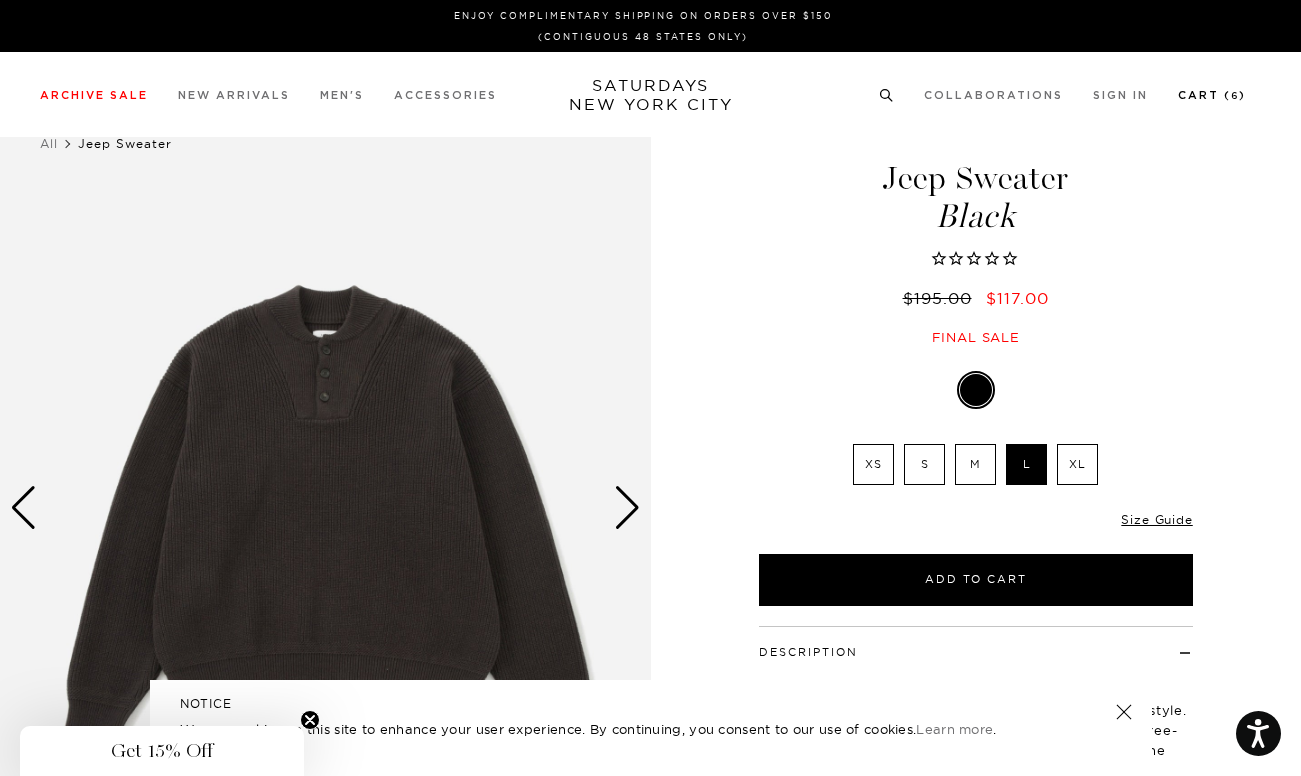 click on "Cart ( 6 )" at bounding box center [1212, 95] 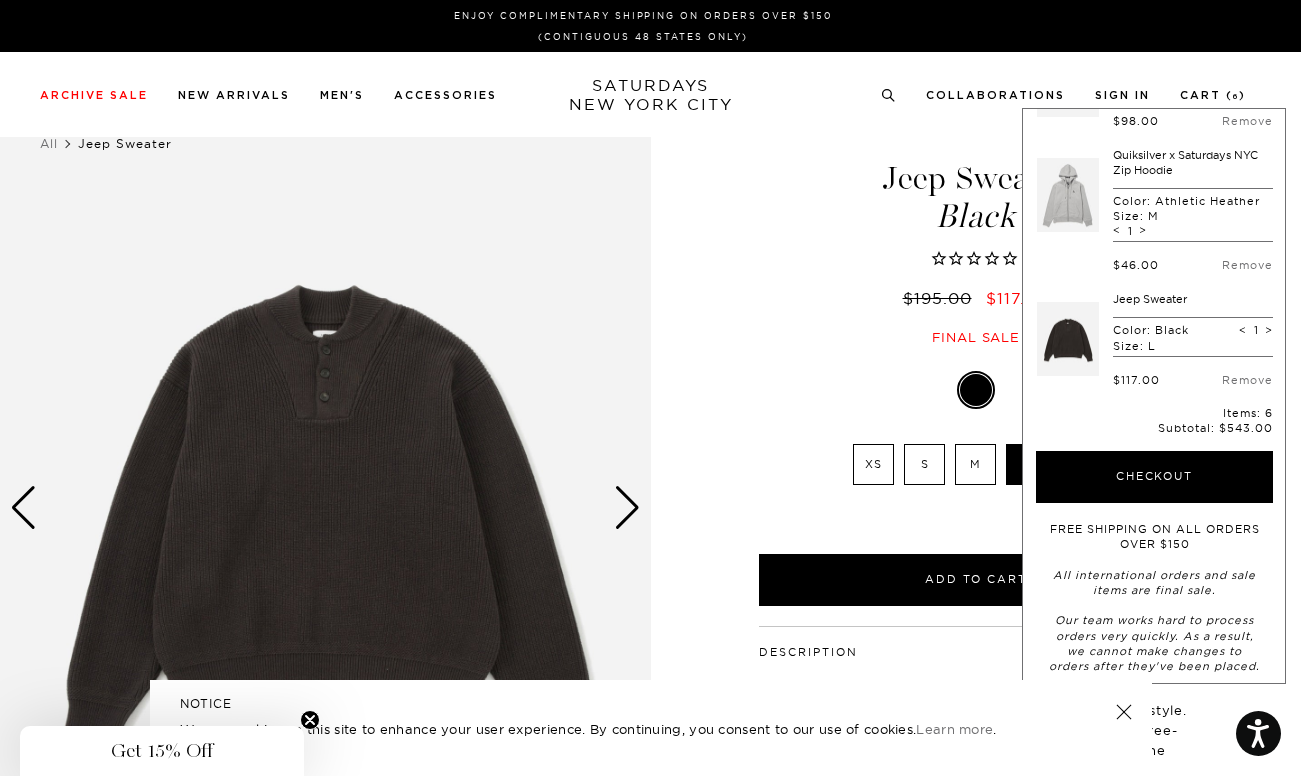 scroll, scrollTop: 467, scrollLeft: 0, axis: vertical 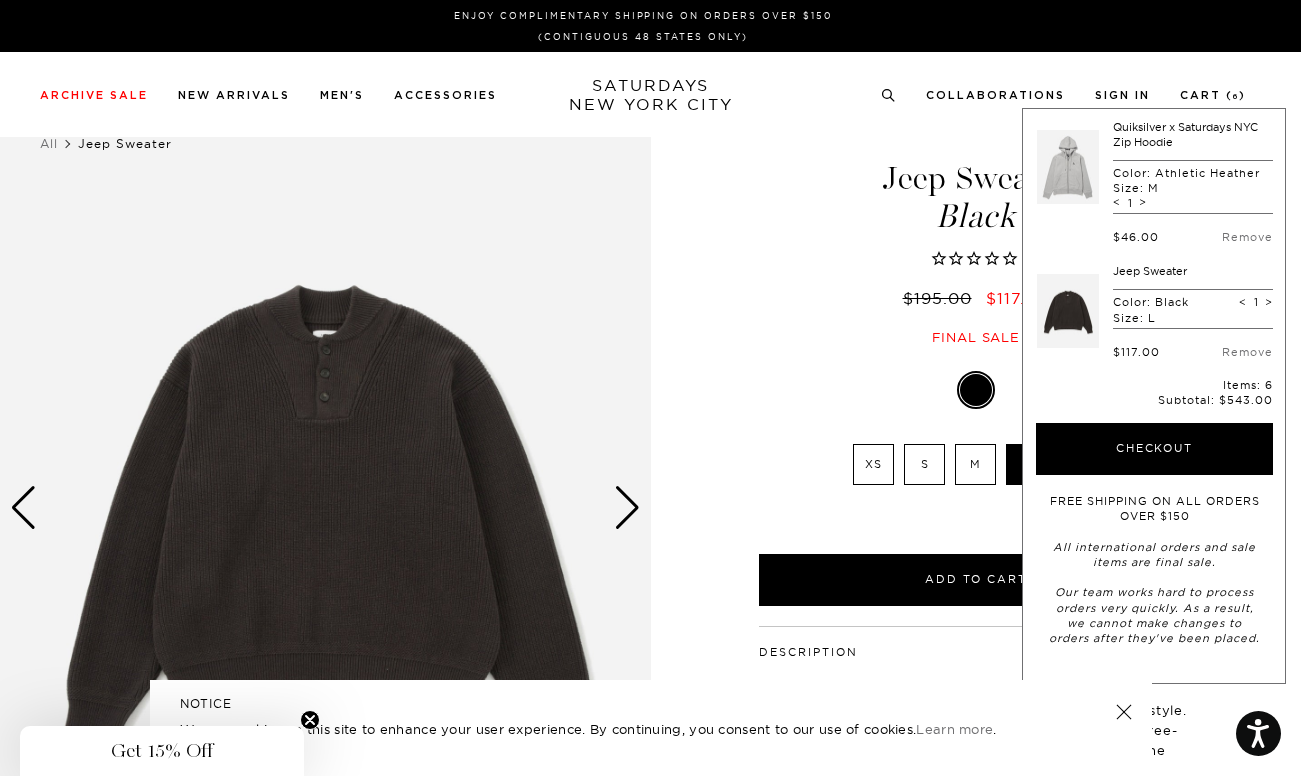 click on "Jeep Sweater  Black
$195.00
$117.00
Final sale
Jeep Sweater  Black
$195.00
$117.00
Final sale
Black
XS S M" at bounding box center (976, 2540) 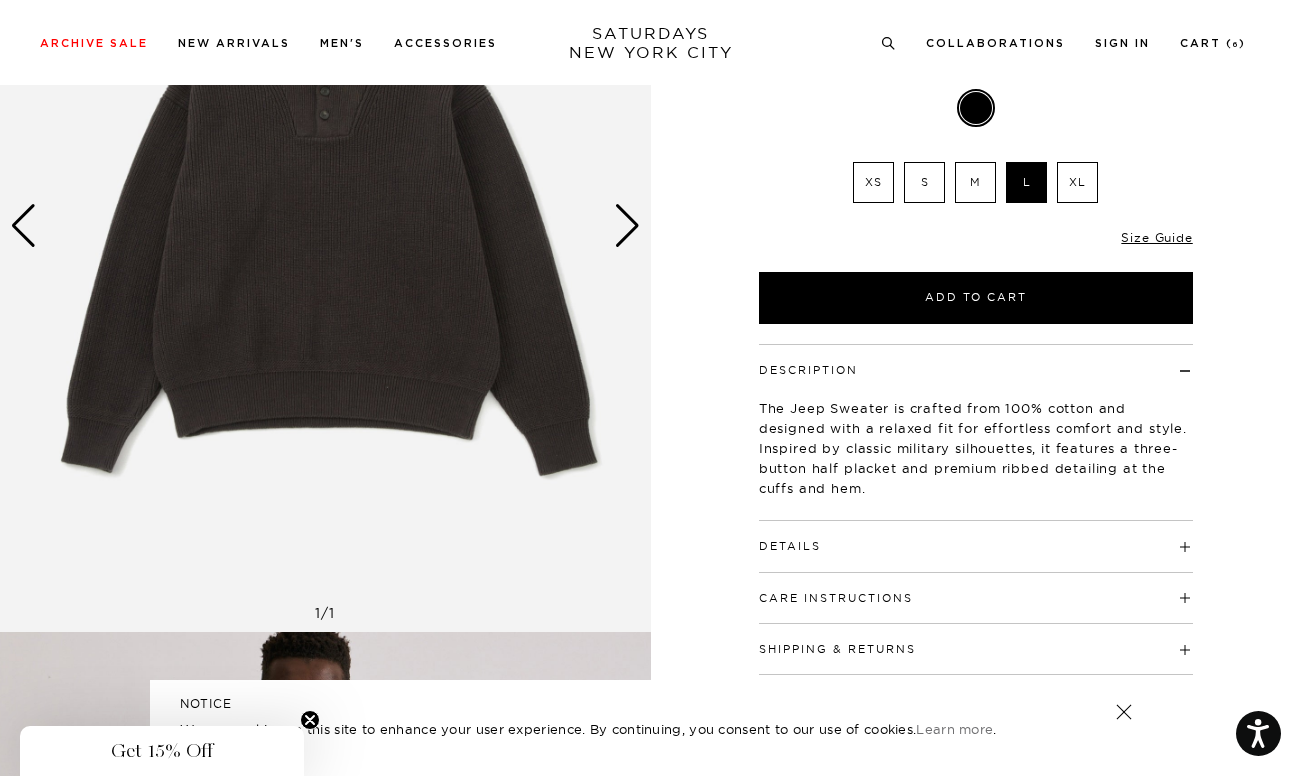 scroll, scrollTop: 284, scrollLeft: 0, axis: vertical 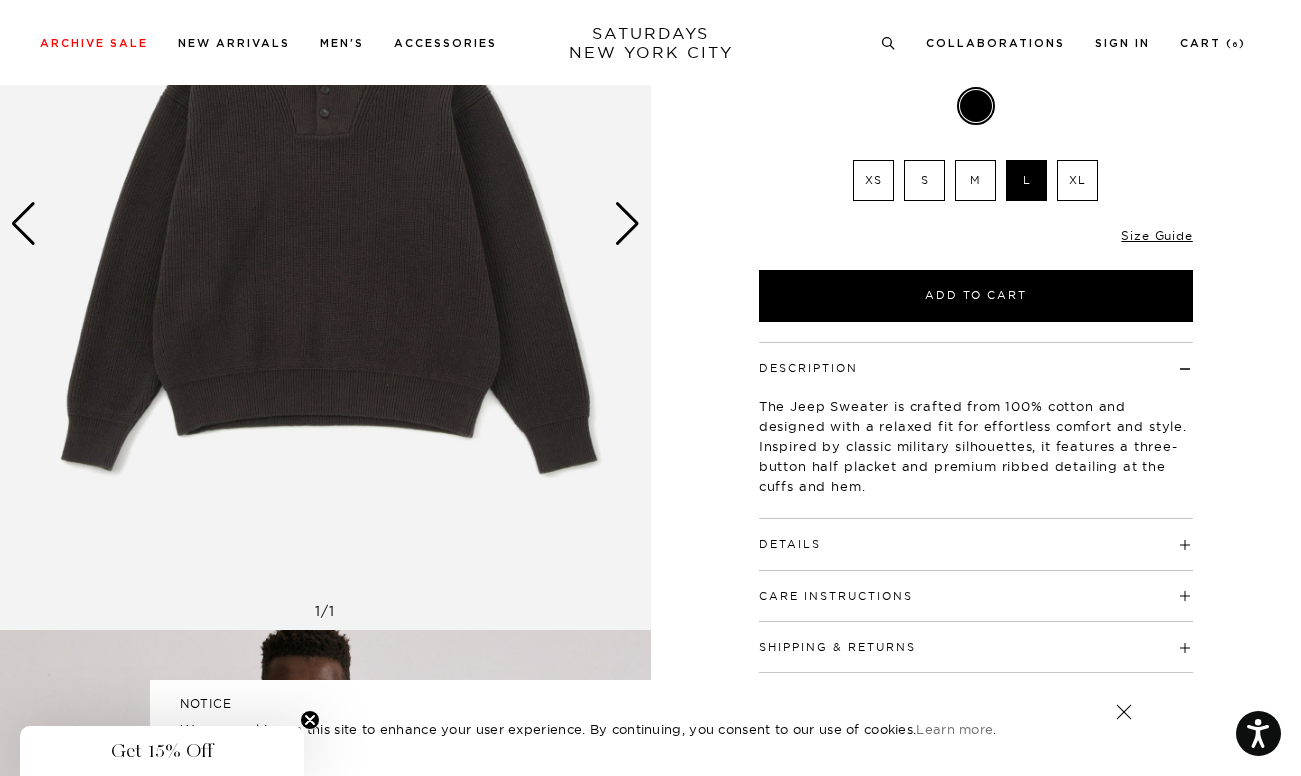 click on "Details" at bounding box center [790, 544] 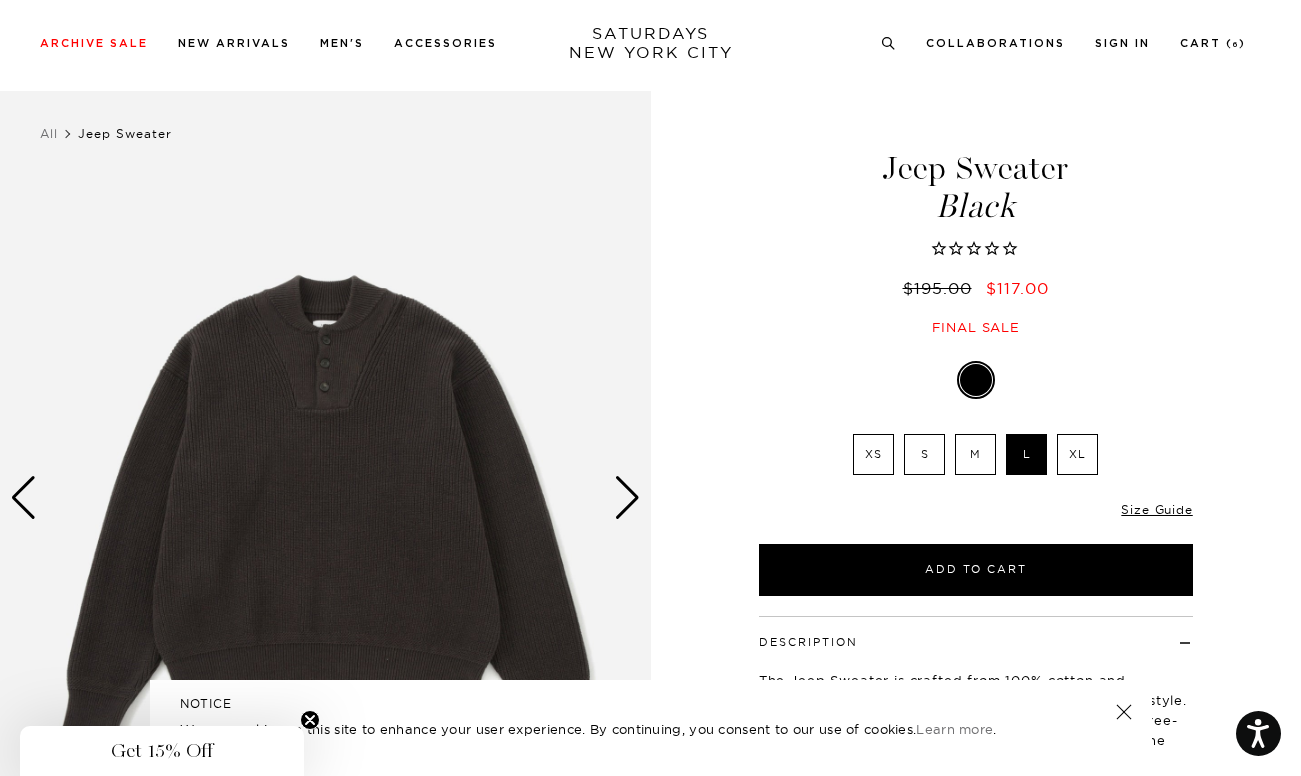 scroll, scrollTop: 11, scrollLeft: 0, axis: vertical 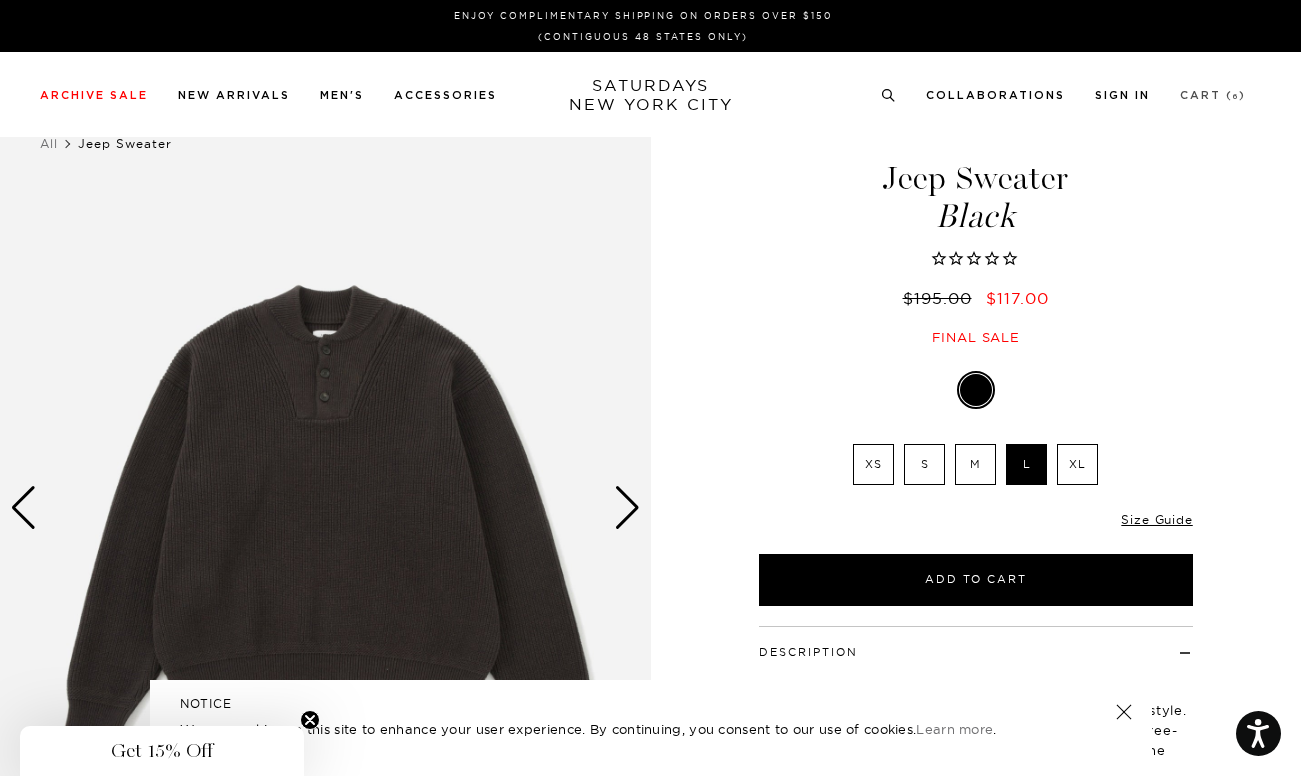 click on "Cart ( 6 )" at bounding box center (1213, 95) 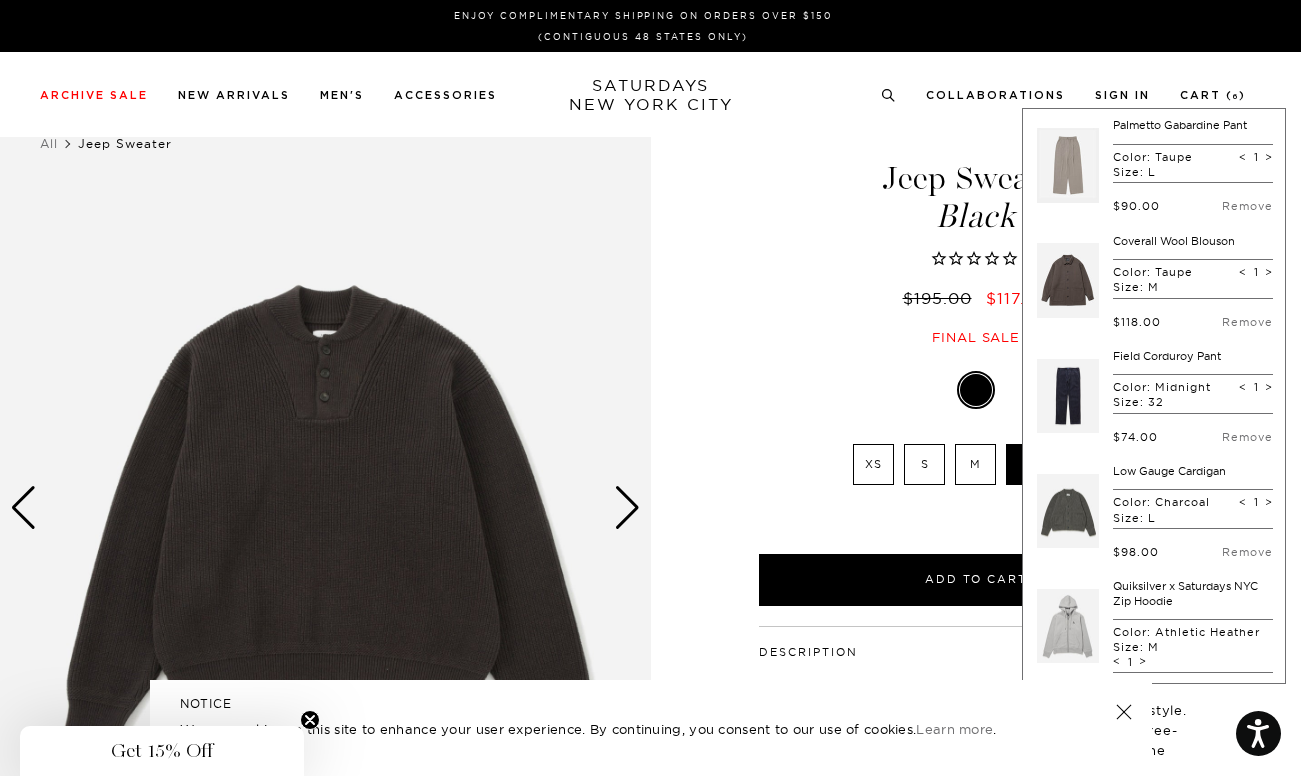 scroll, scrollTop: 0, scrollLeft: 0, axis: both 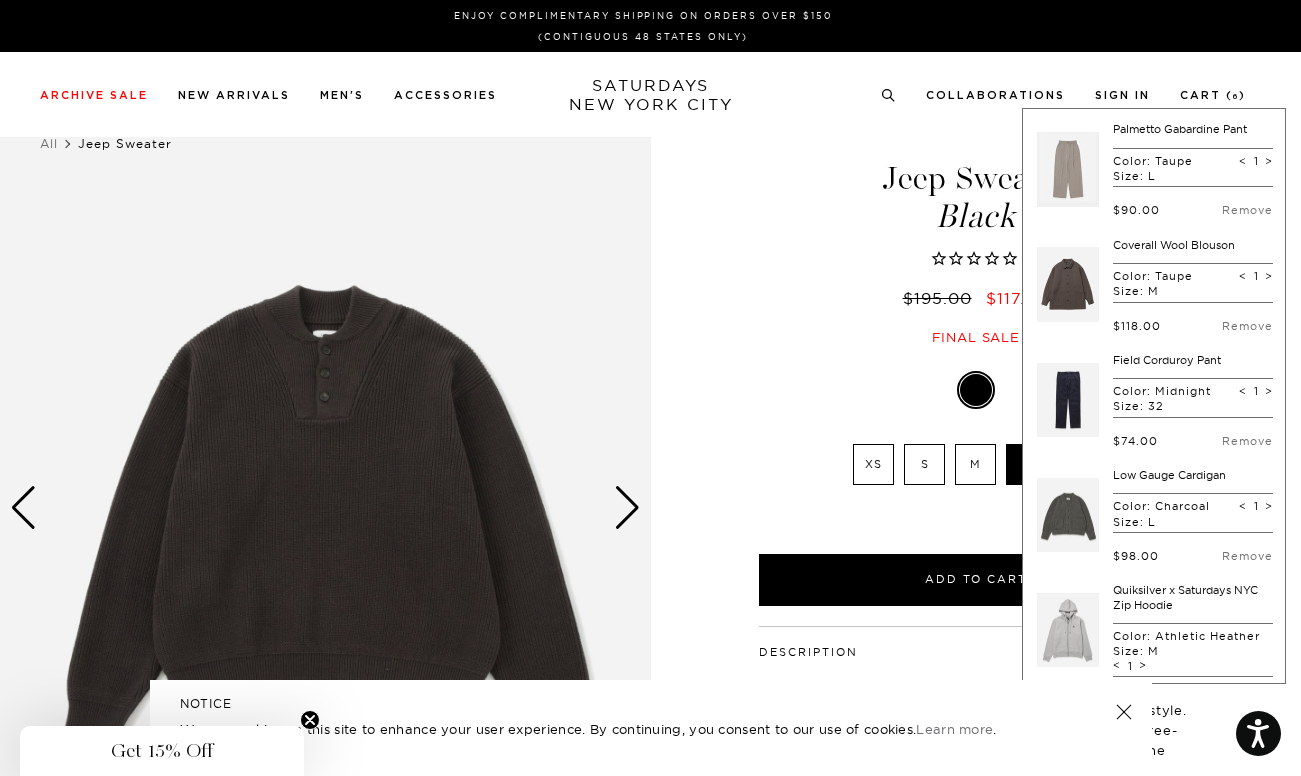 click on "Palmetto Gabardine Pant" at bounding box center (1180, 129) 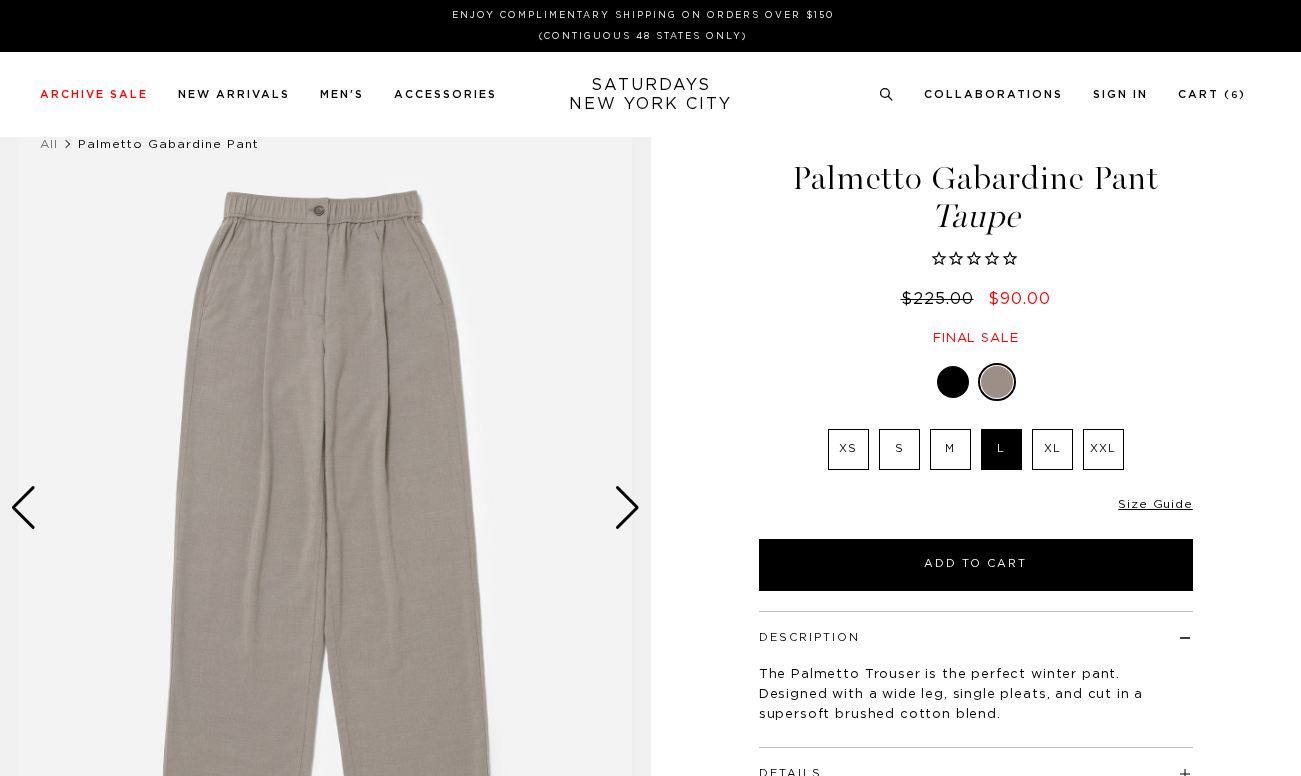 scroll, scrollTop: 70, scrollLeft: 0, axis: vertical 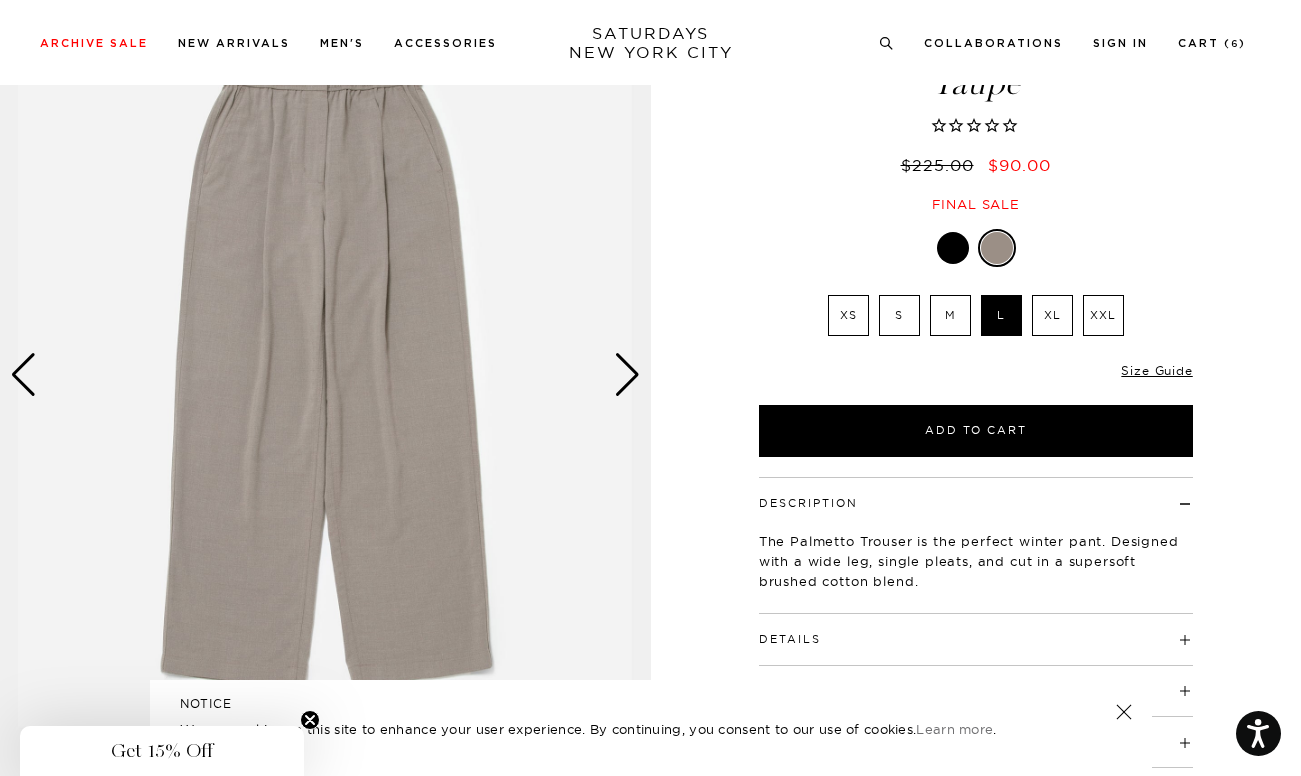 click at bounding box center [627, 375] 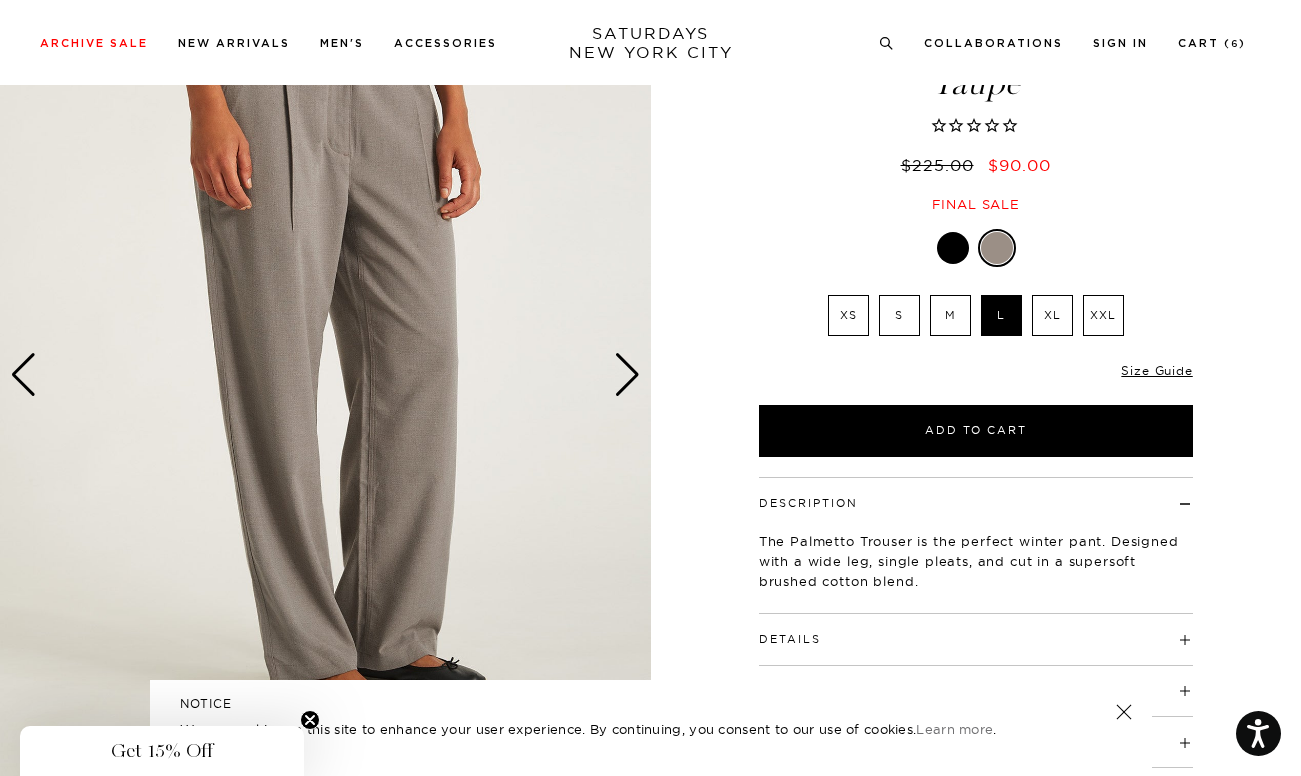click at bounding box center [627, 375] 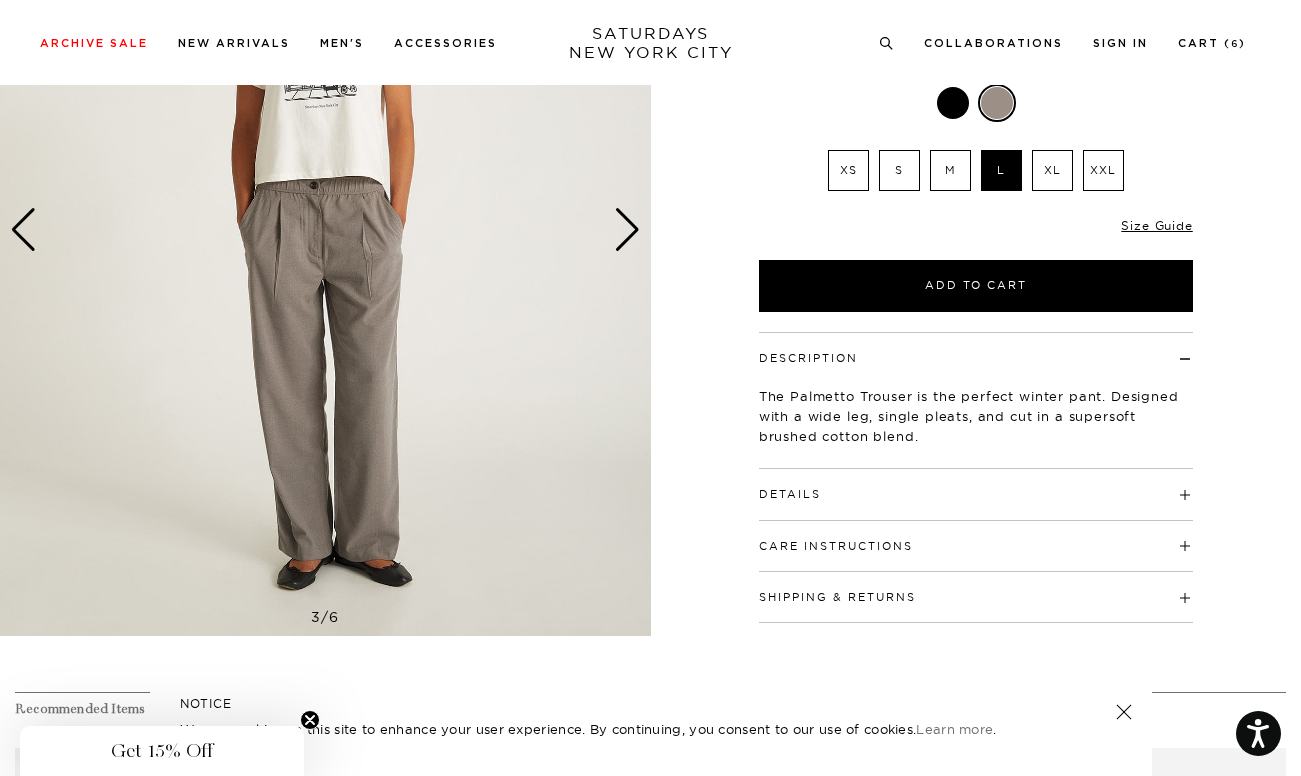 scroll, scrollTop: 235, scrollLeft: 0, axis: vertical 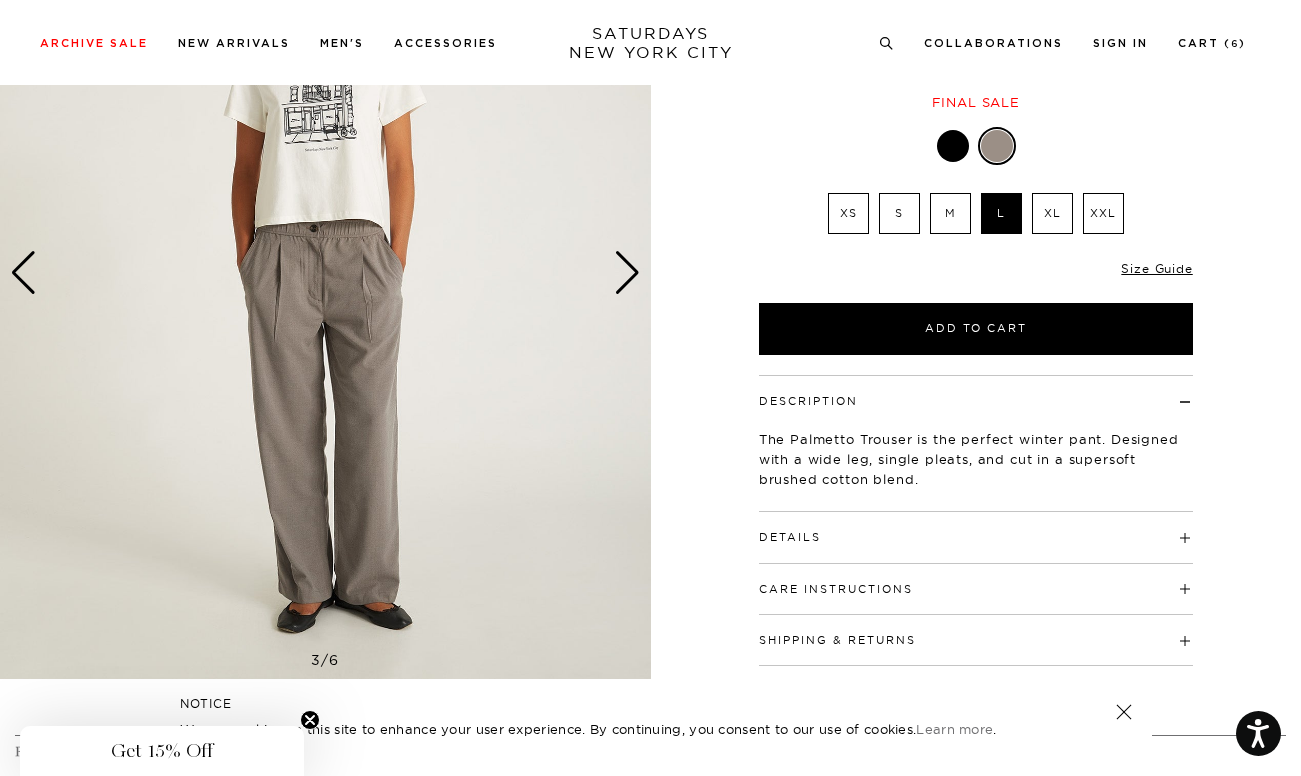 click at bounding box center [627, 273] 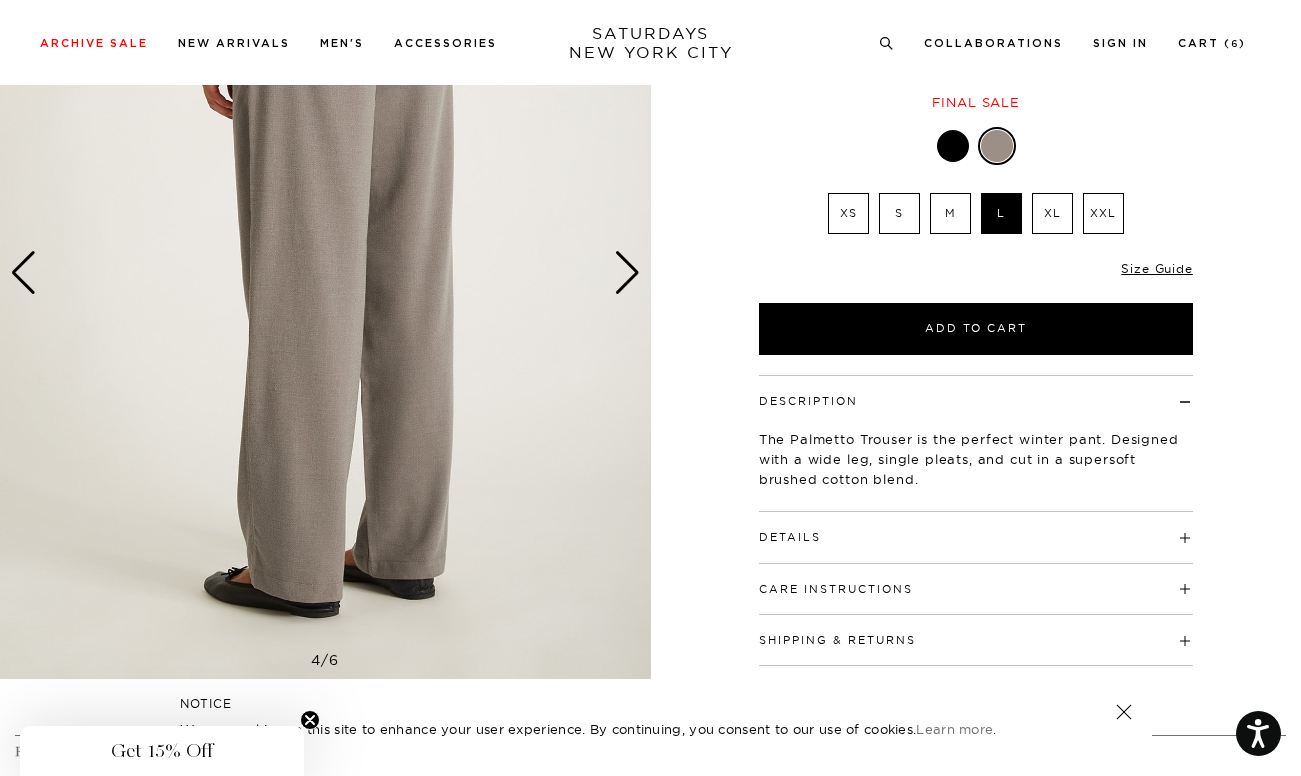 click at bounding box center [627, 273] 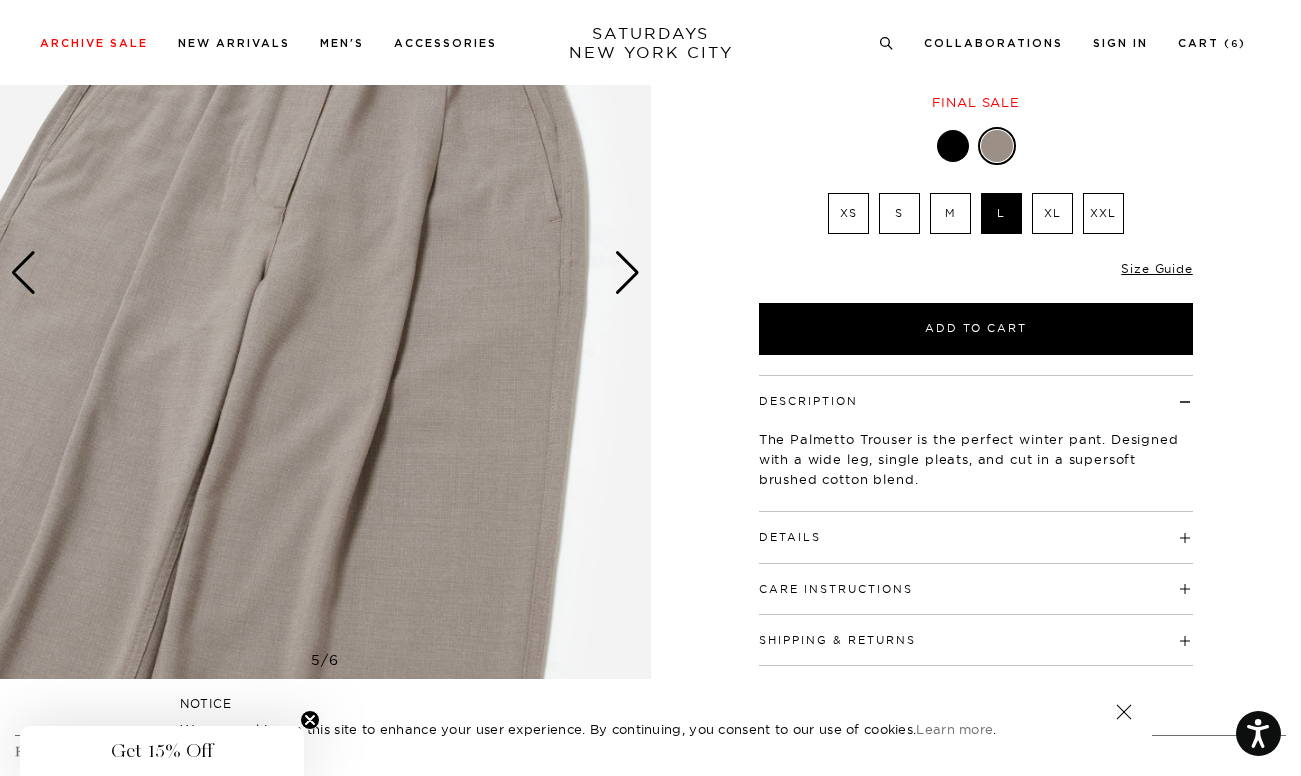 click at bounding box center (627, 273) 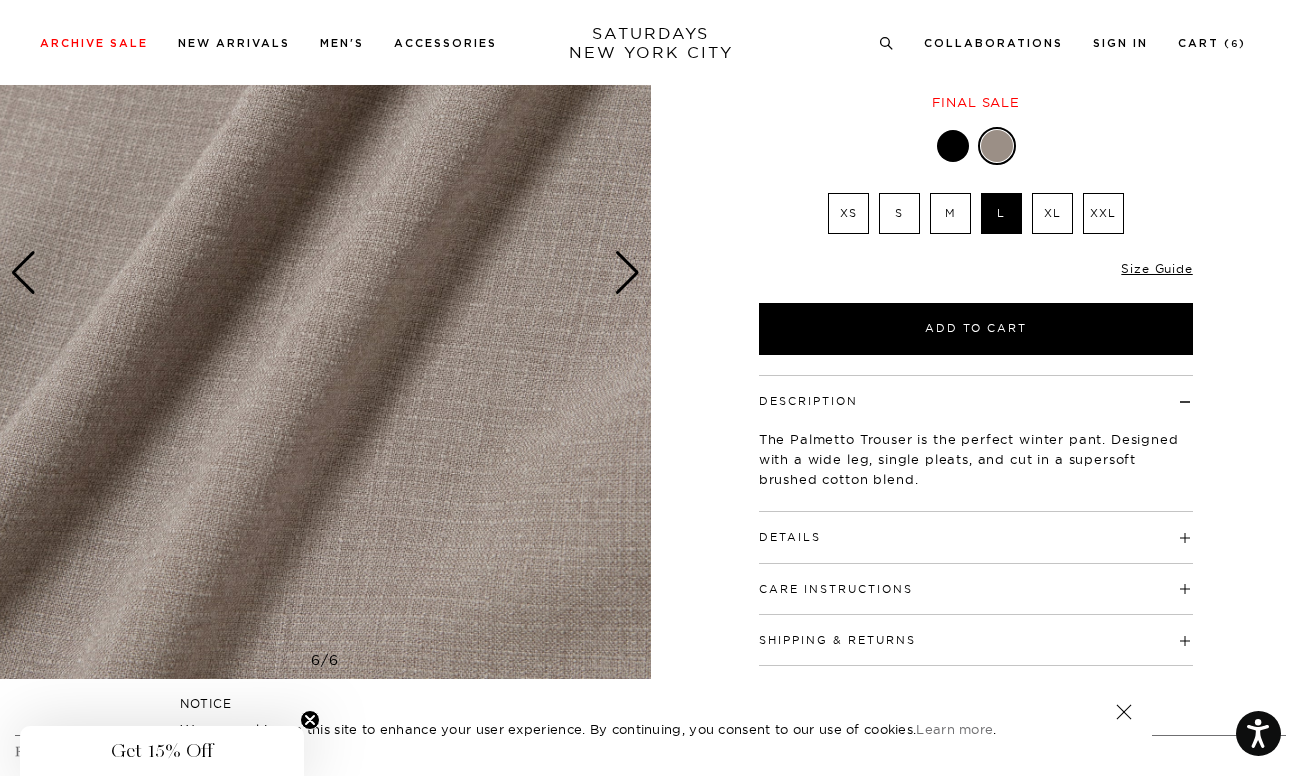 click at bounding box center [627, 273] 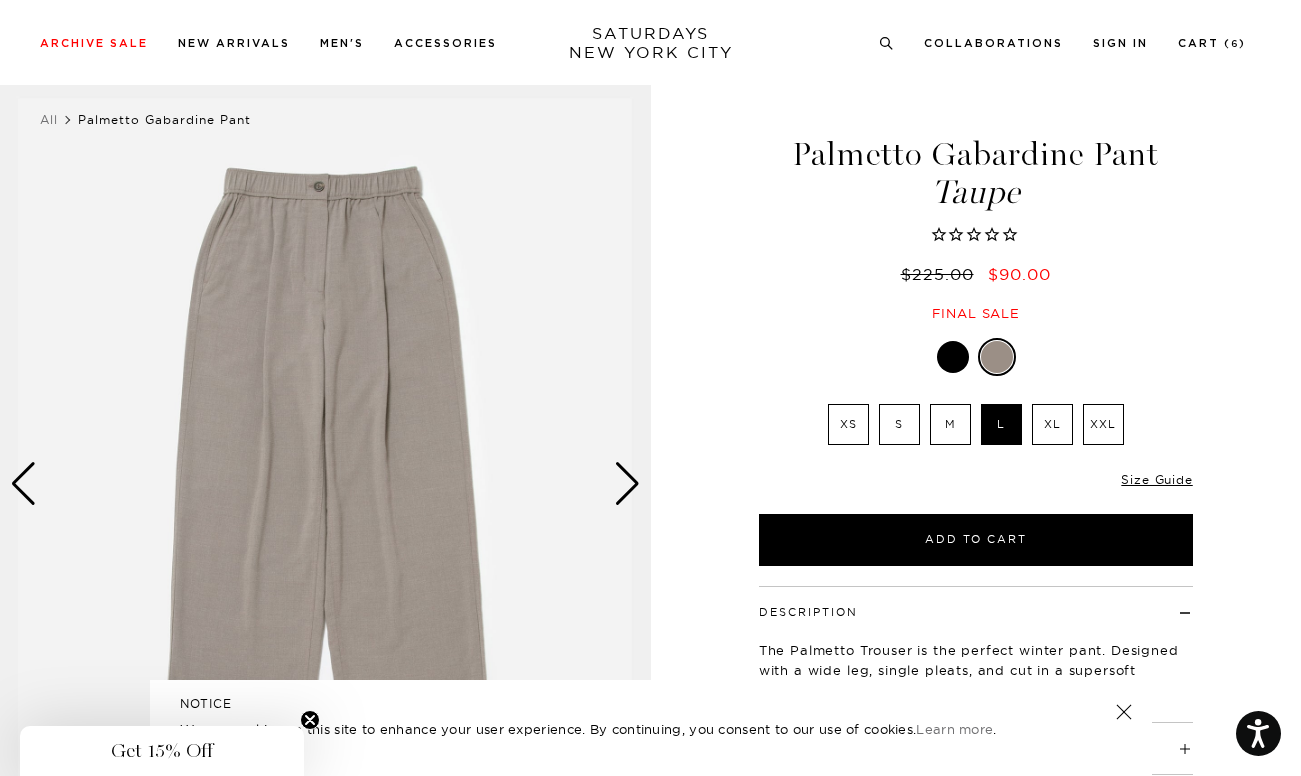 scroll, scrollTop: 23, scrollLeft: 0, axis: vertical 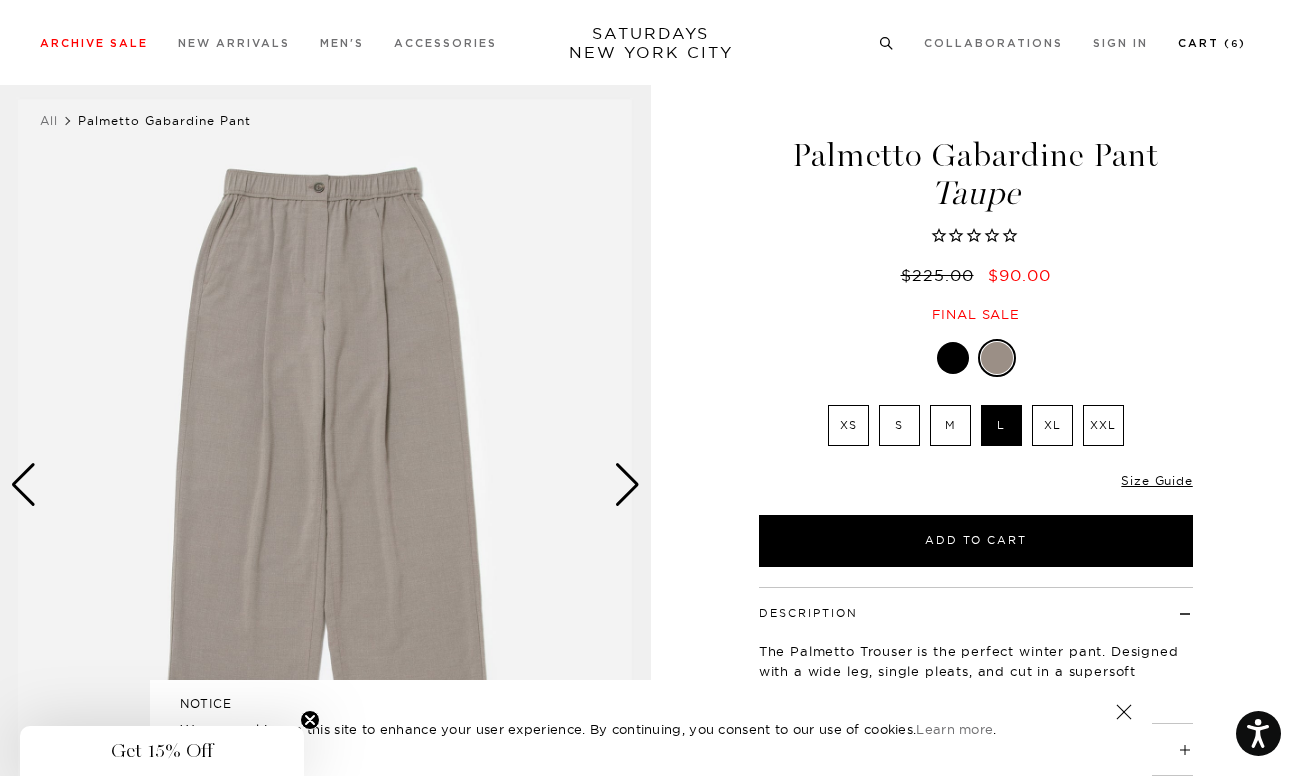 click on "Cart ( 6 )" at bounding box center (1212, 43) 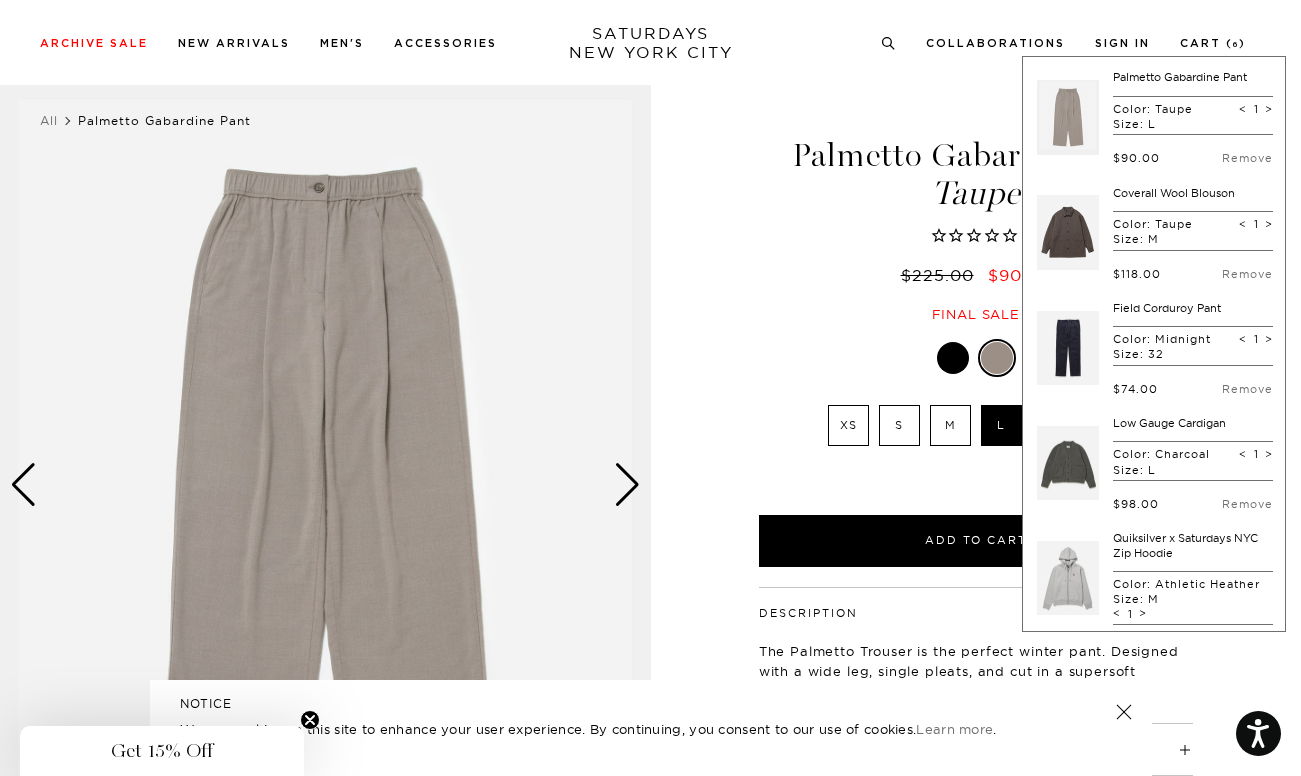 click on "Coverall Wool Blouson" at bounding box center (1174, 193) 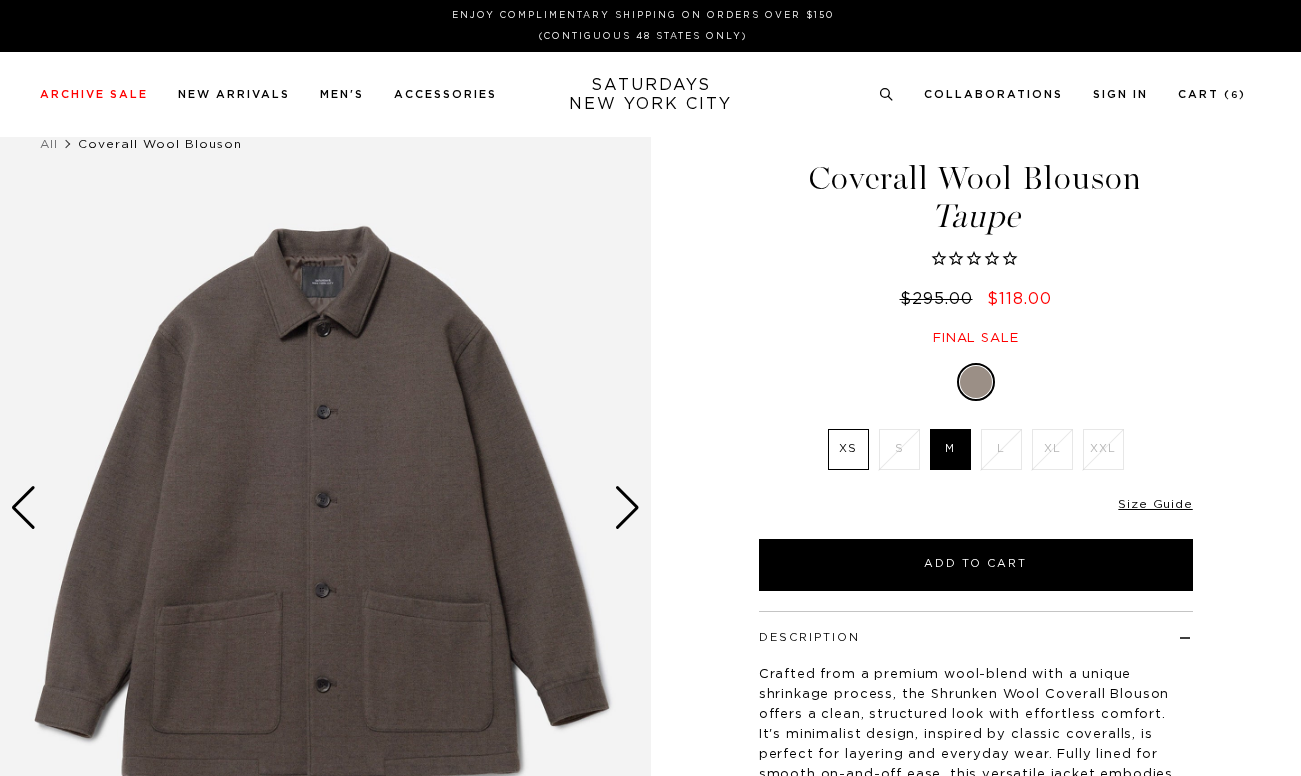 scroll, scrollTop: 0, scrollLeft: 0, axis: both 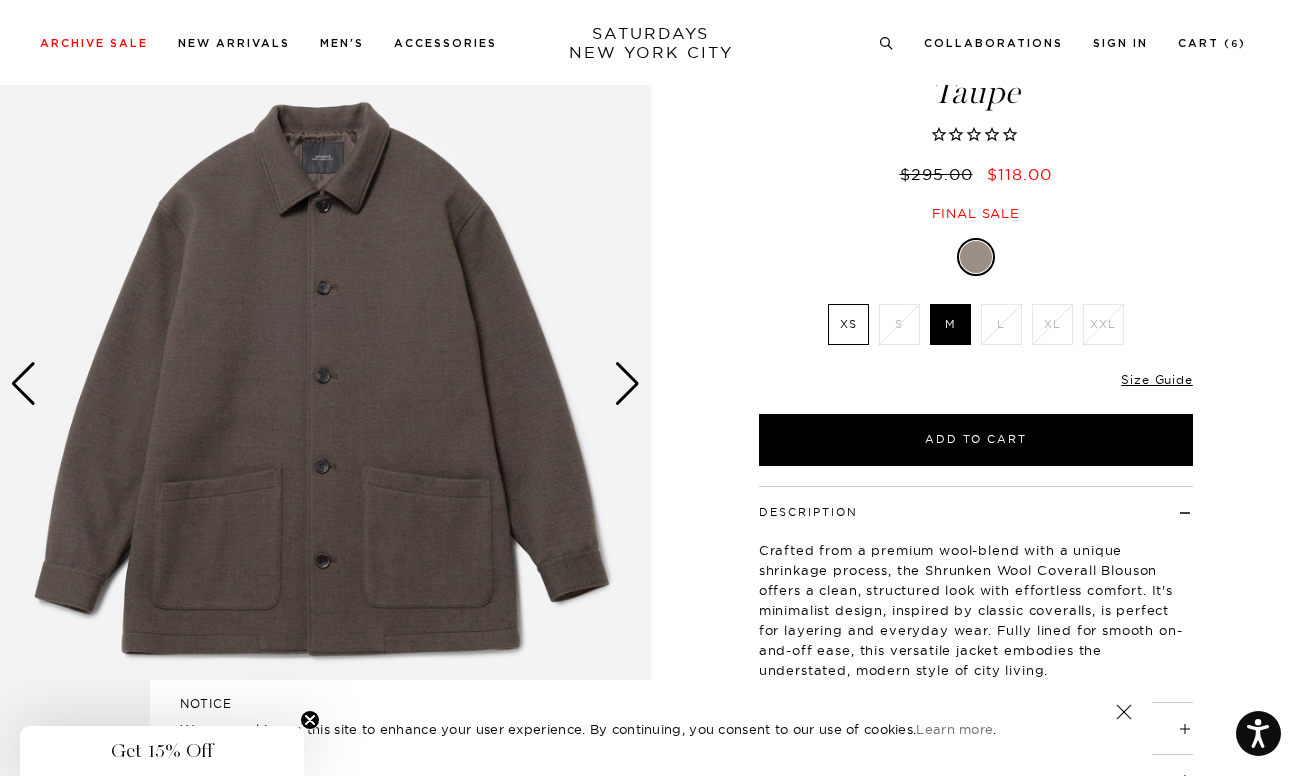 click at bounding box center [325, 383] 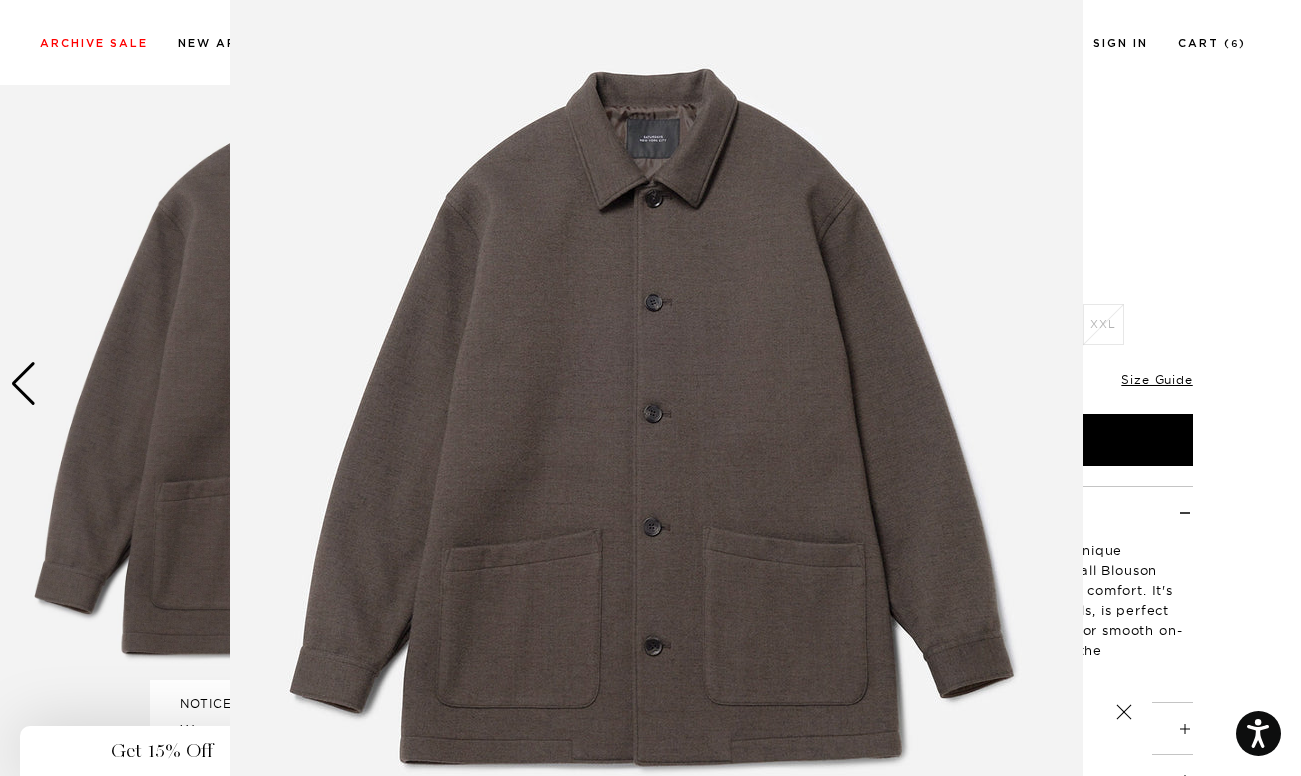 scroll, scrollTop: 87, scrollLeft: 0, axis: vertical 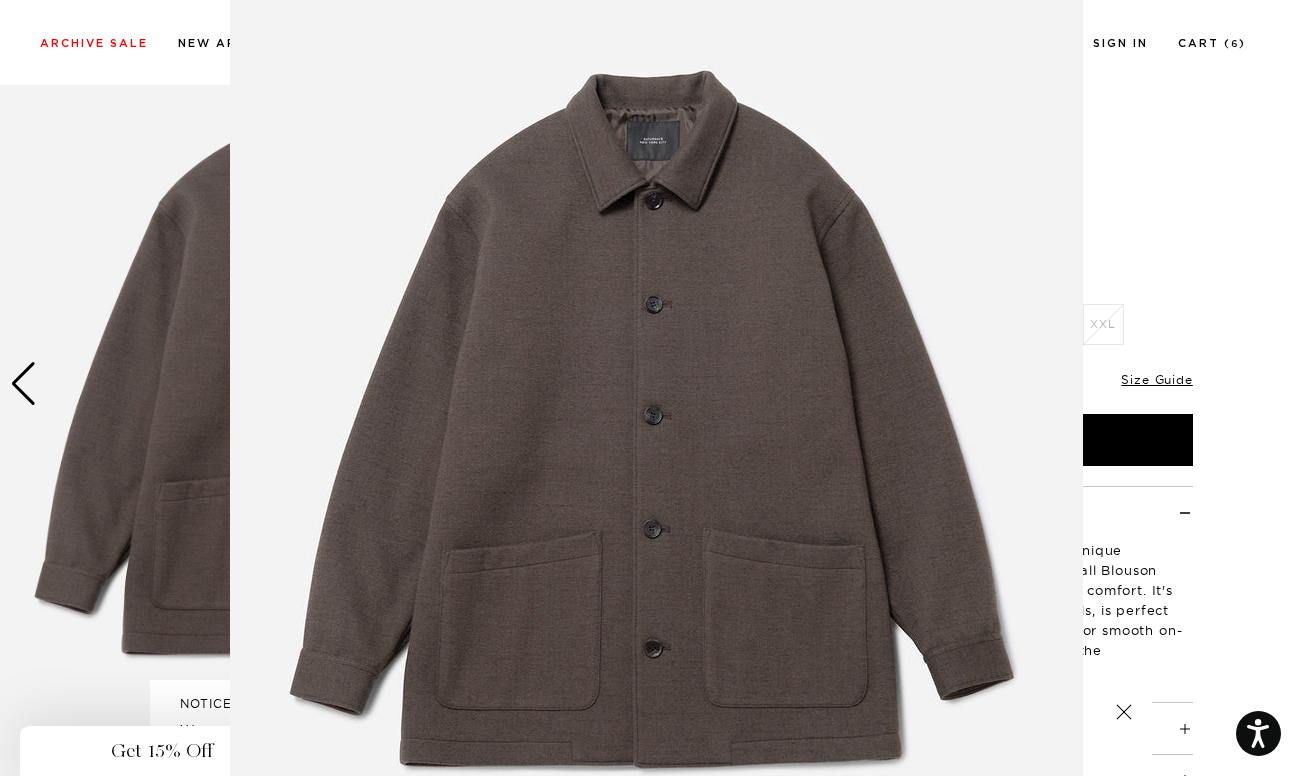 click at bounding box center [650, 388] 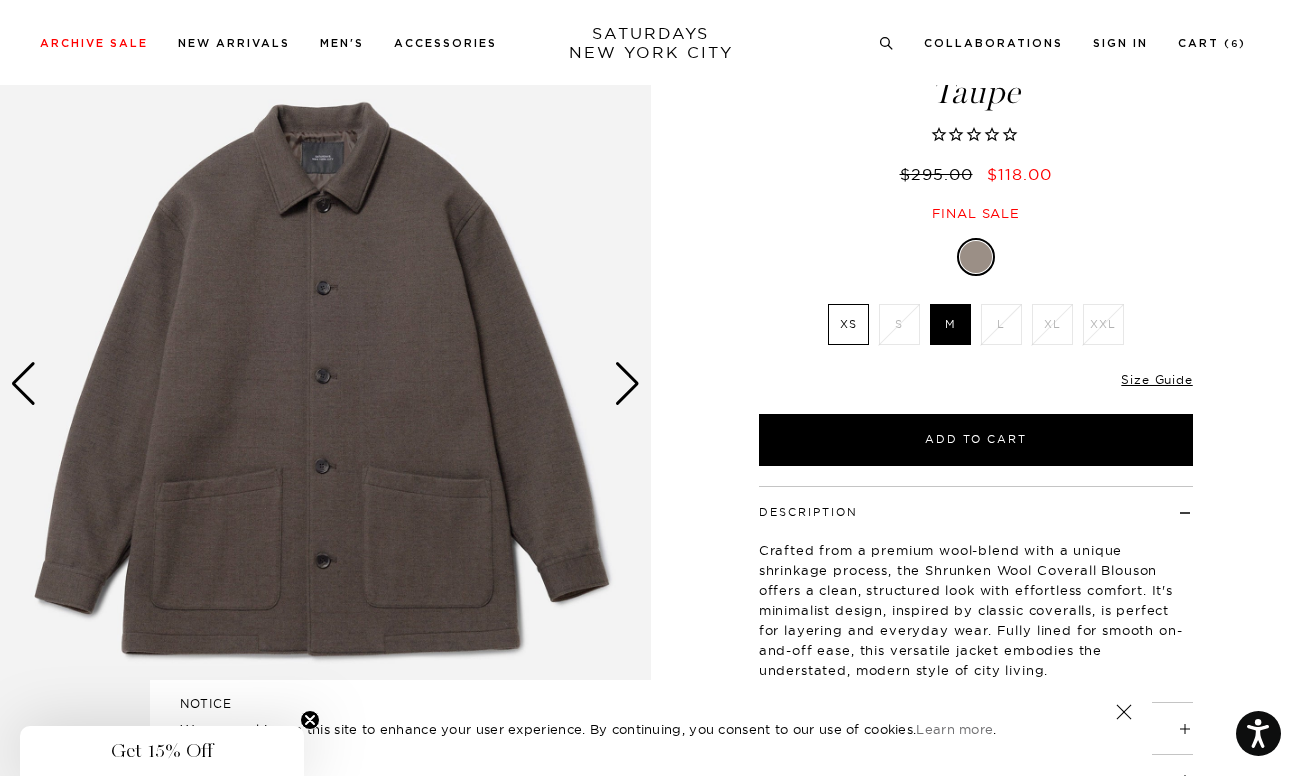 click at bounding box center (627, 384) 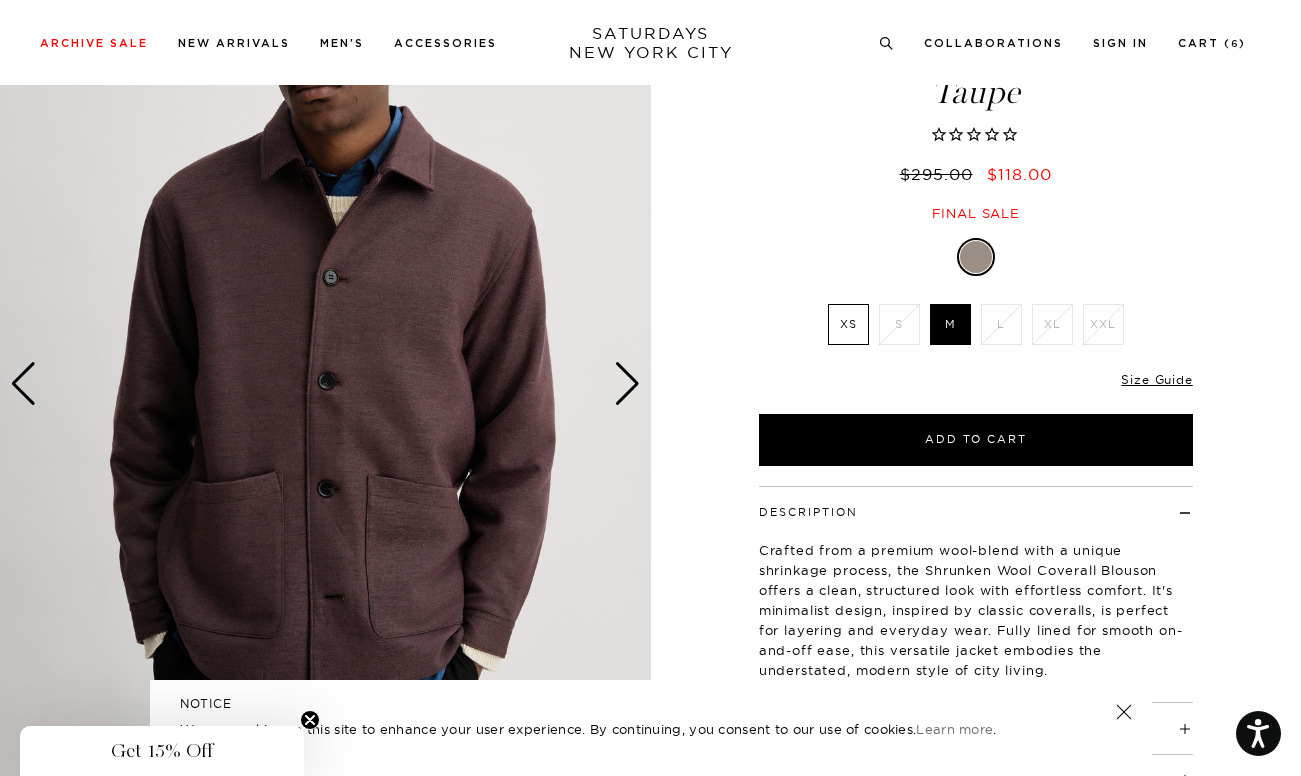 click at bounding box center [627, 384] 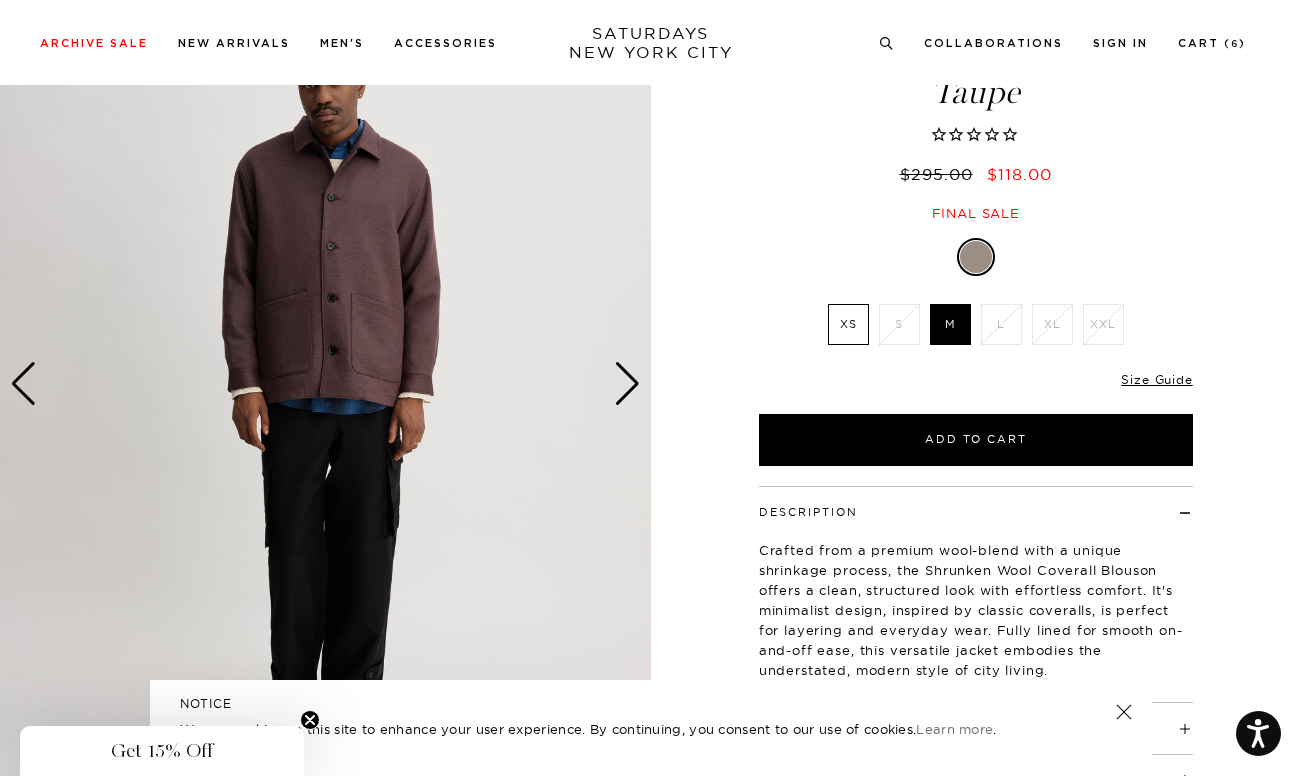 click at bounding box center [627, 384] 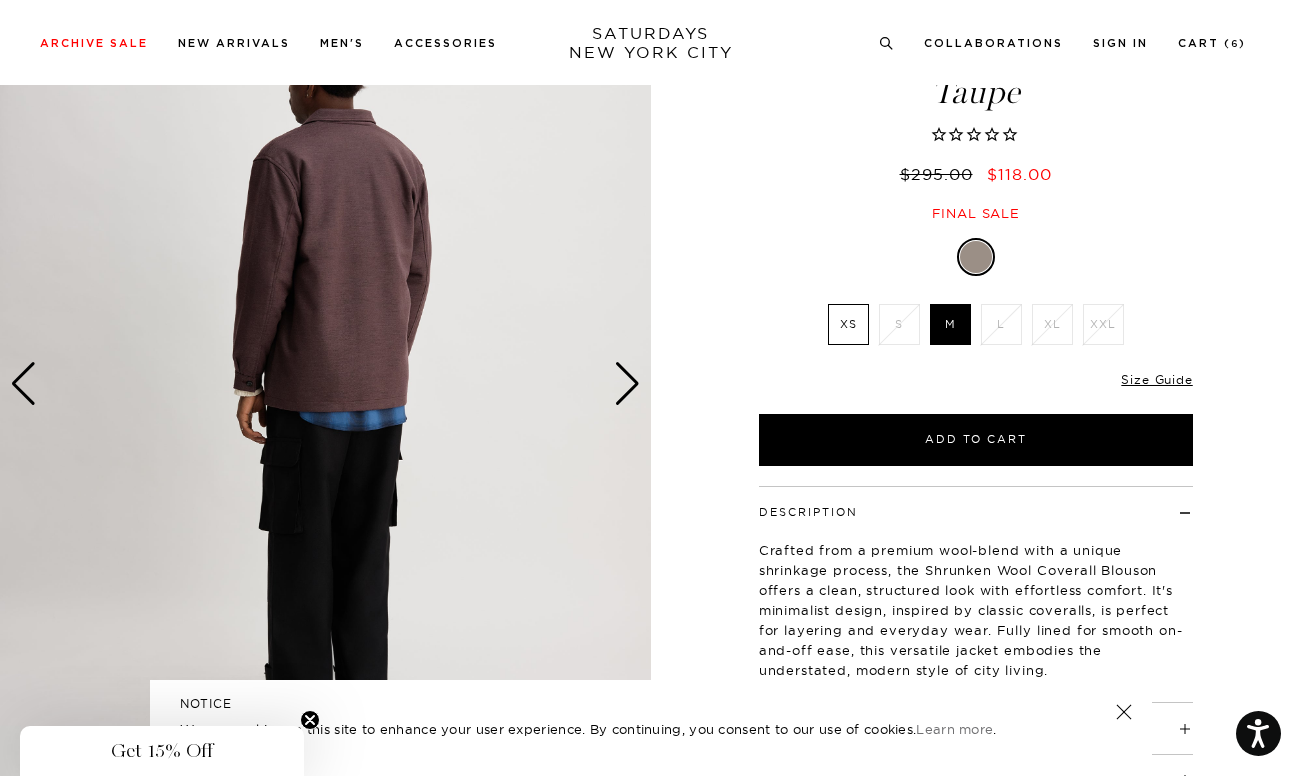 click at bounding box center [627, 384] 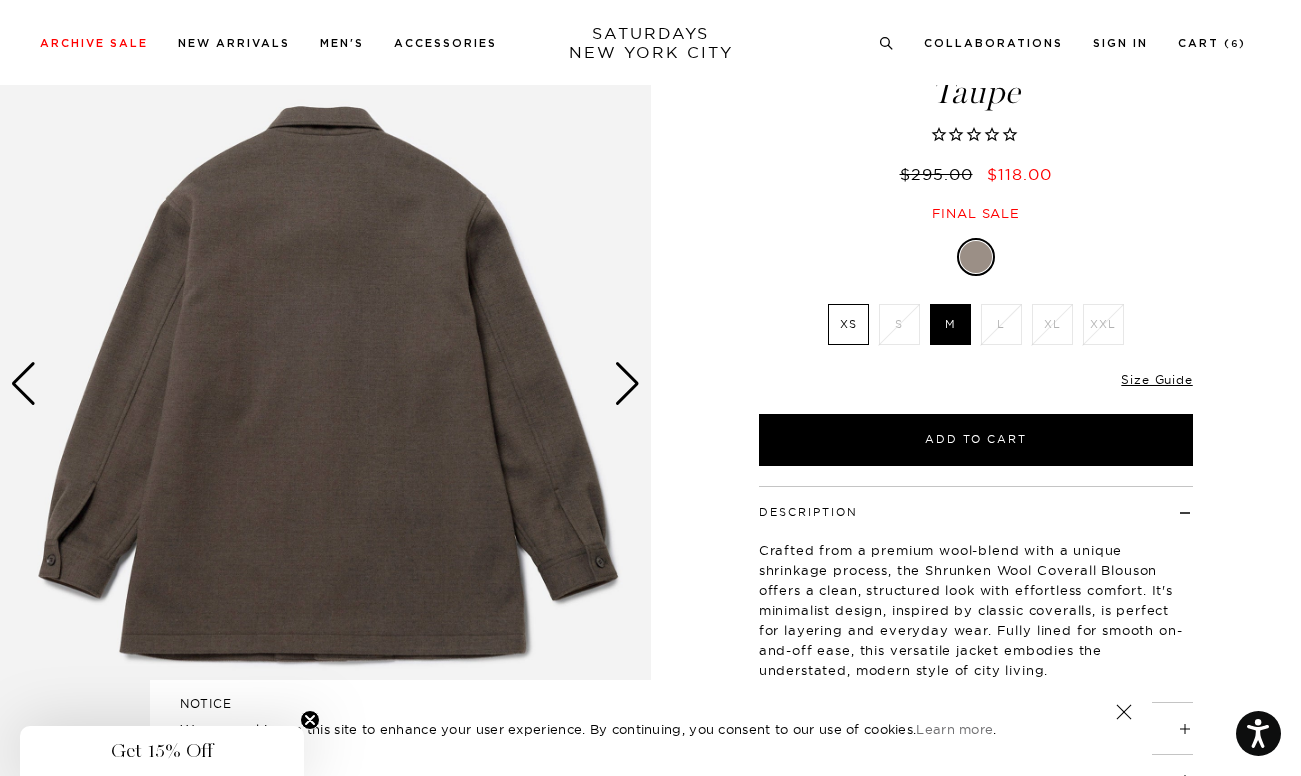 click at bounding box center [627, 384] 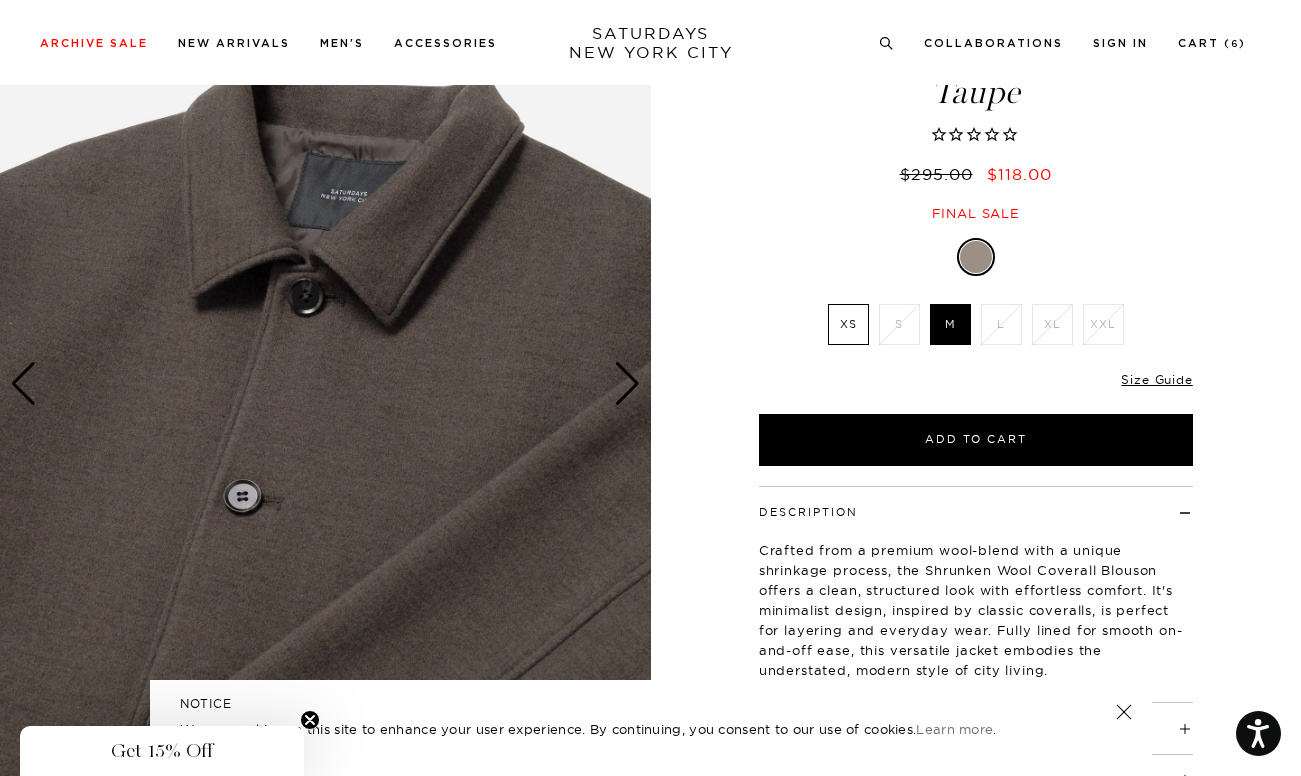 click at bounding box center [627, 384] 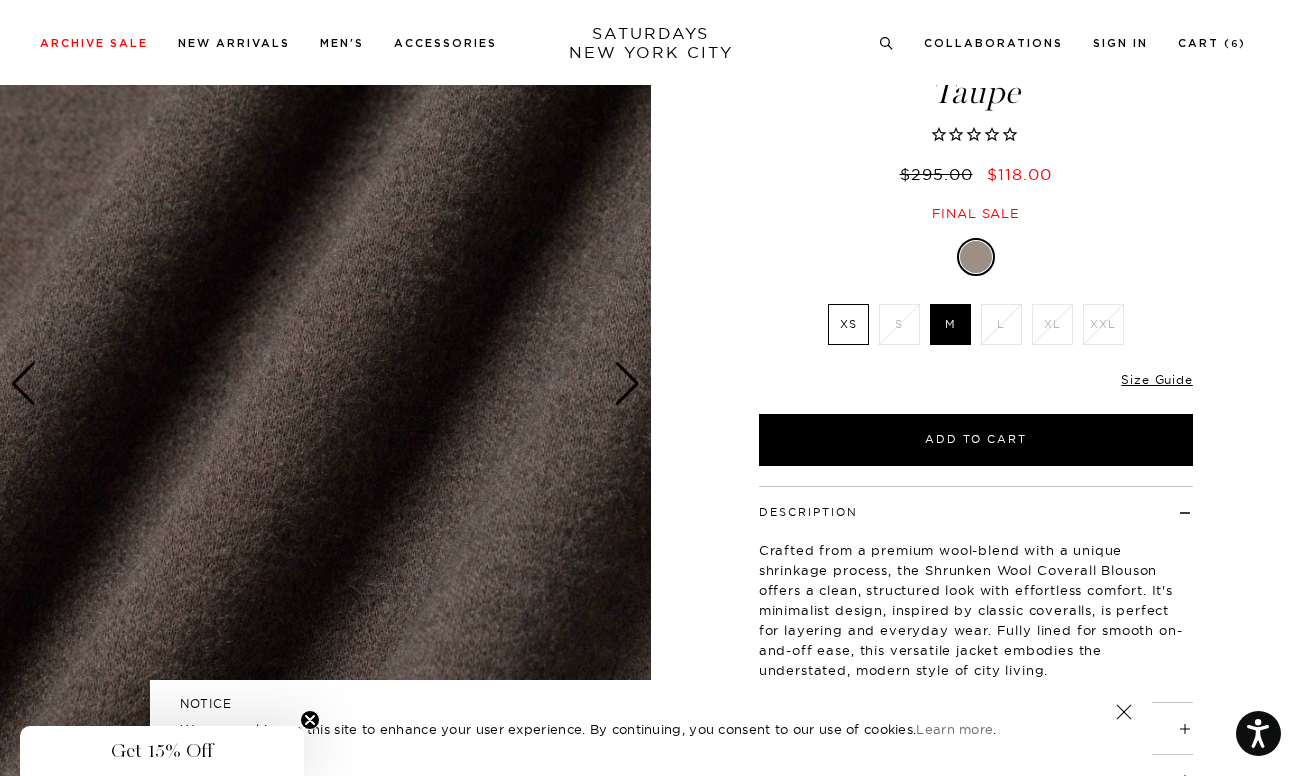 click at bounding box center (627, 384) 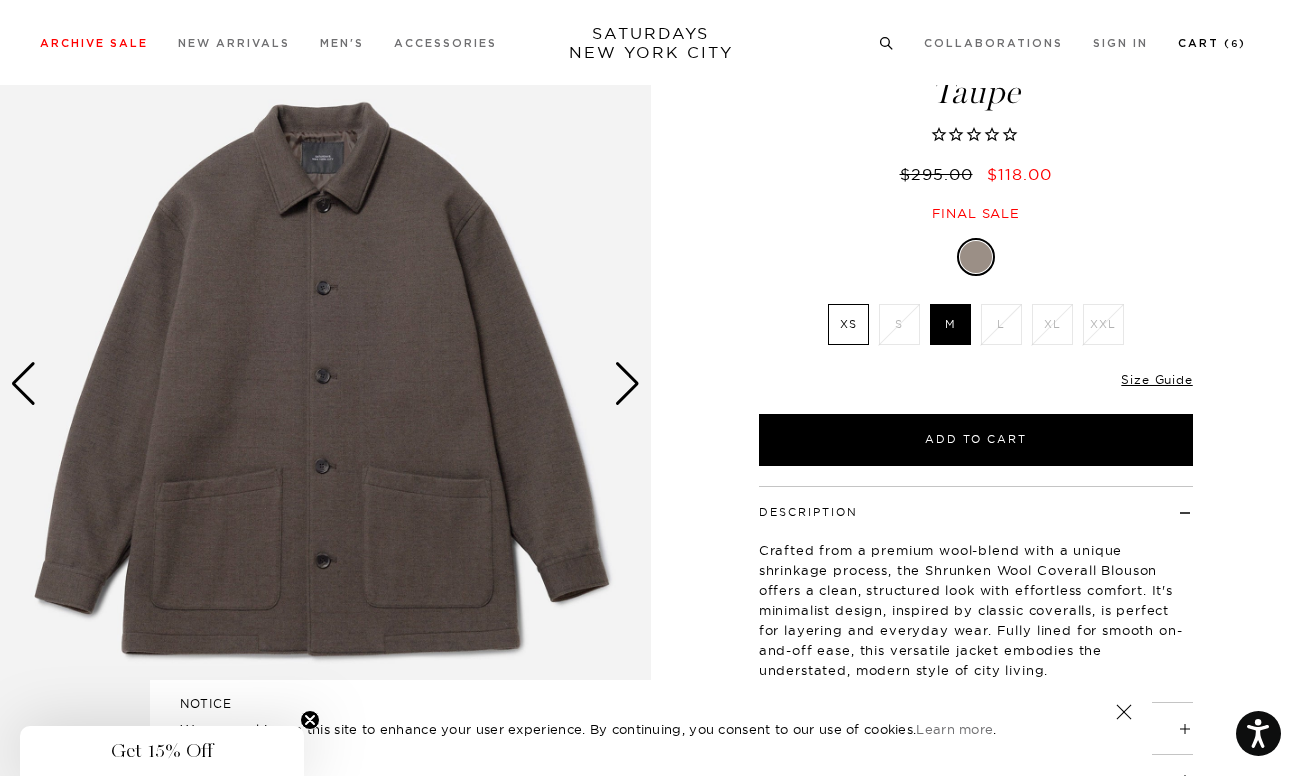 click on "Cart ( 6 )" at bounding box center (1212, 42) 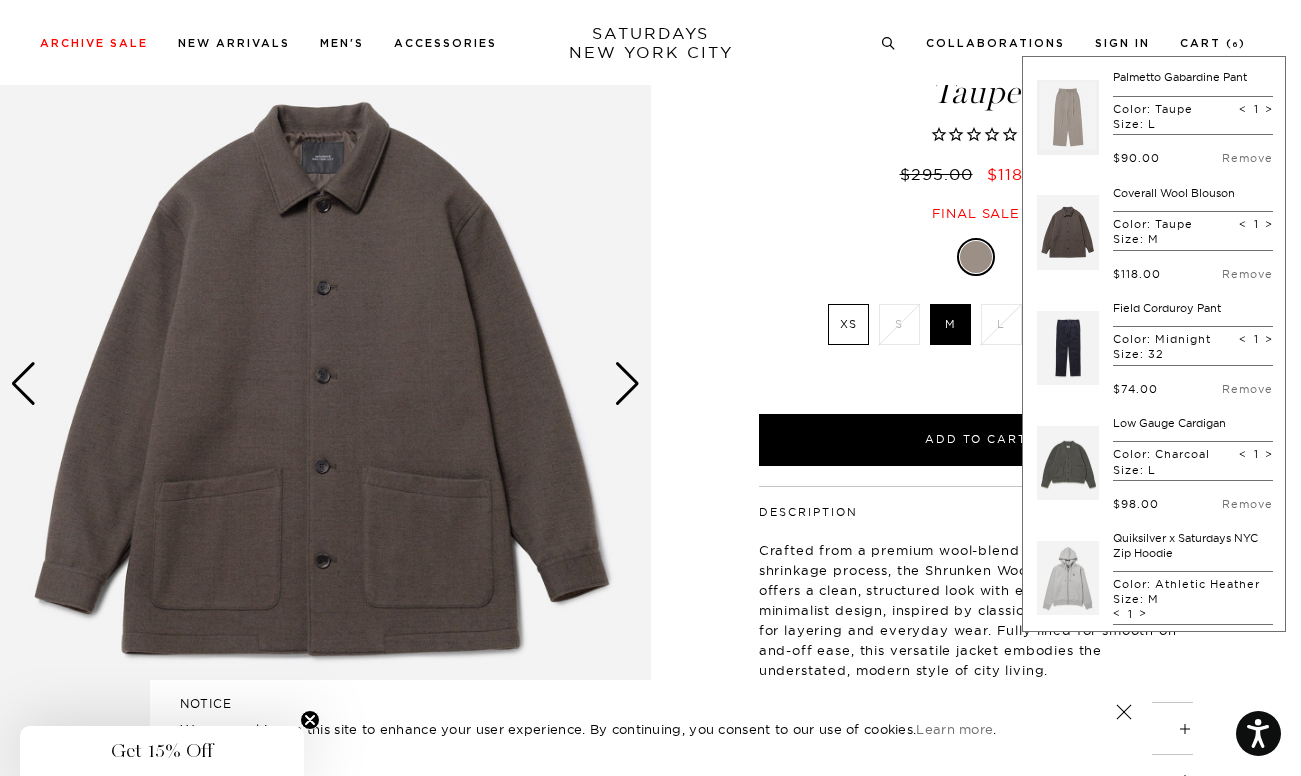 click on "Field Corduroy Pant" at bounding box center [1167, 308] 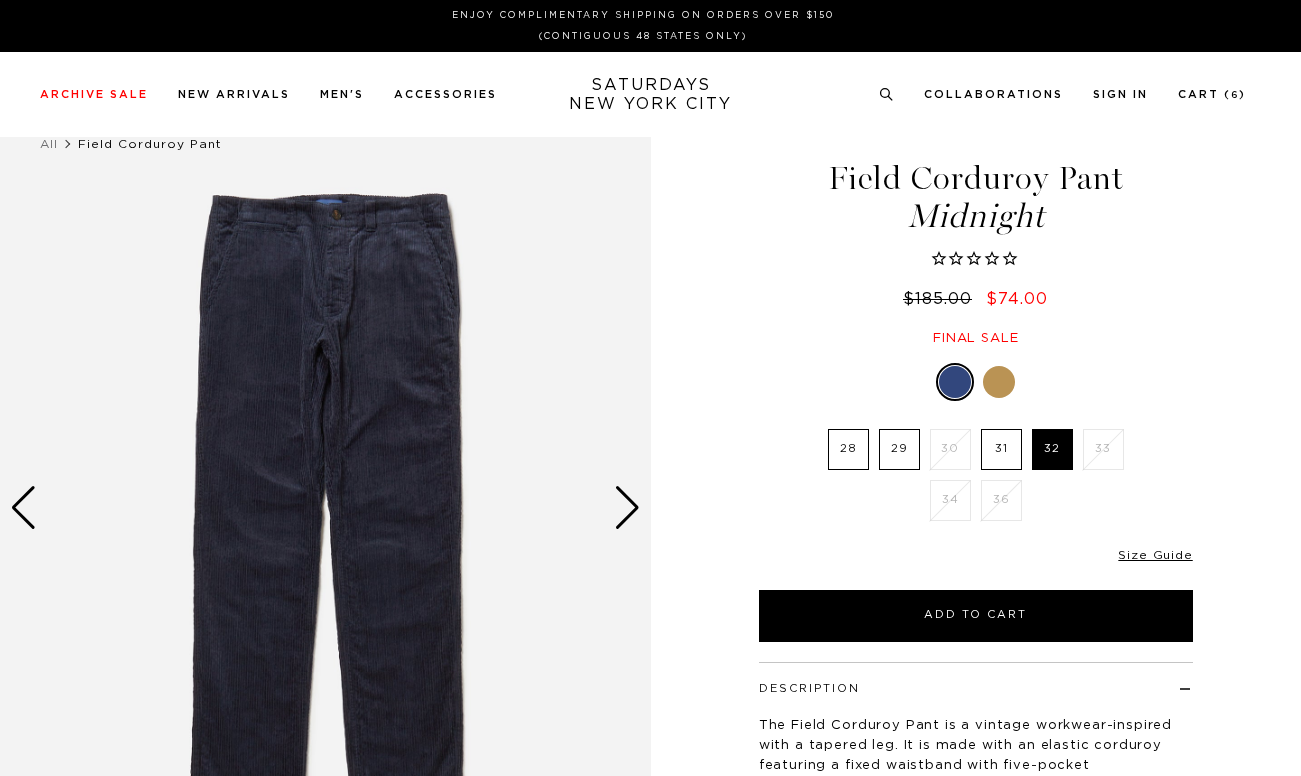 scroll, scrollTop: 0, scrollLeft: 0, axis: both 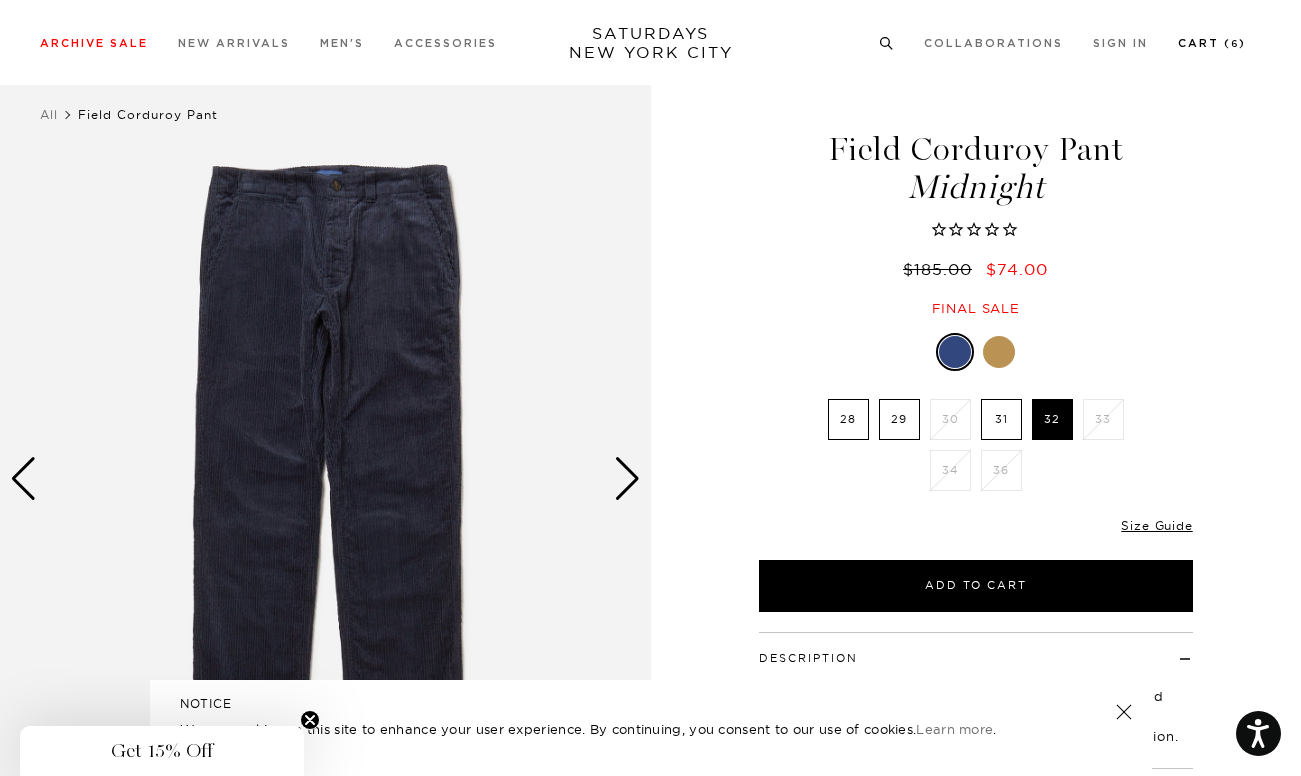 click on "Cart ( 6 )" at bounding box center (1212, 42) 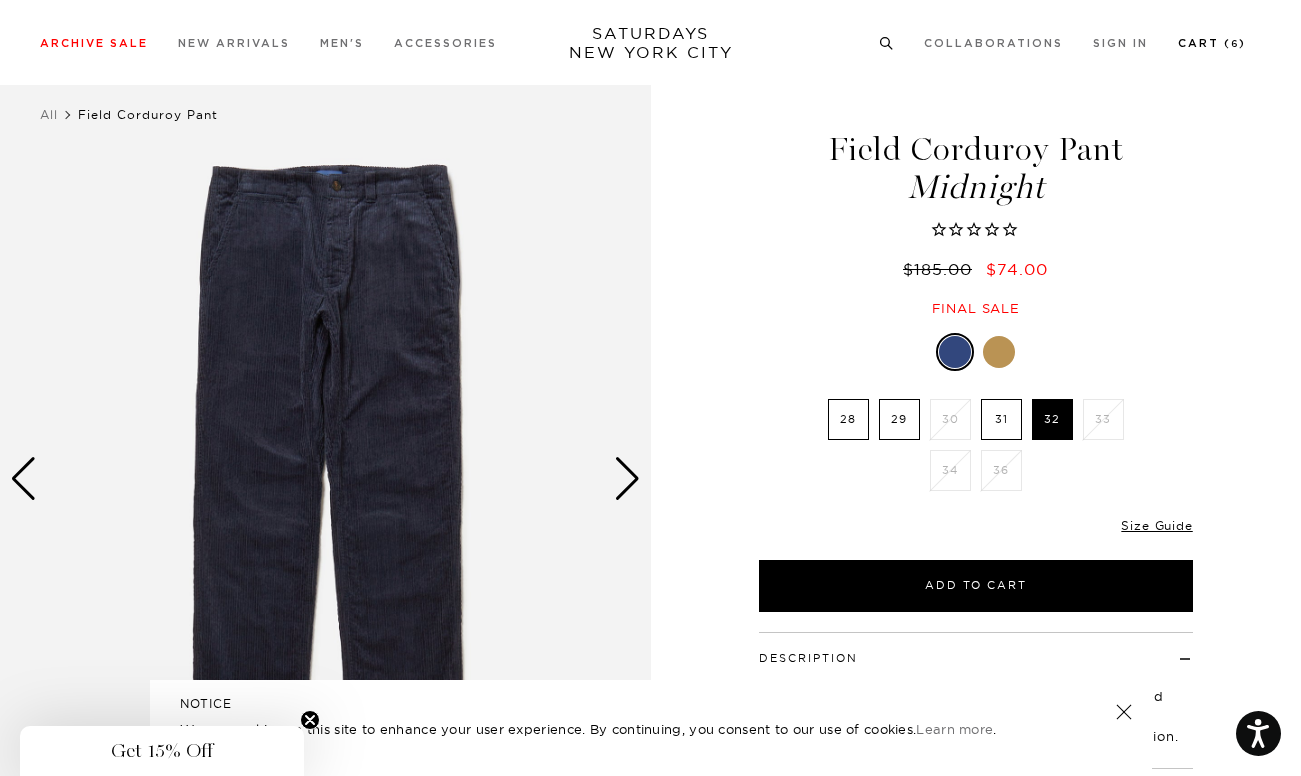 click on "Cart ( 6 )" at bounding box center [1212, 43] 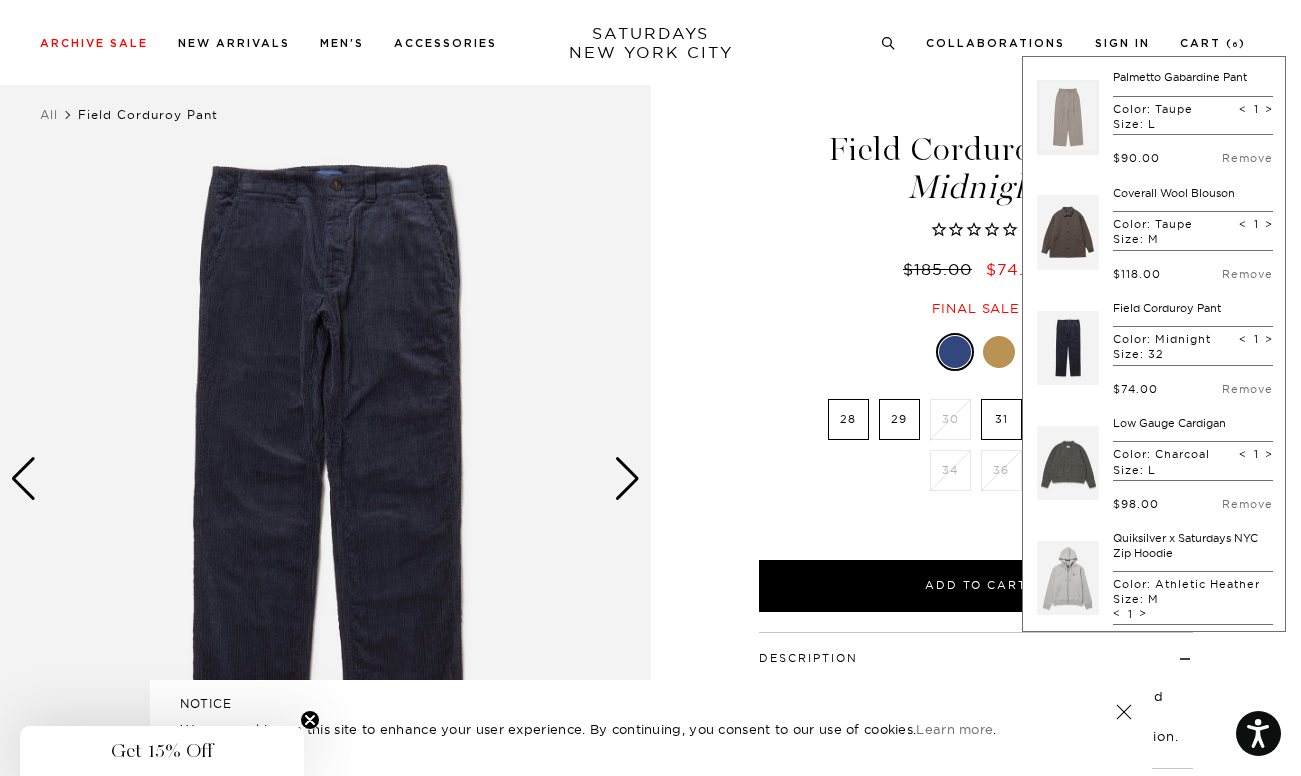 click on "Low Gauge Cardigan" at bounding box center [1169, 423] 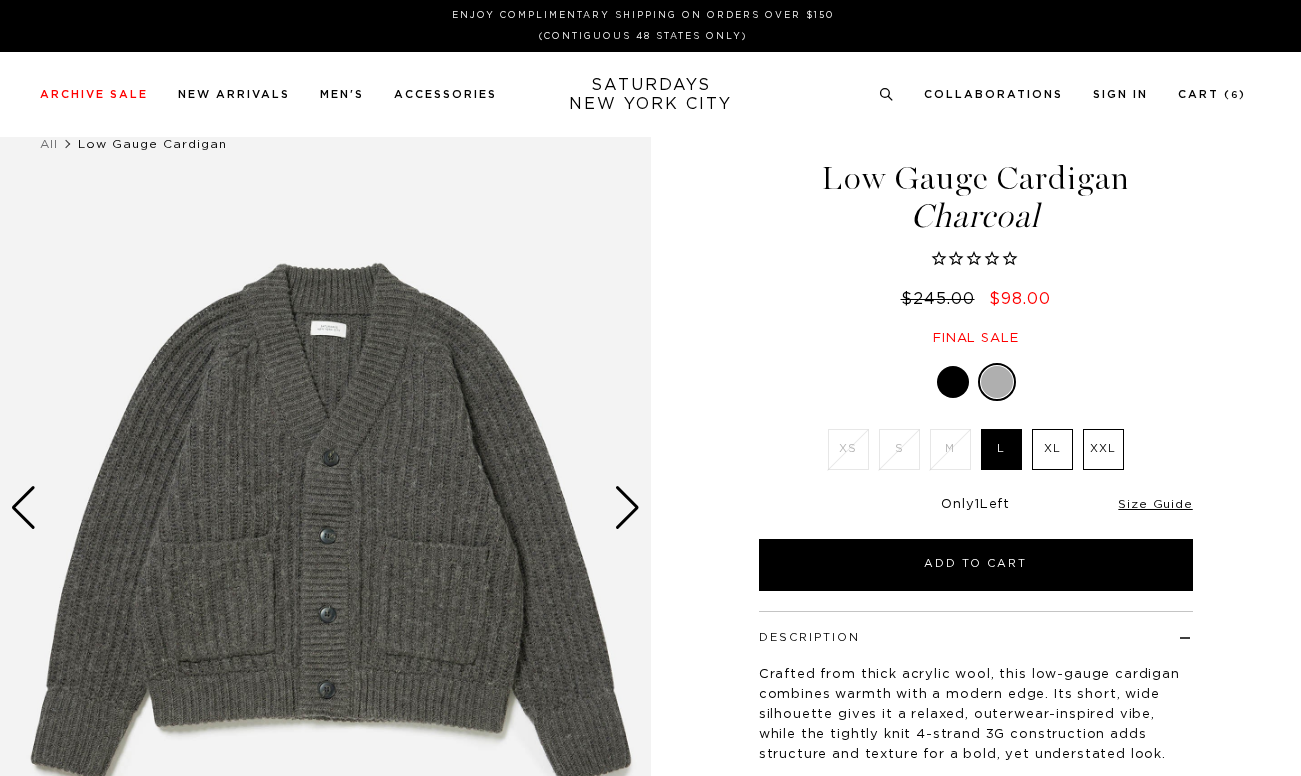scroll, scrollTop: 0, scrollLeft: 0, axis: both 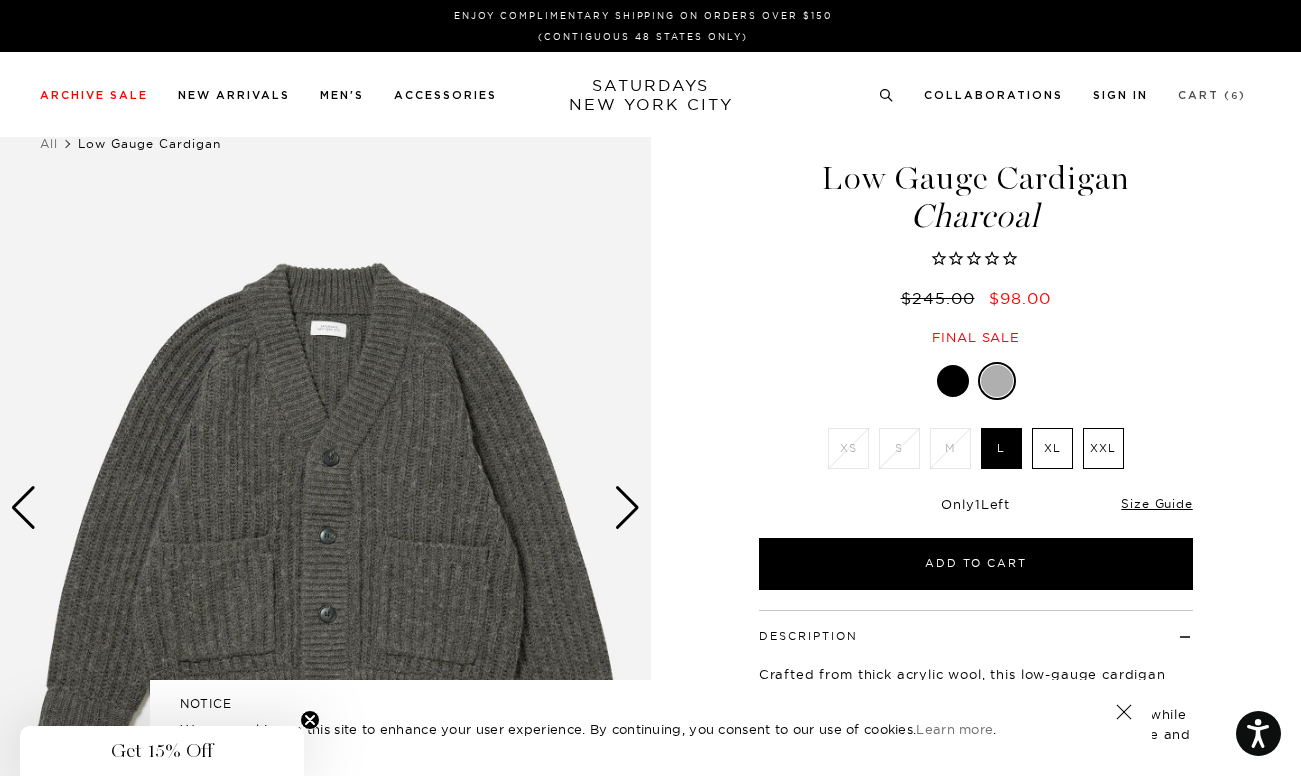 click on "Cart ( 6 )" at bounding box center (1212, 95) 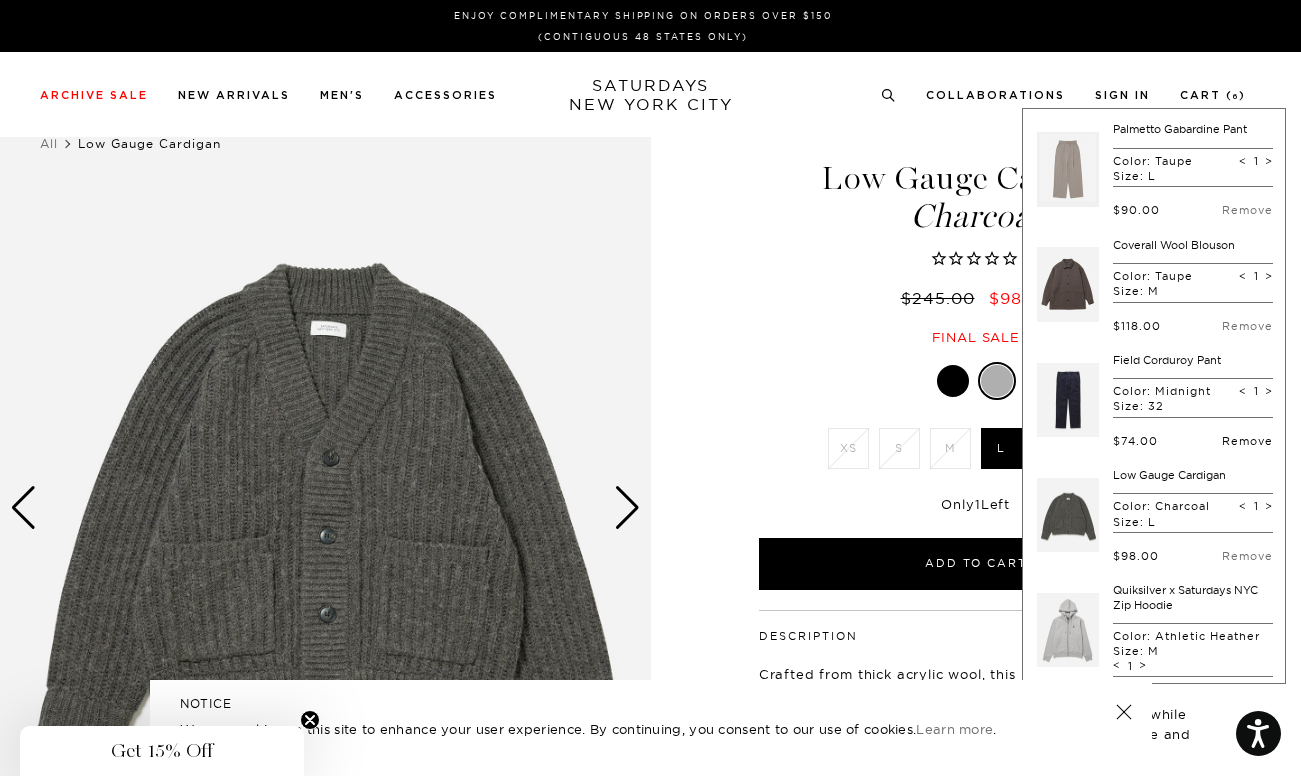 click on "Remove" at bounding box center [1247, 441] 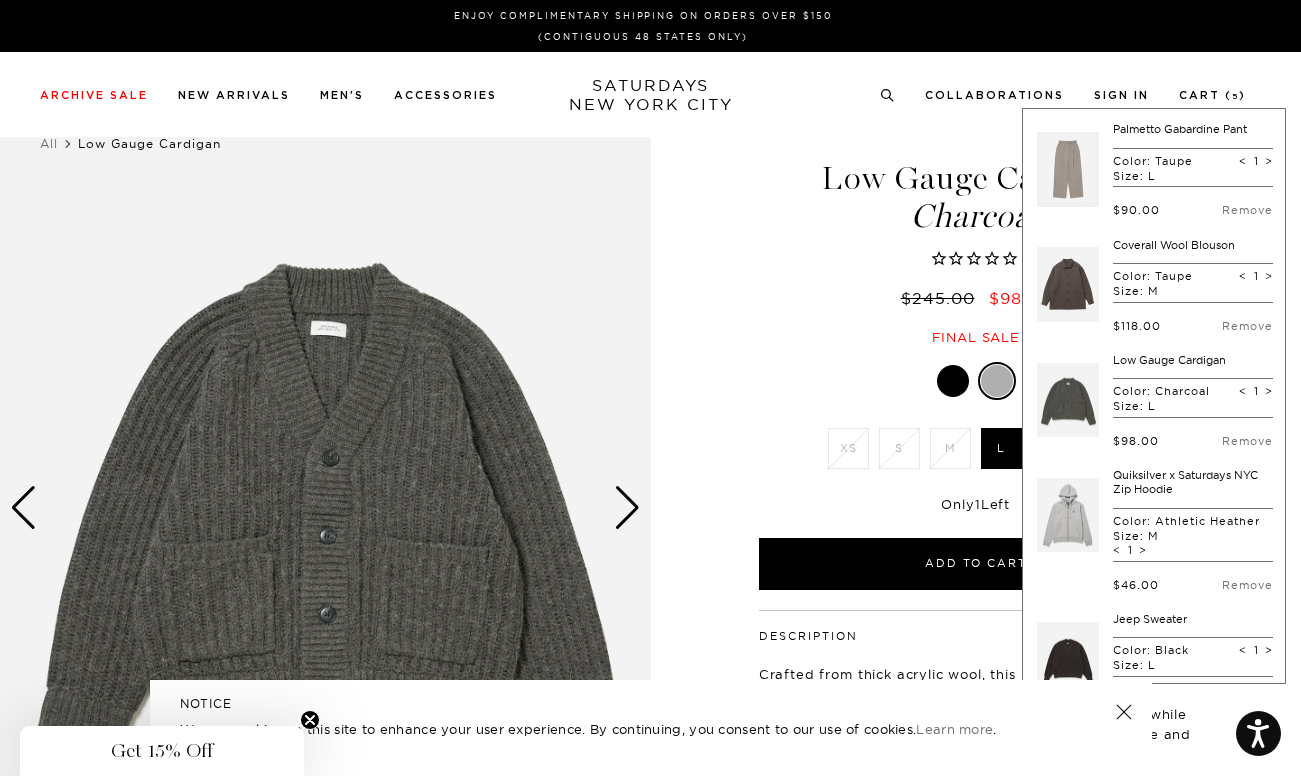 click on "Palmetto Gabardine Pant
Color: Taupe
Size: L
<
1
>
$90.00
Remove
Coverall Wool Blouson
Color: Taupe" at bounding box center [1154, 414] 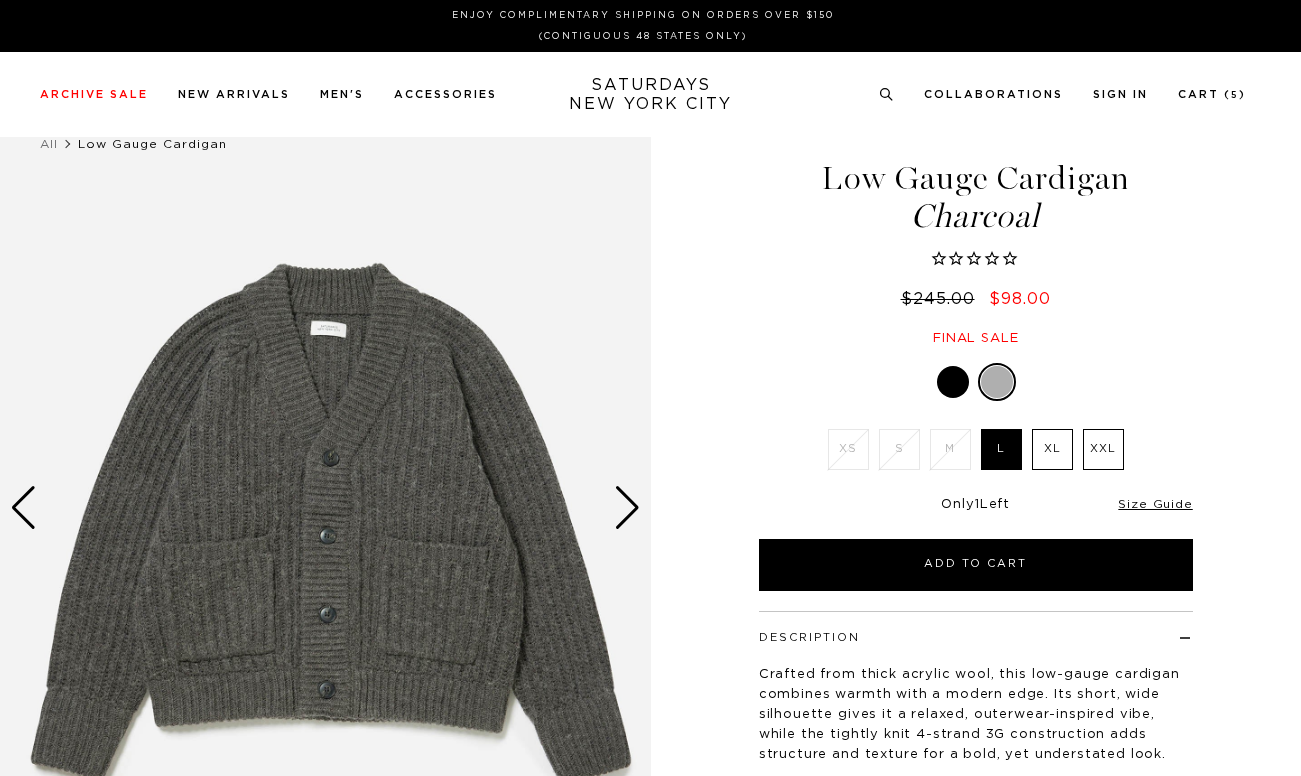 scroll, scrollTop: 0, scrollLeft: 0, axis: both 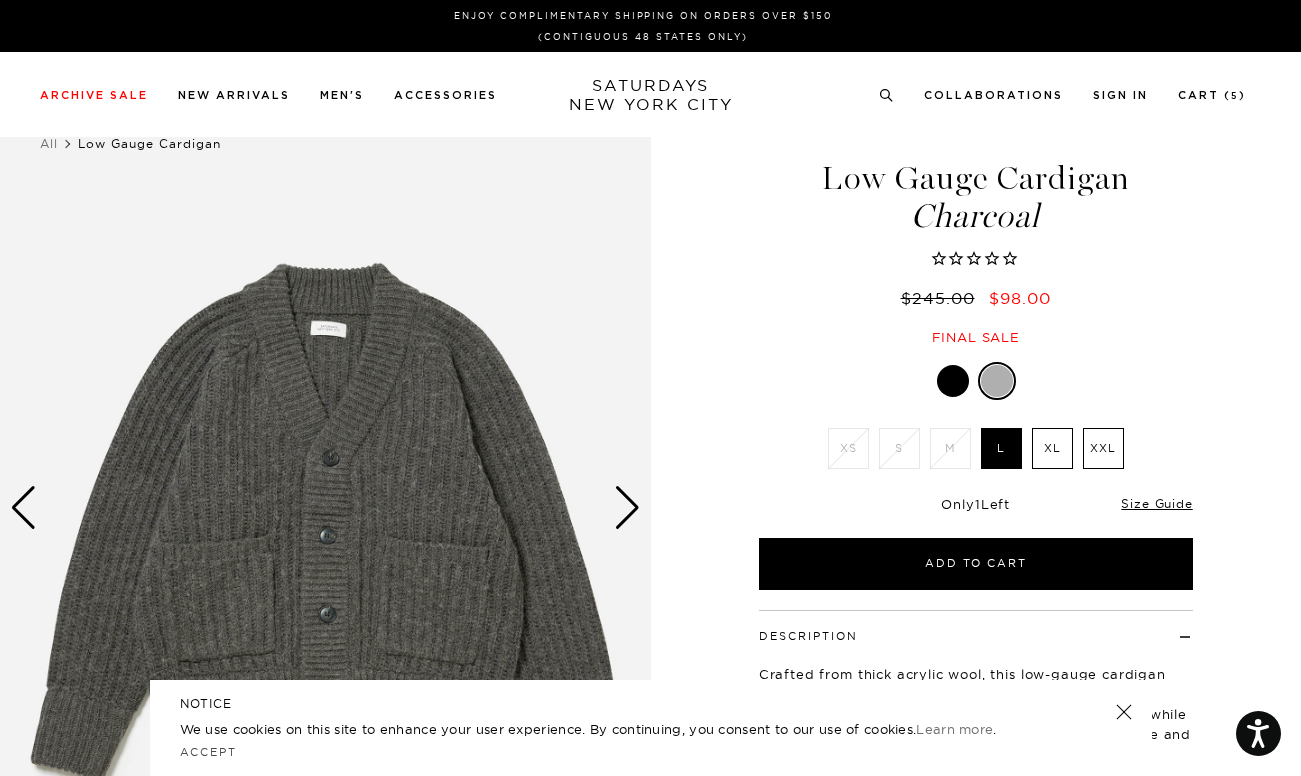 click on "Archive Sale
Men's
Tees
Shirts
Shorts
Swim
Knitwear
Pants
Sweats
Women's" at bounding box center (650, 94) 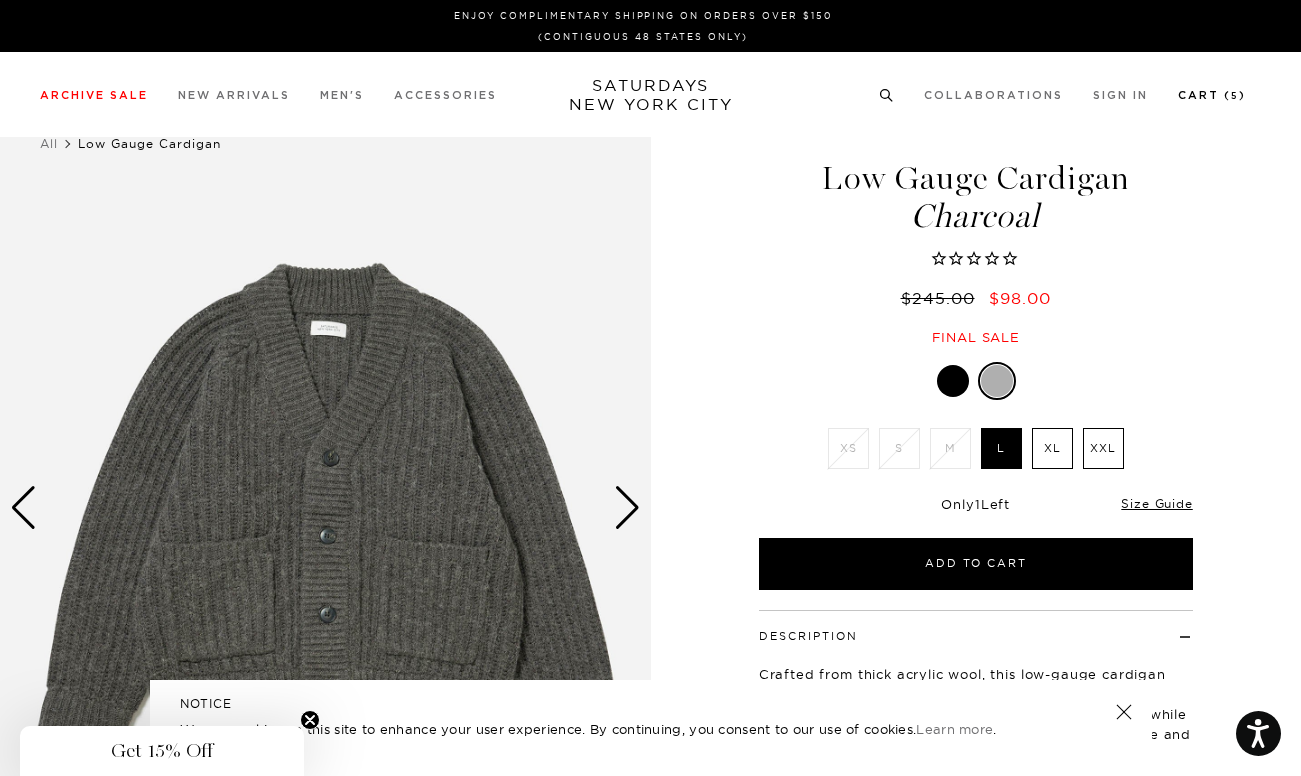 click on "Cart ( 5 )" at bounding box center [1212, 95] 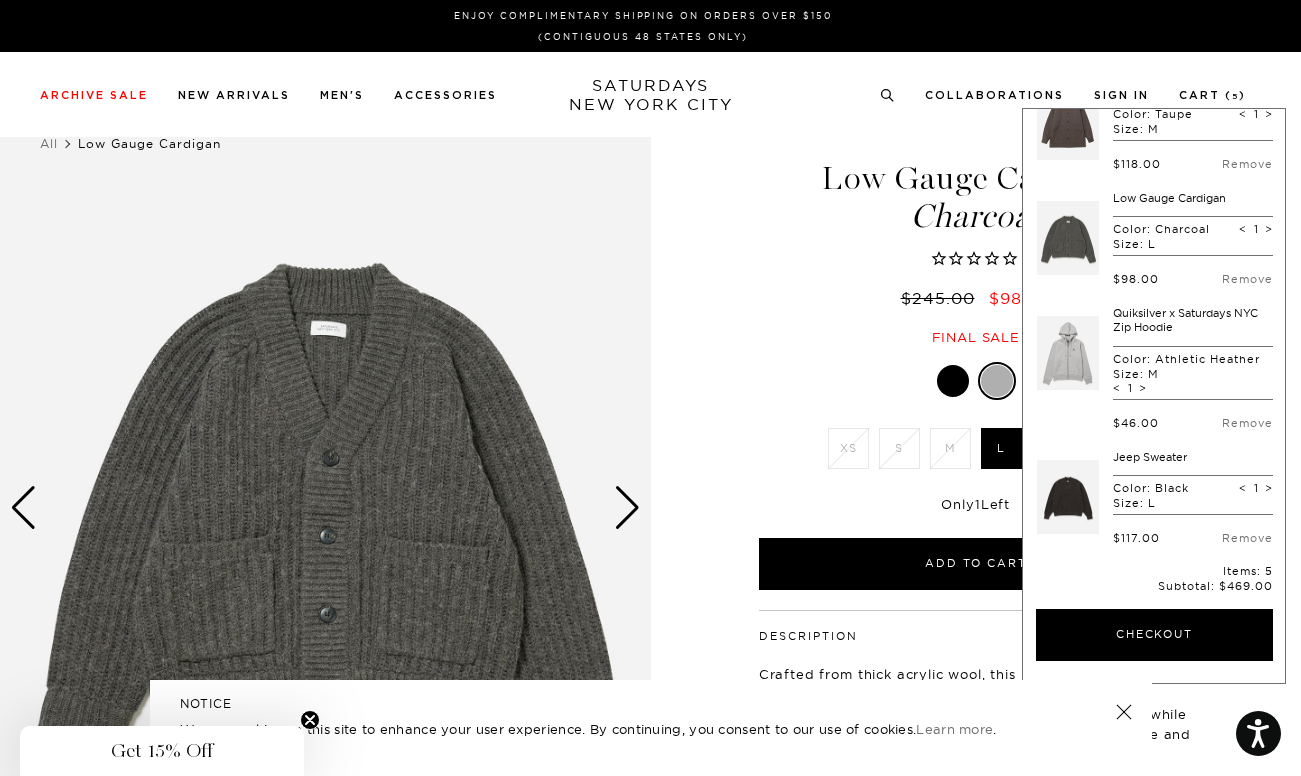 scroll, scrollTop: 0, scrollLeft: 0, axis: both 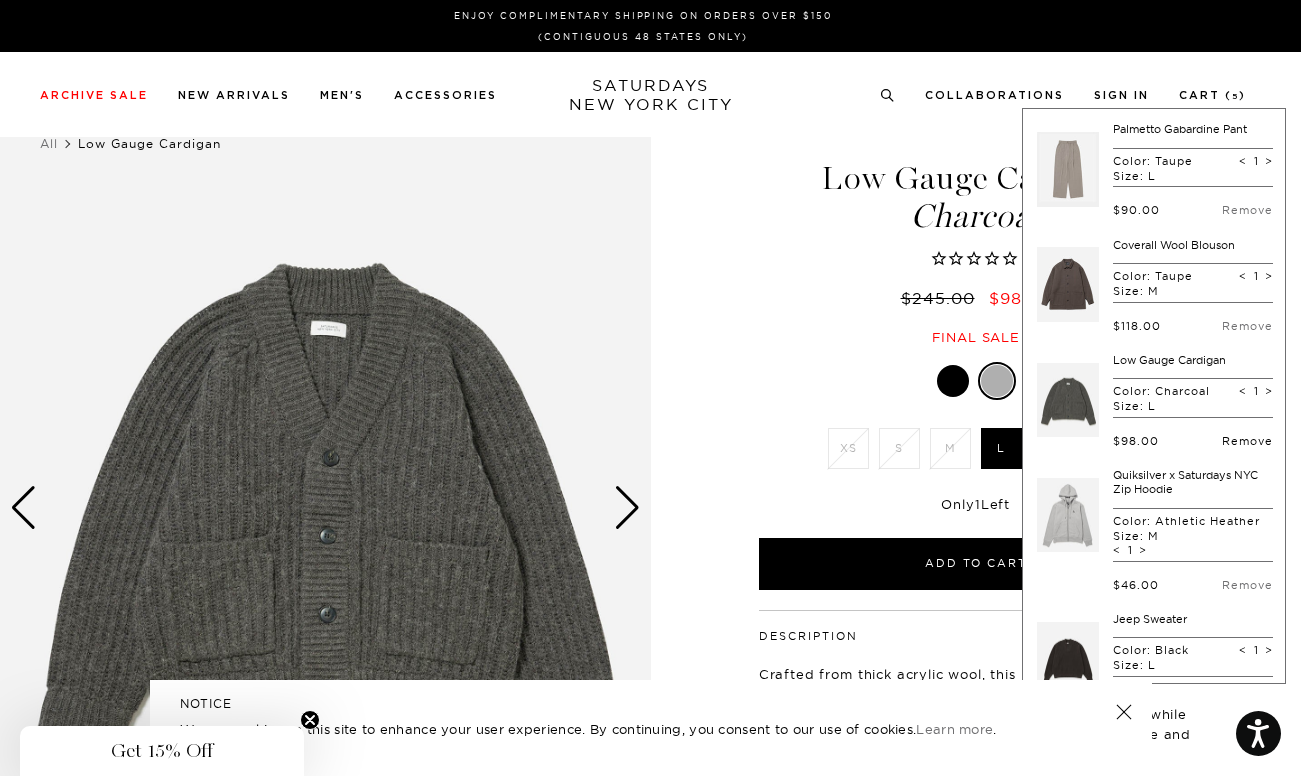 click on "Remove" at bounding box center [1247, 441] 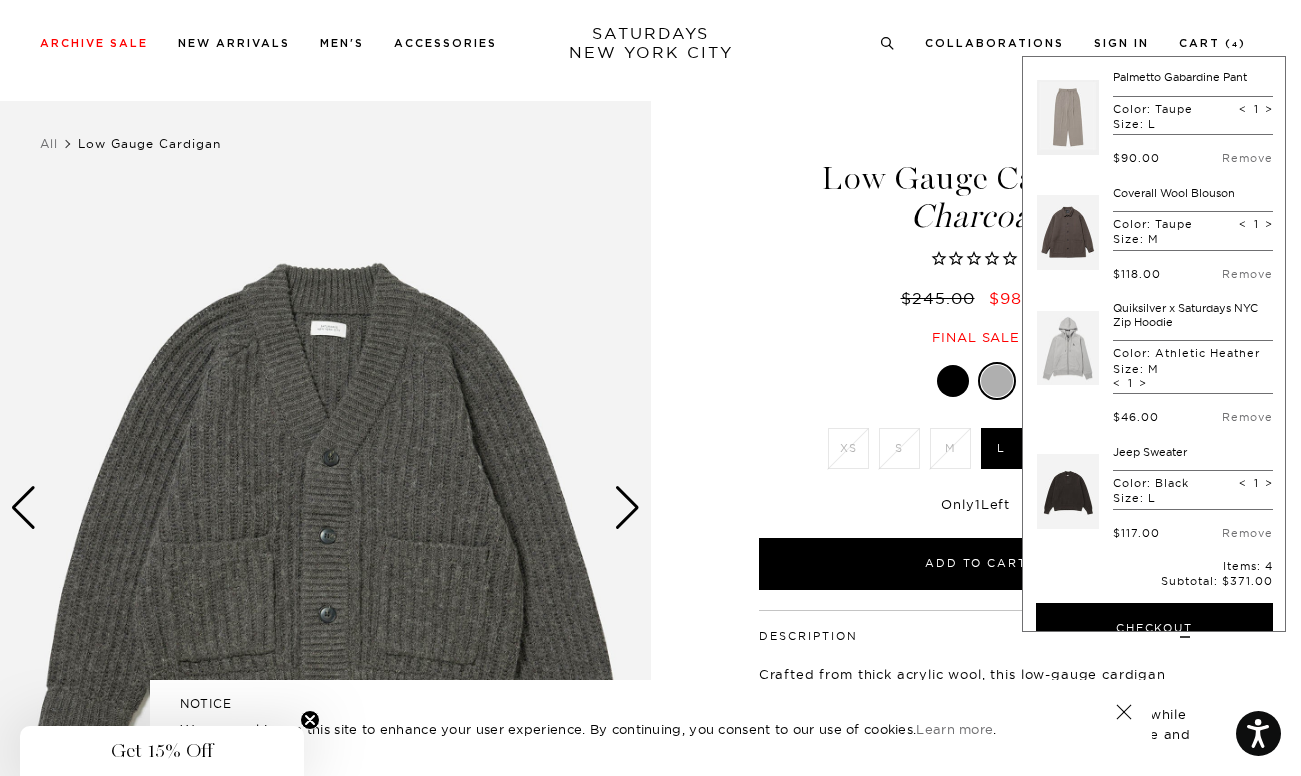 scroll, scrollTop: 0, scrollLeft: 0, axis: both 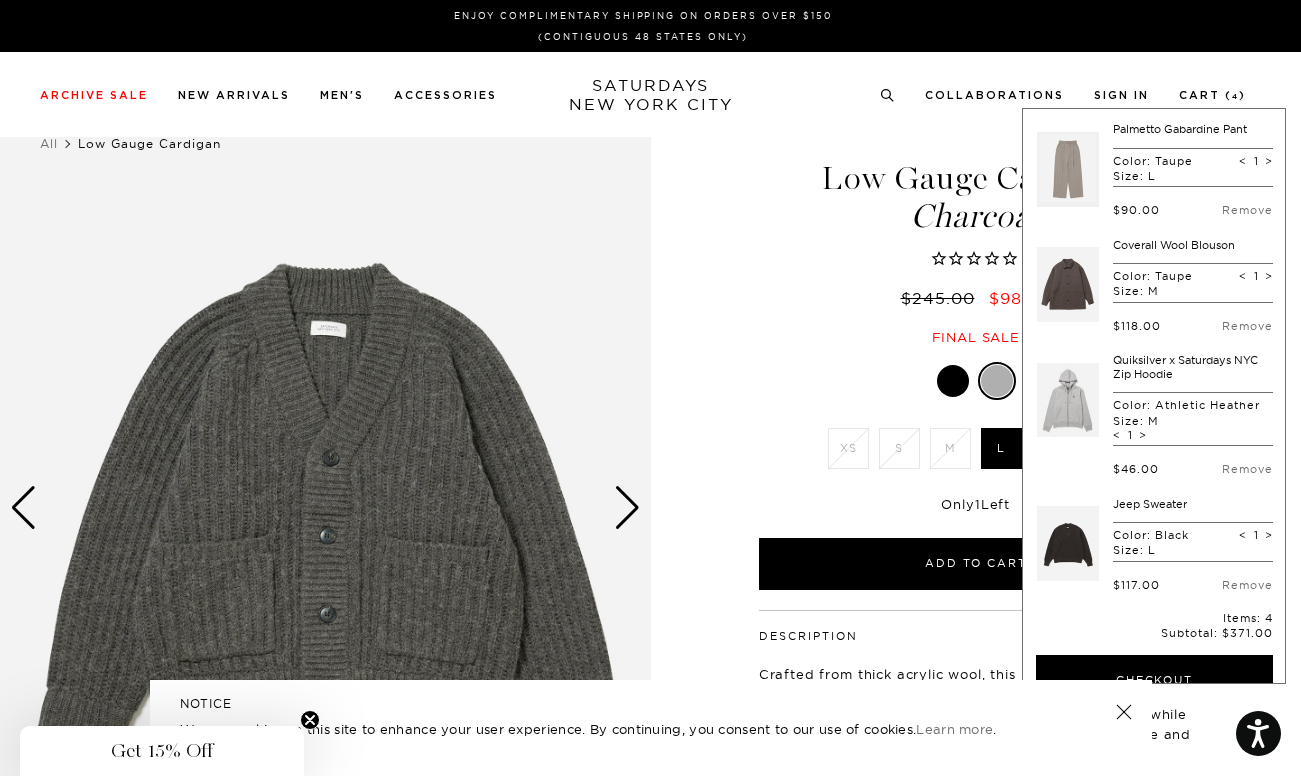 click at bounding box center (1068, 285) 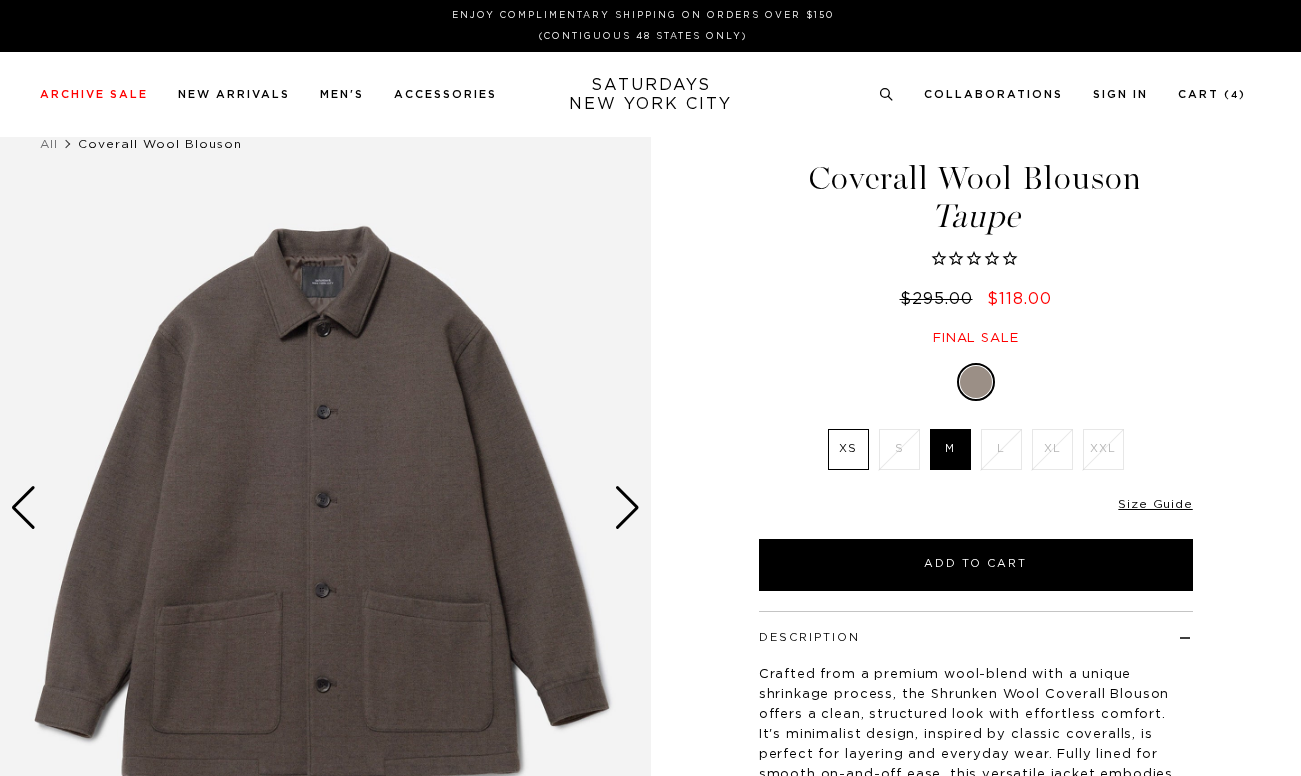 scroll, scrollTop: 0, scrollLeft: 0, axis: both 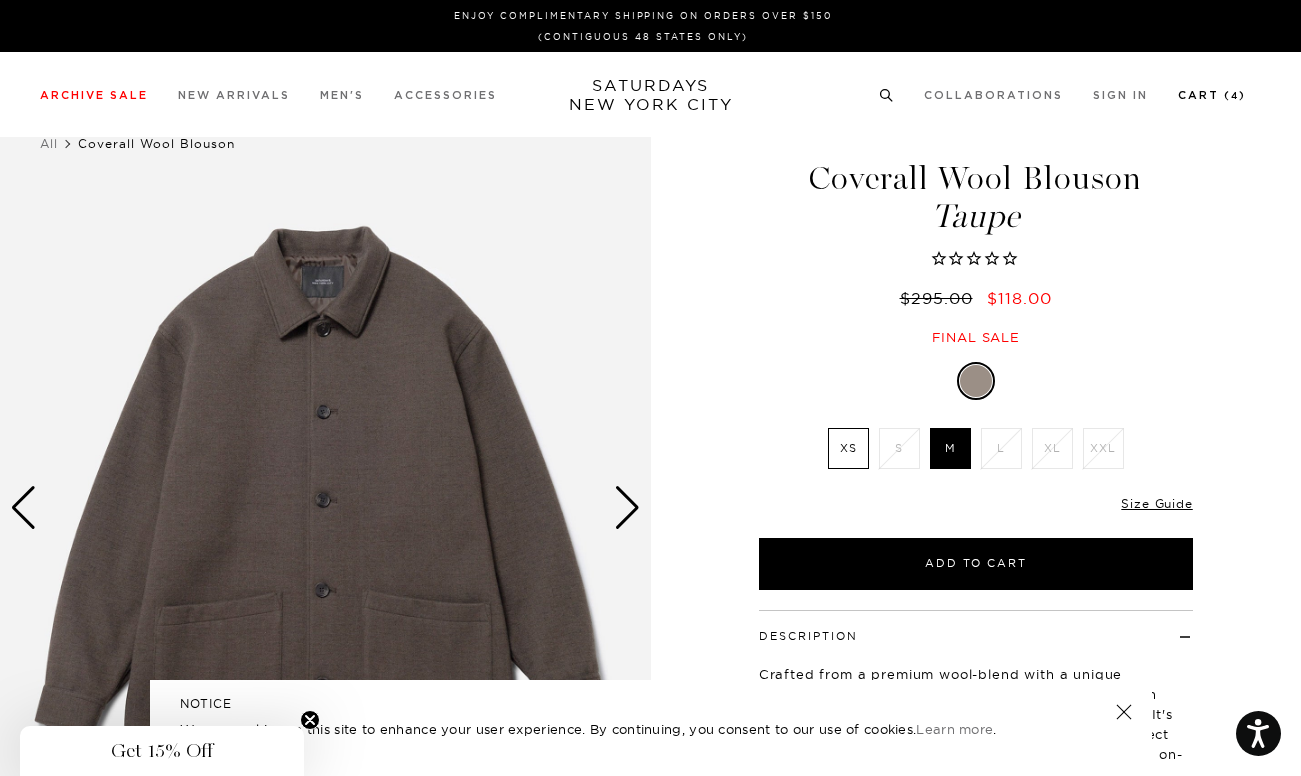 click on "Cart ( 4 )" at bounding box center [1212, 95] 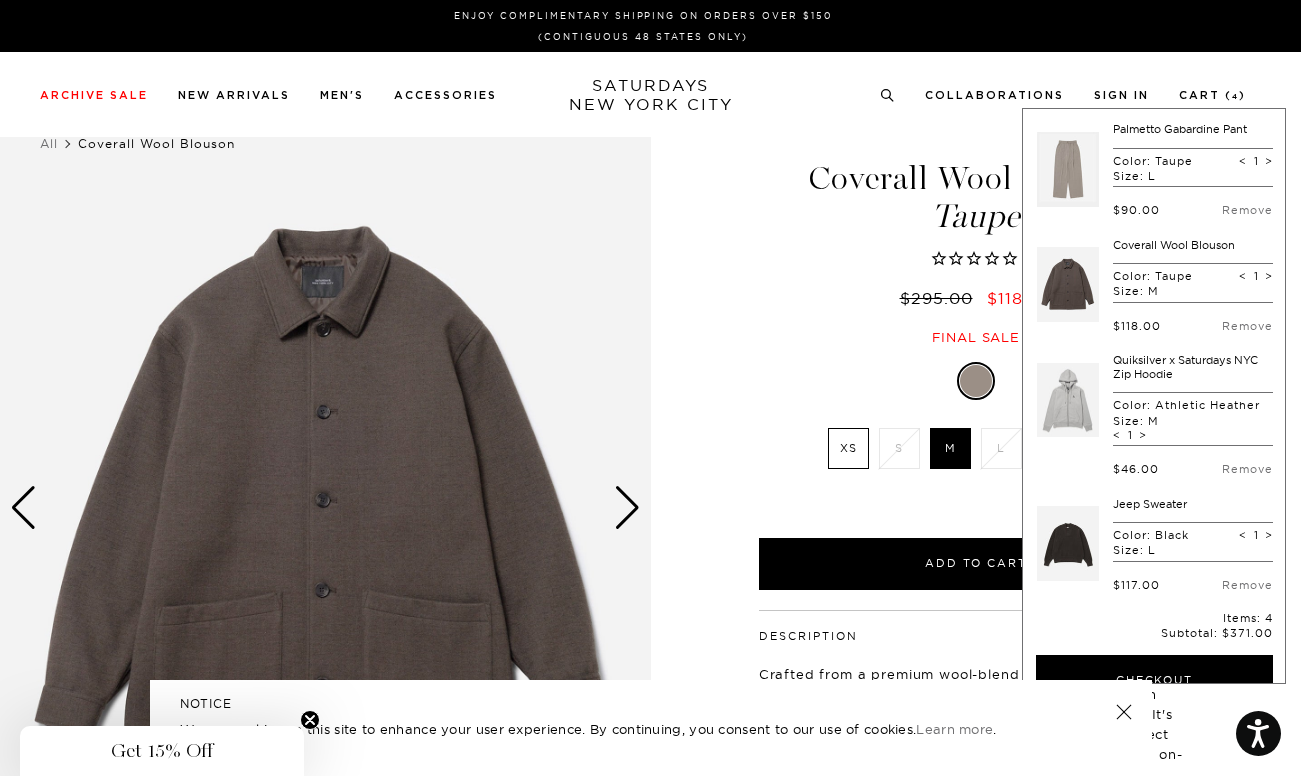 click on "Palmetto Gabardine Pant" at bounding box center (1180, 129) 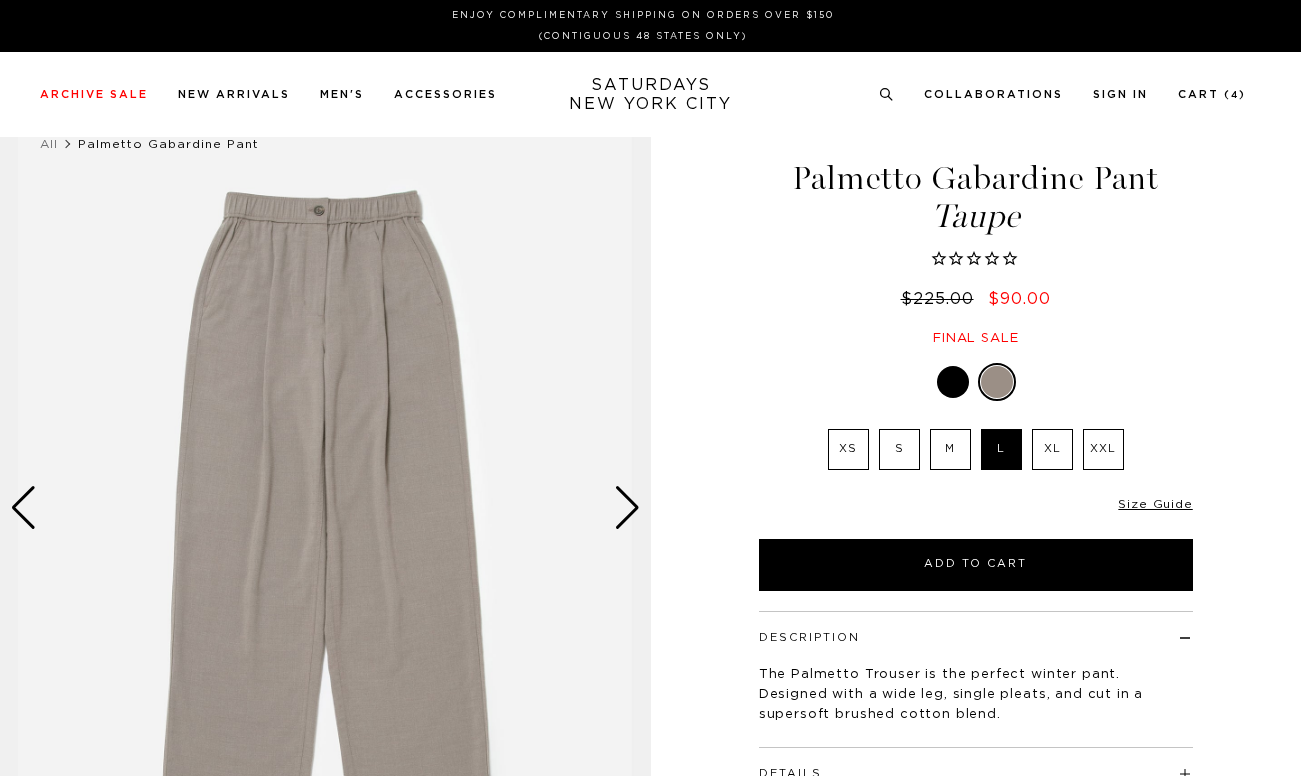scroll, scrollTop: 0, scrollLeft: 0, axis: both 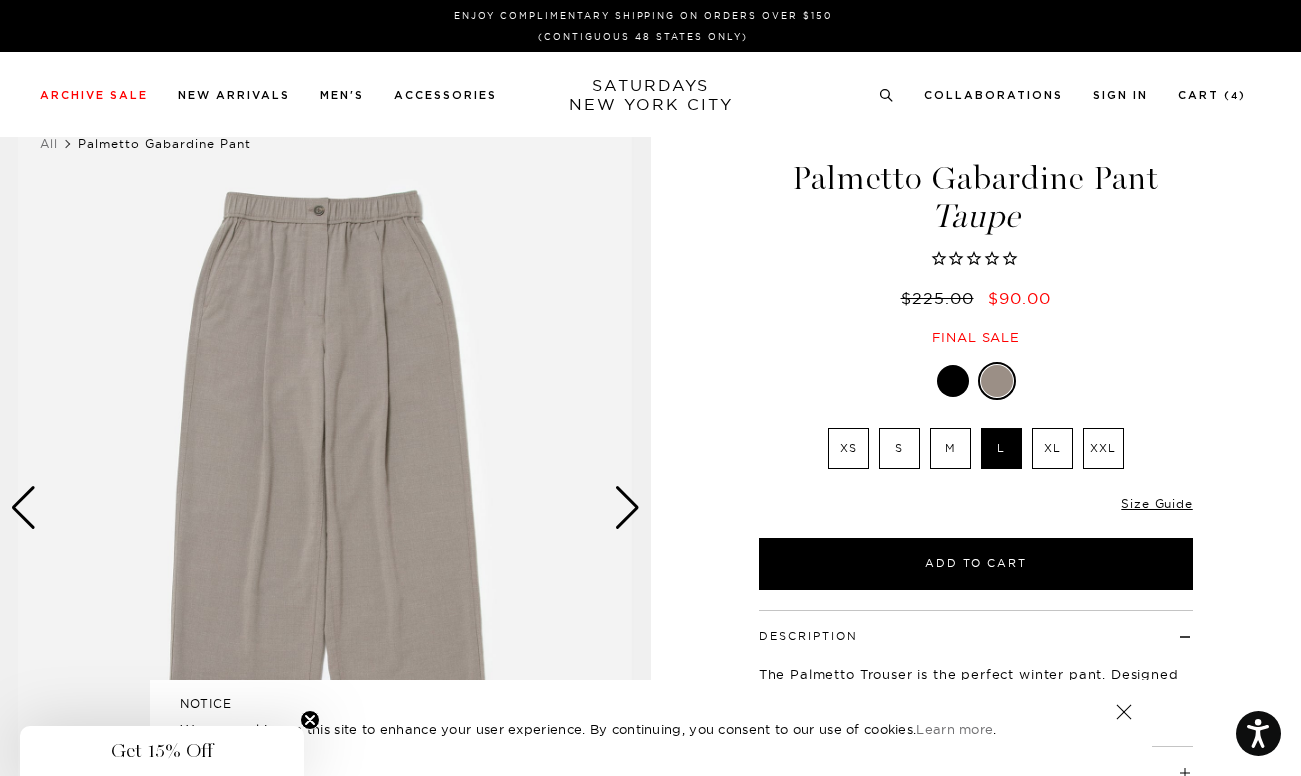 click at bounding box center (976, 259) 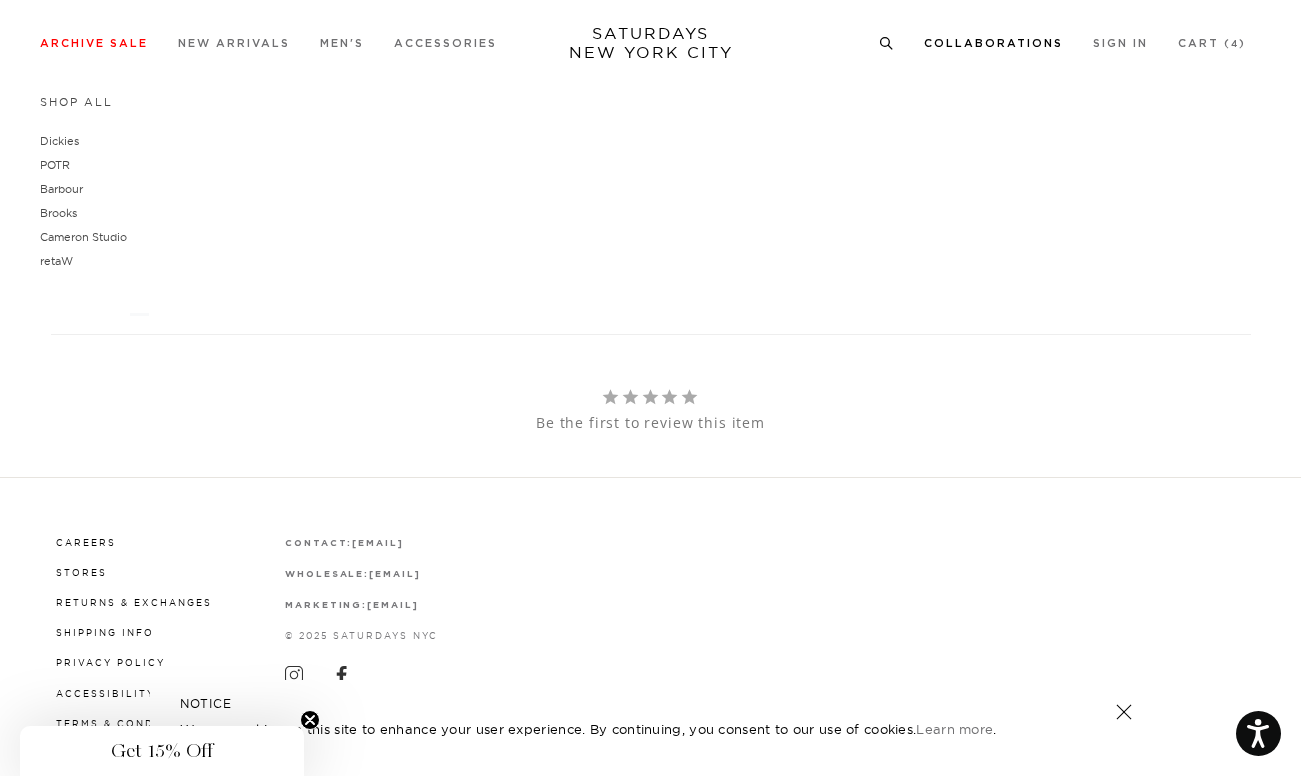 scroll, scrollTop: 1442, scrollLeft: 0, axis: vertical 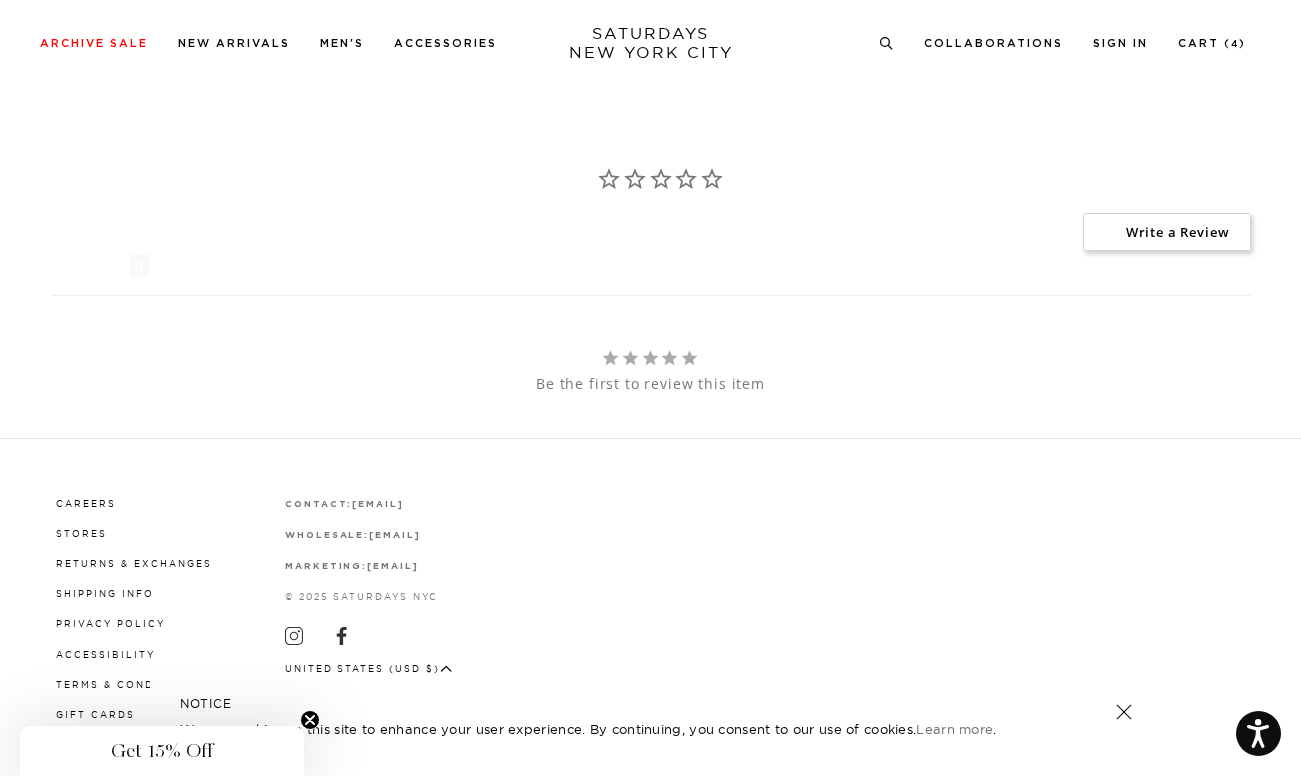 click on "Cart ( 4 )" at bounding box center [1212, 42] 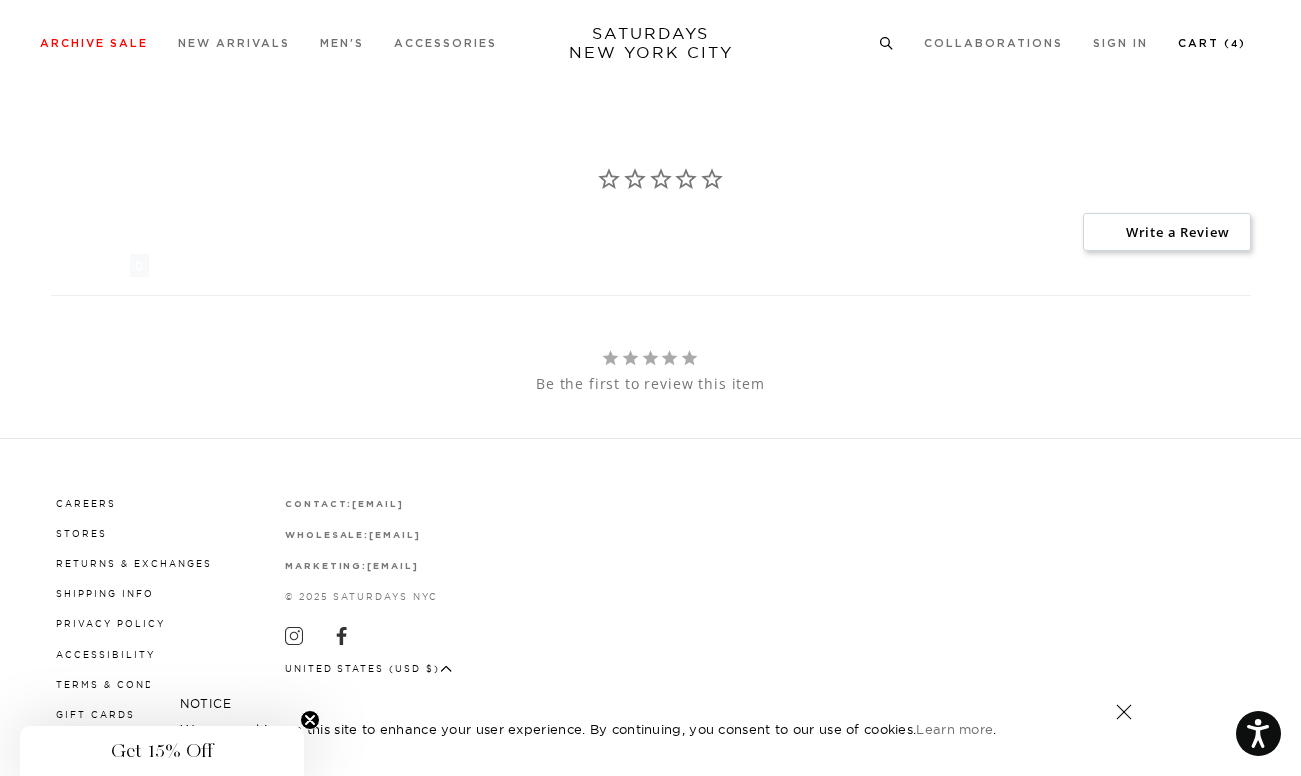 click on "Cart ( 4 )" at bounding box center [1212, 43] 